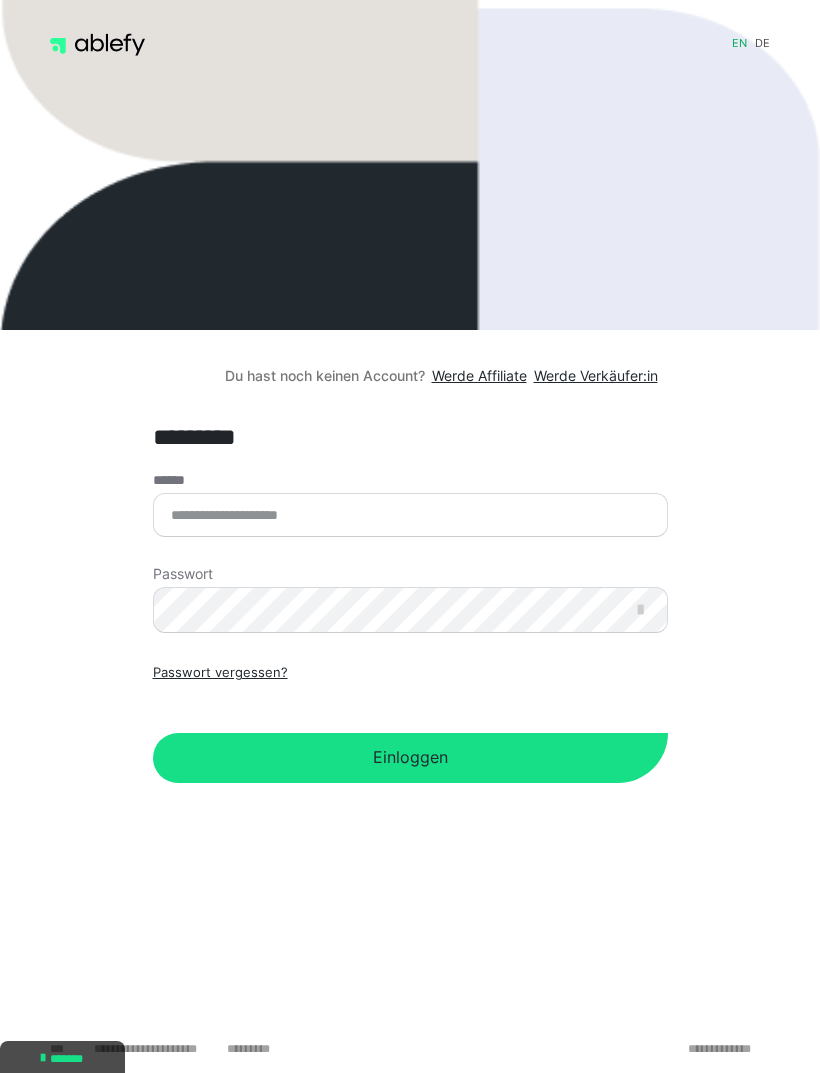 scroll, scrollTop: 0, scrollLeft: 0, axis: both 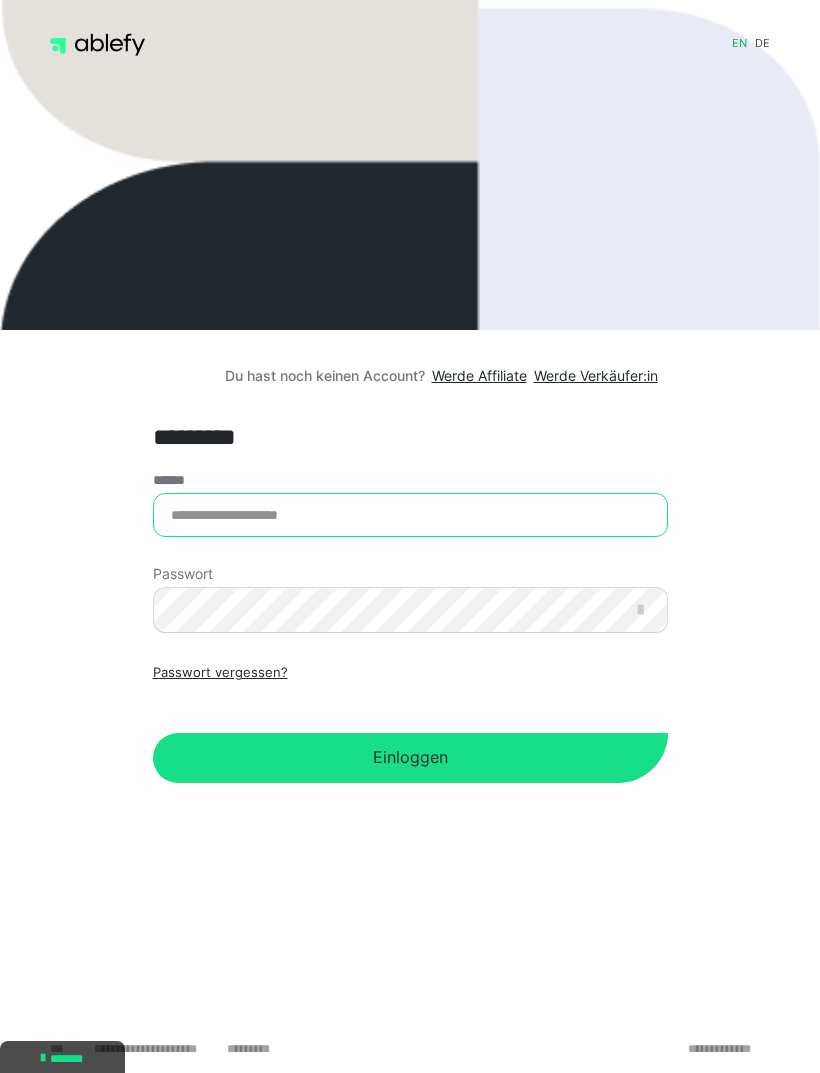 type on "**********" 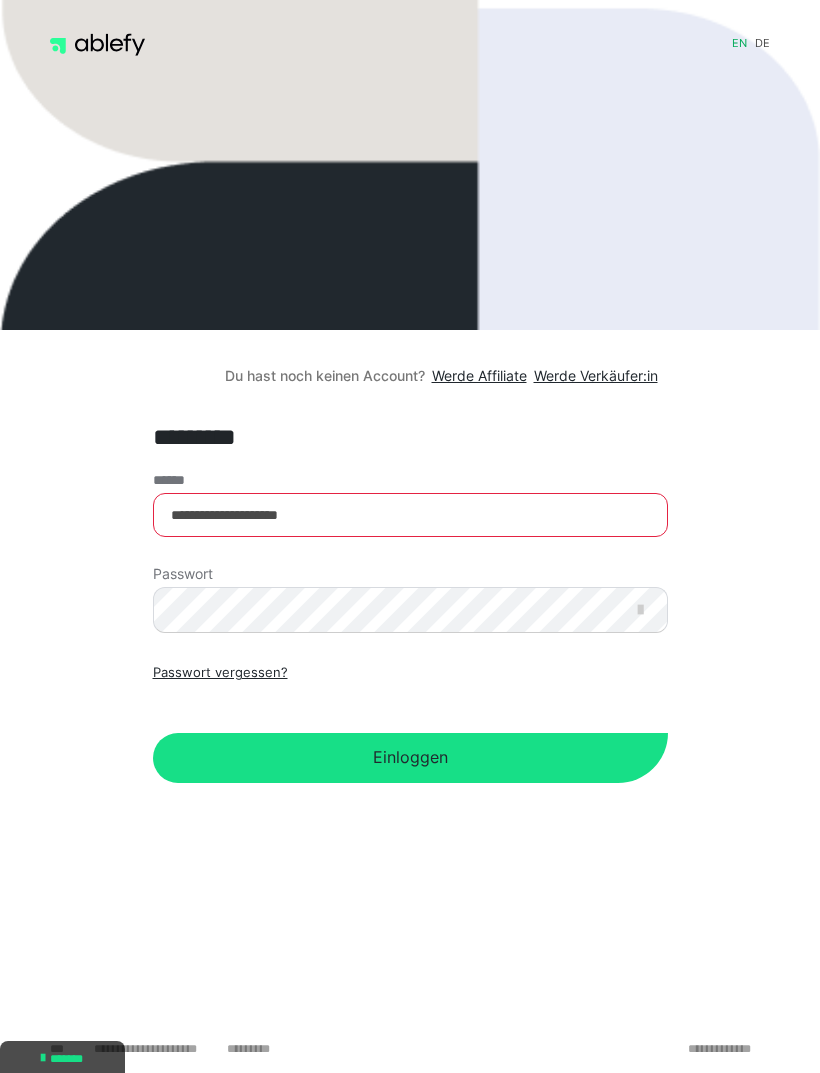 click on "Einloggen" at bounding box center [410, 758] 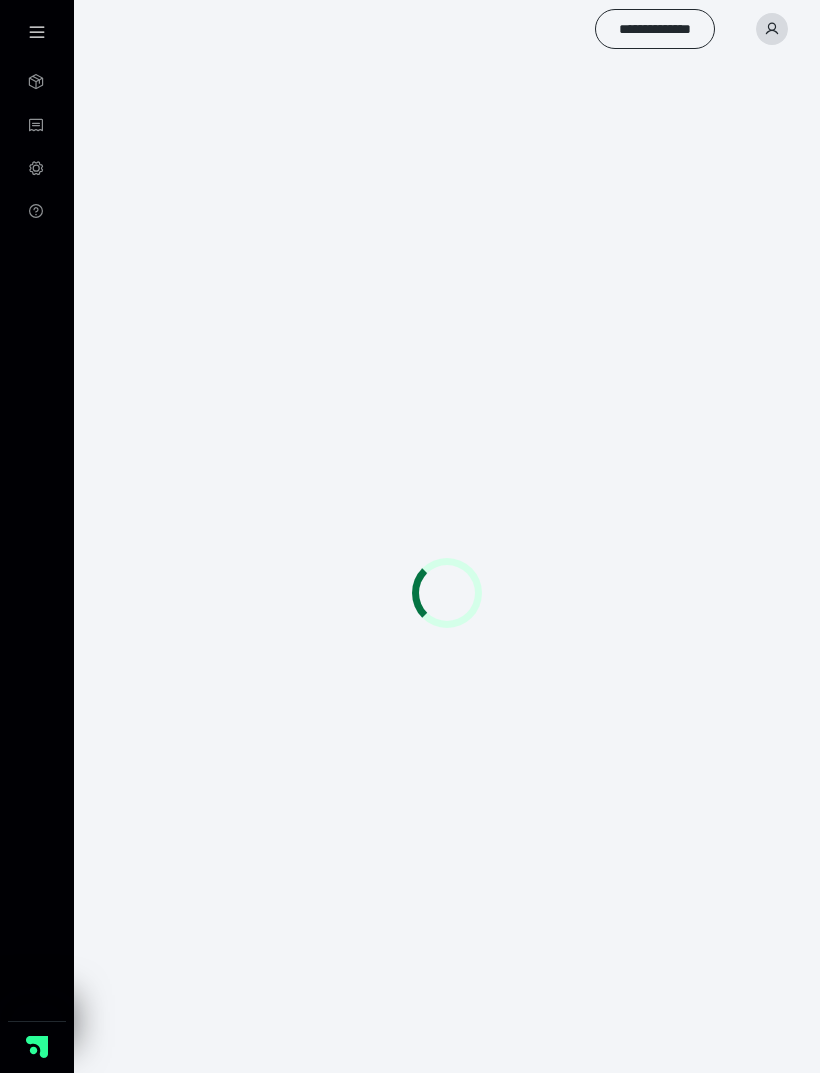 scroll, scrollTop: 0, scrollLeft: 0, axis: both 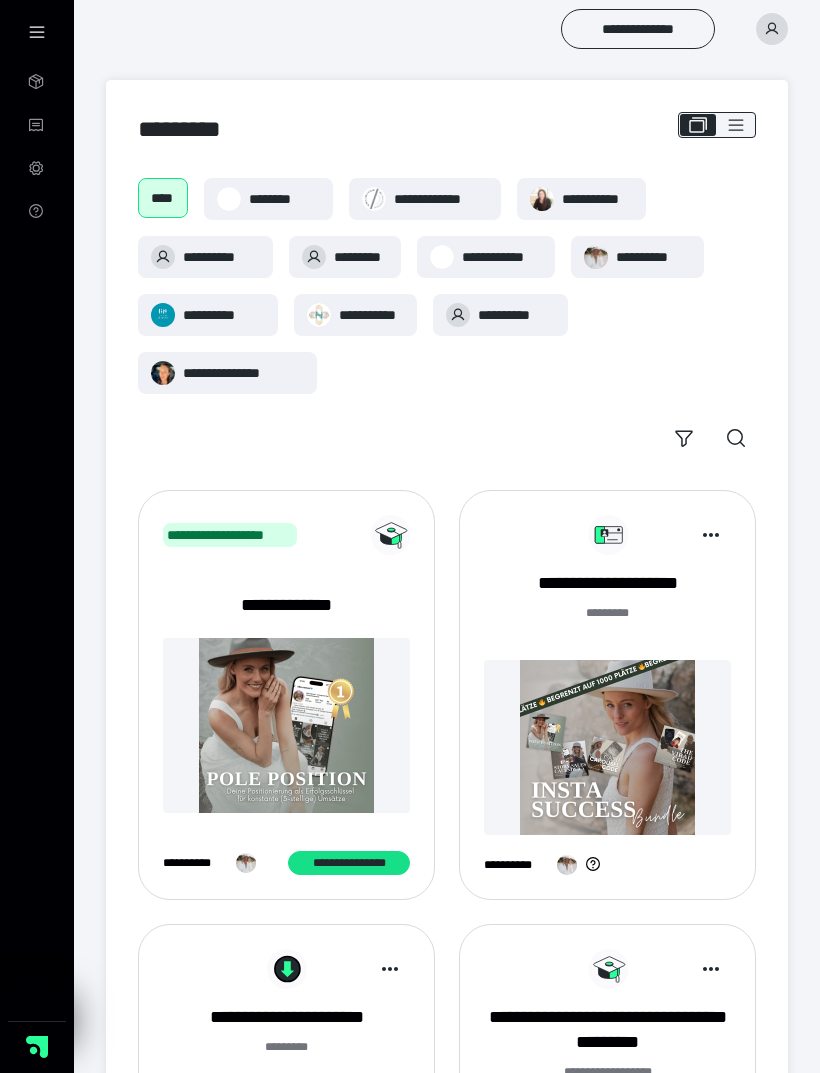 click on "**********" at bounding box center [517, 315] 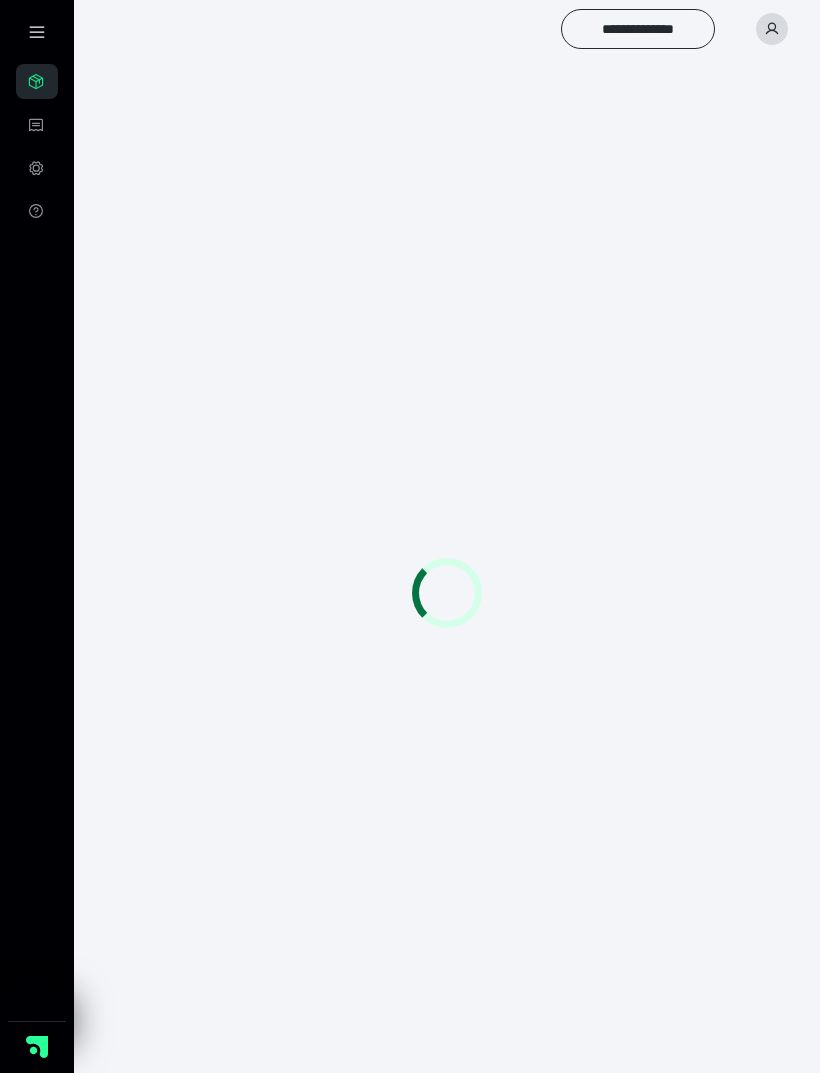 scroll, scrollTop: 0, scrollLeft: 0, axis: both 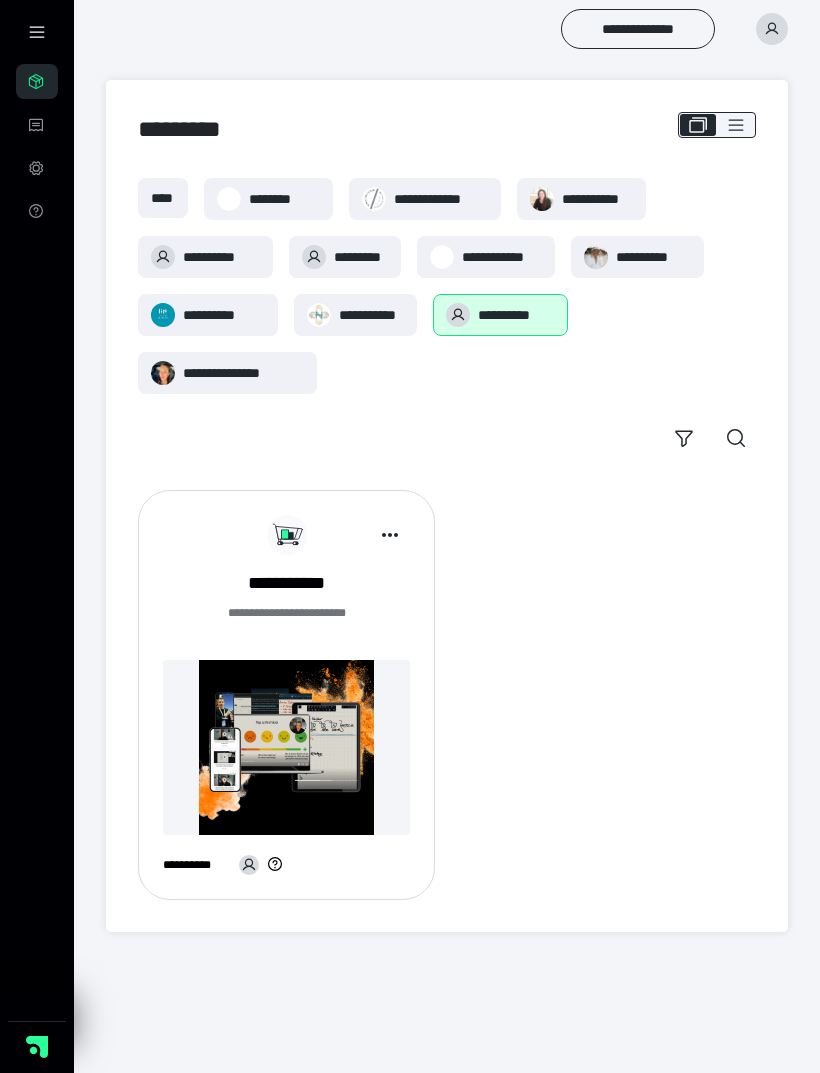 click on "**********" at bounding box center (224, 315) 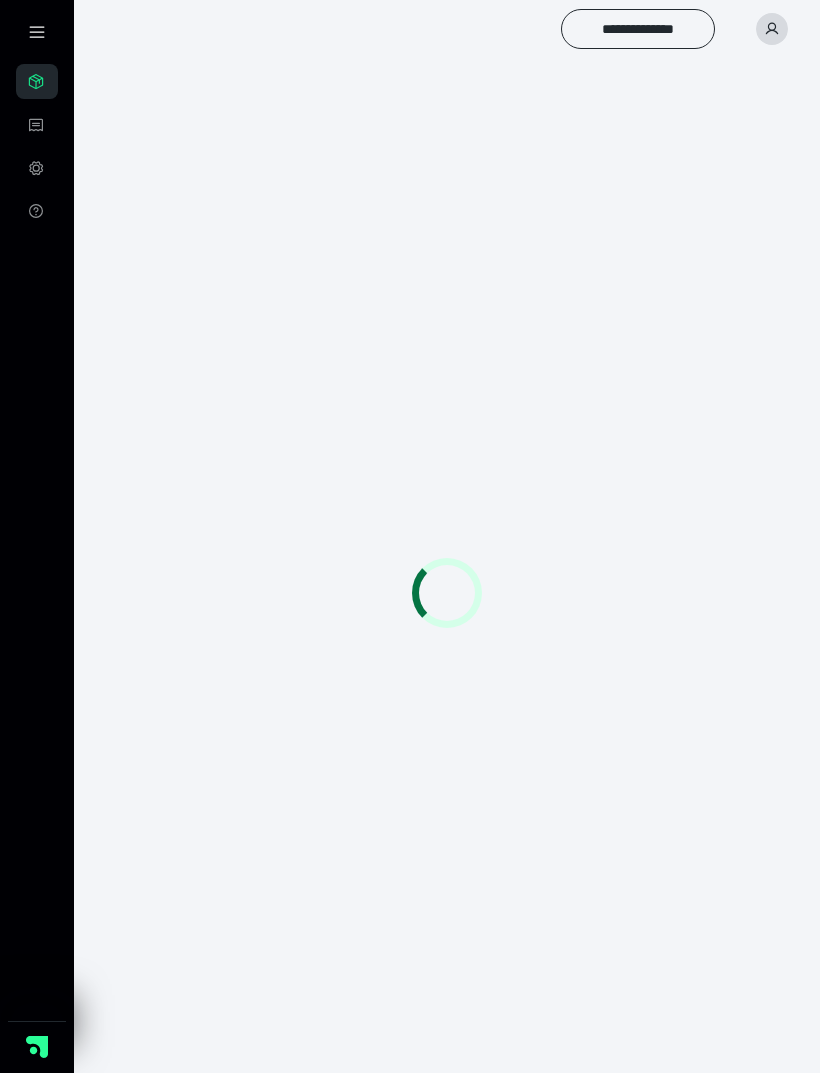 scroll, scrollTop: 0, scrollLeft: 0, axis: both 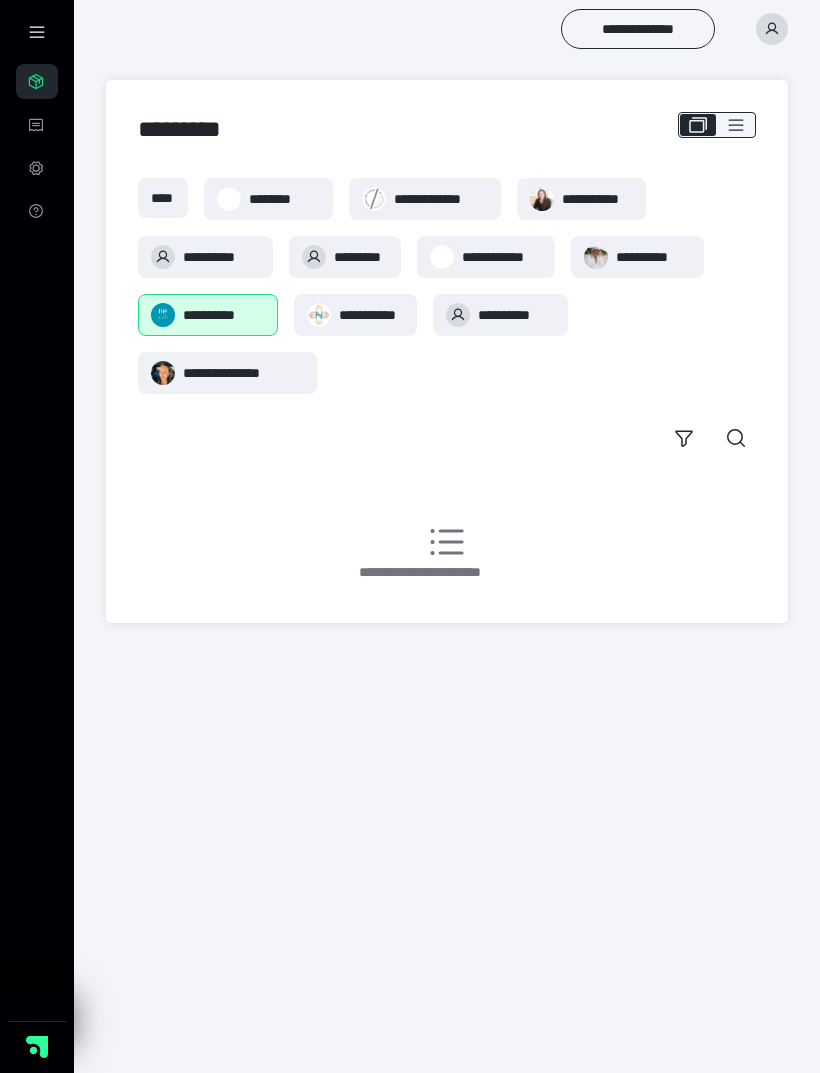 click on "*********" at bounding box center (345, 257) 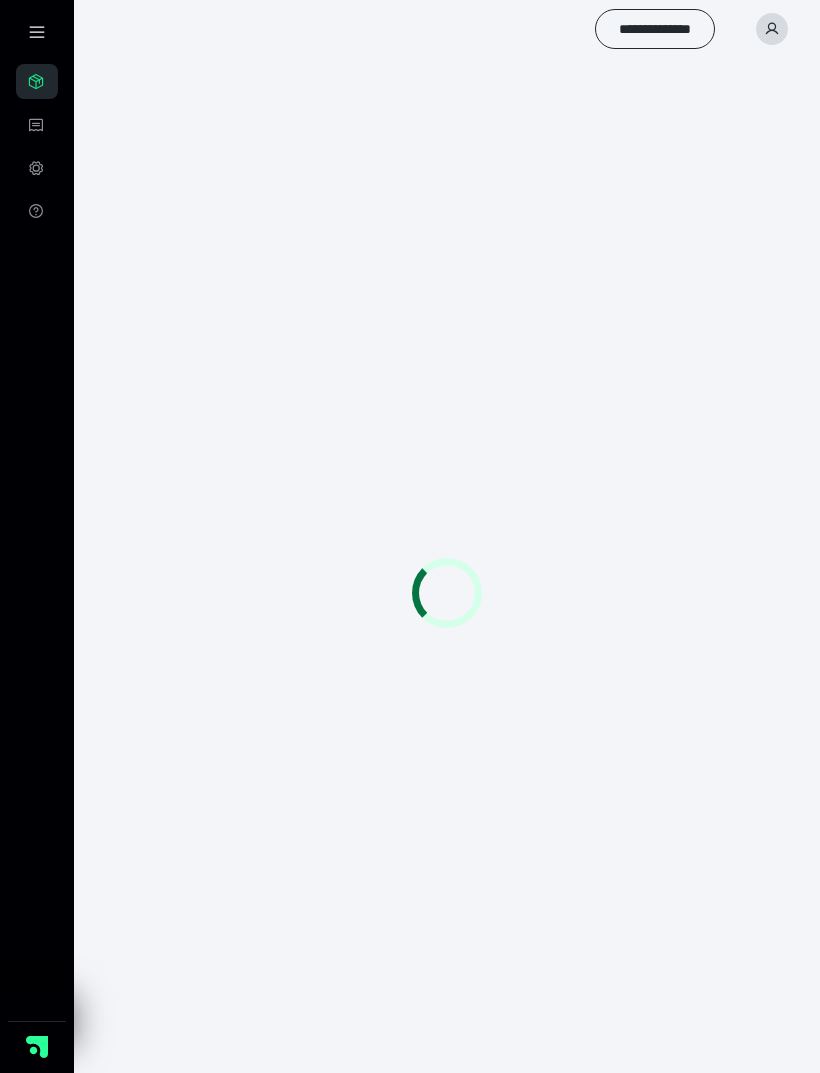 scroll, scrollTop: 0, scrollLeft: 0, axis: both 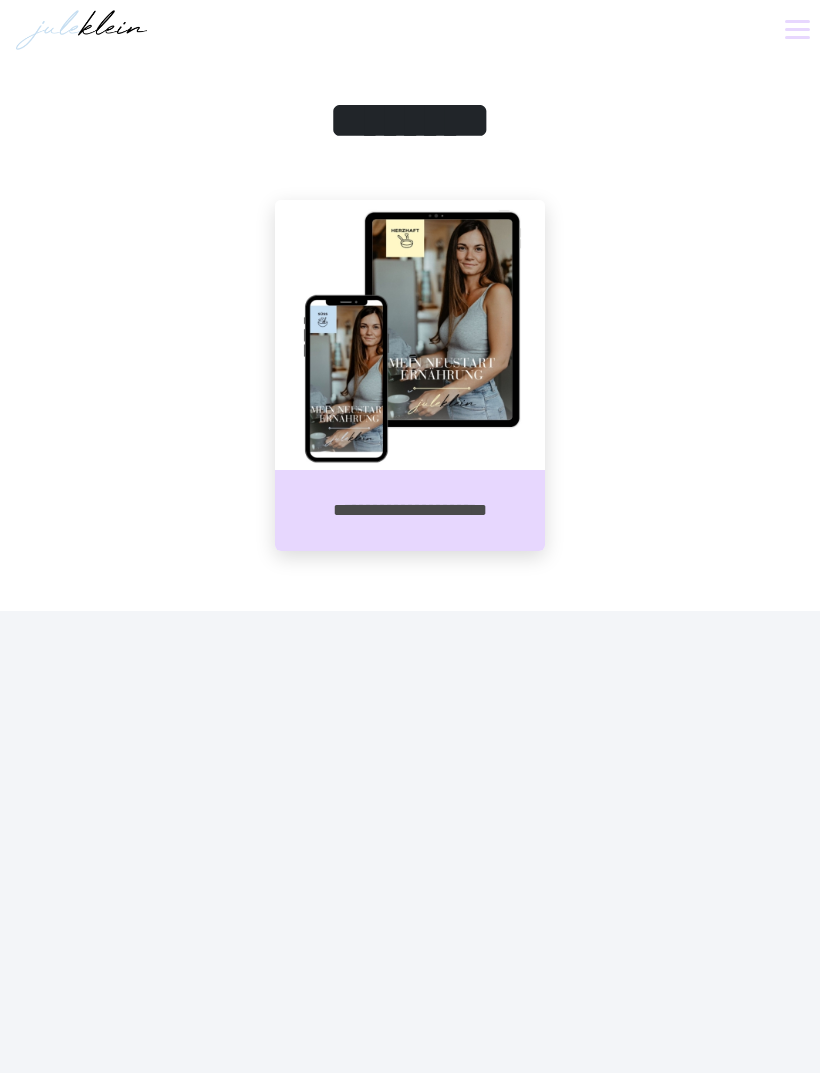 click on "**********" at bounding box center (410, 510) 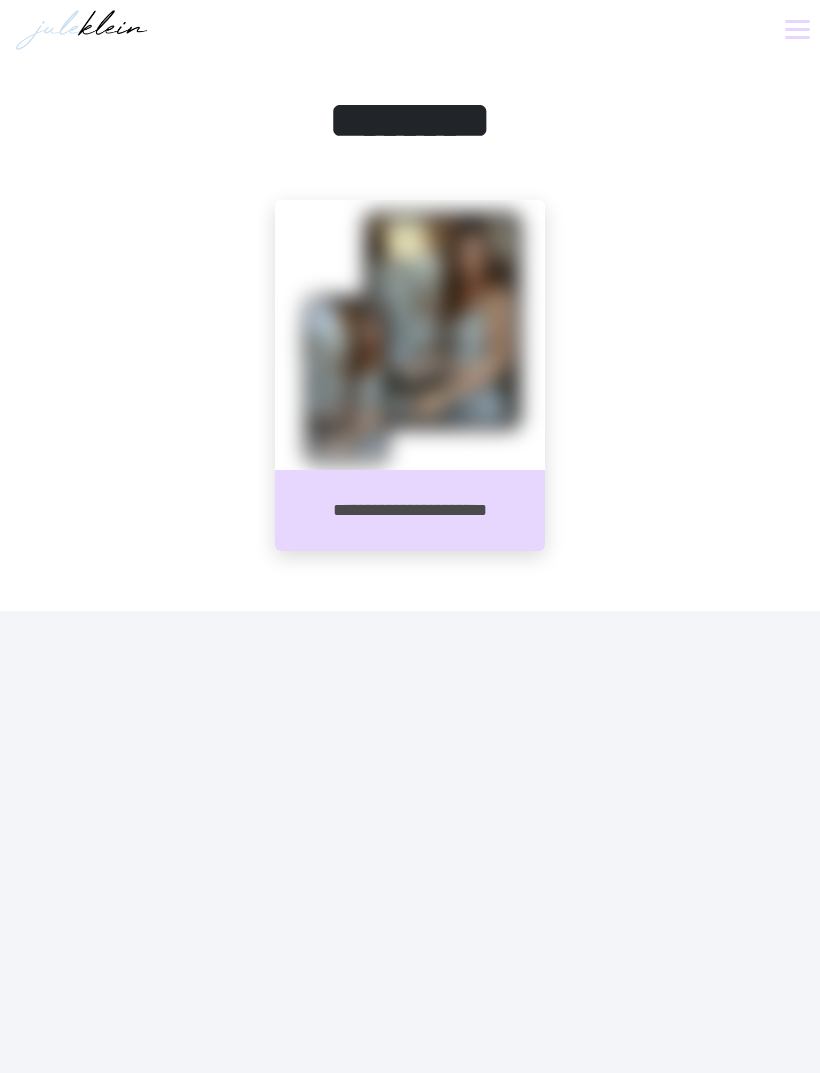 scroll, scrollTop: 0, scrollLeft: 0, axis: both 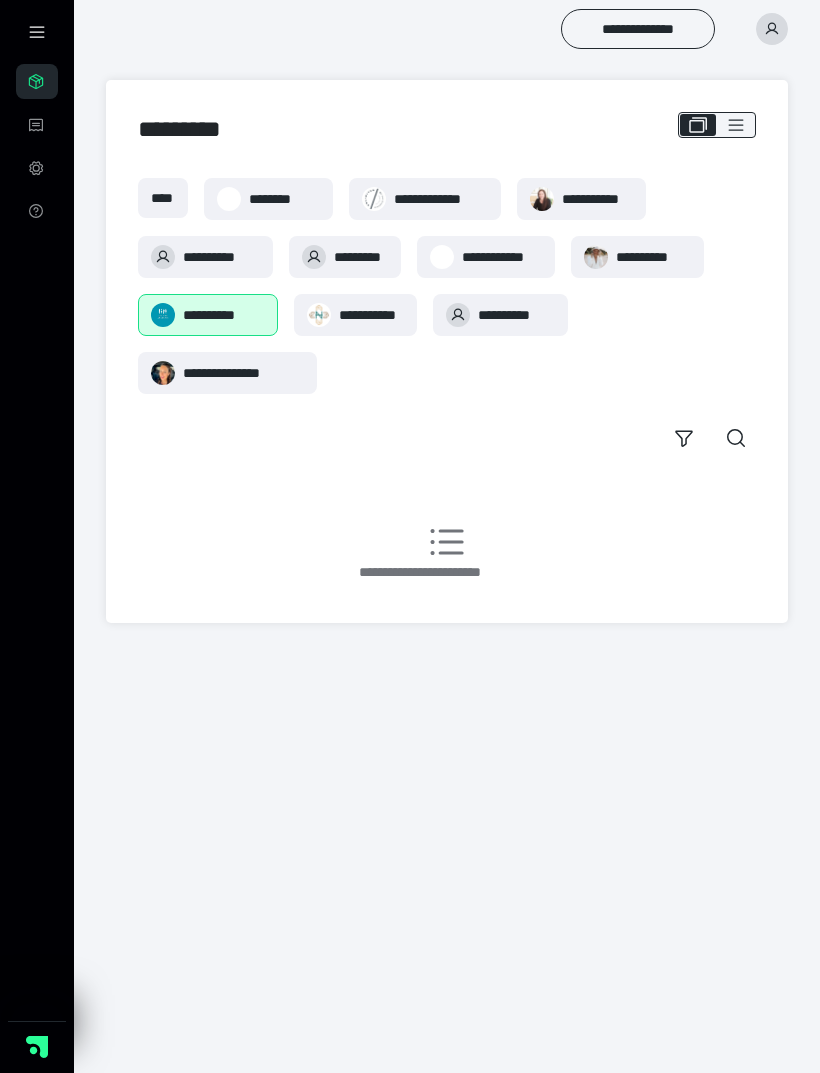 click 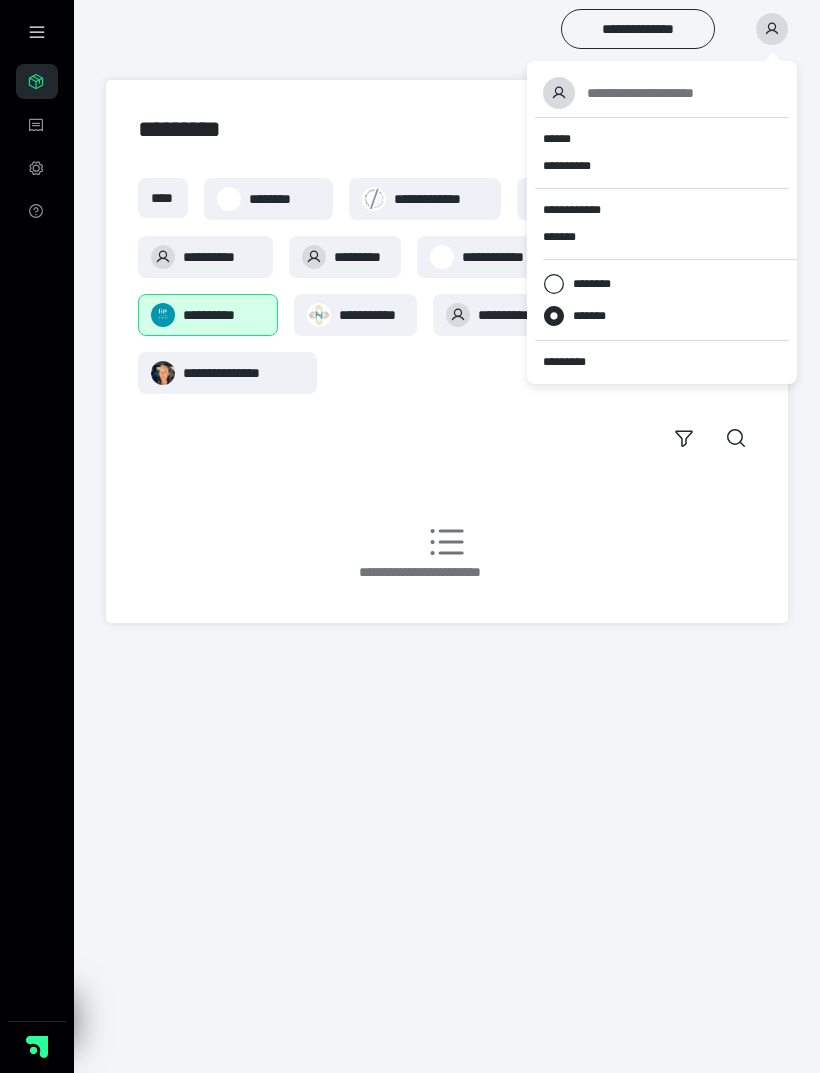 click on "*********" at bounding box center [662, 362] 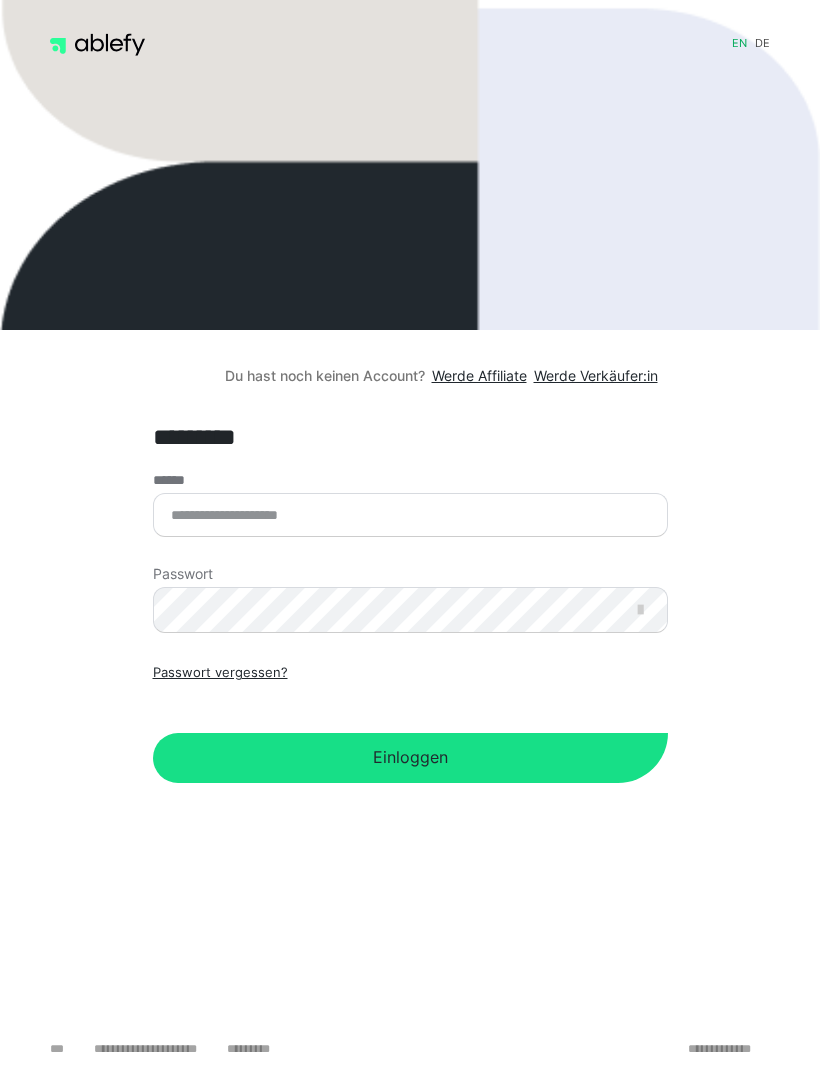 scroll, scrollTop: 0, scrollLeft: 0, axis: both 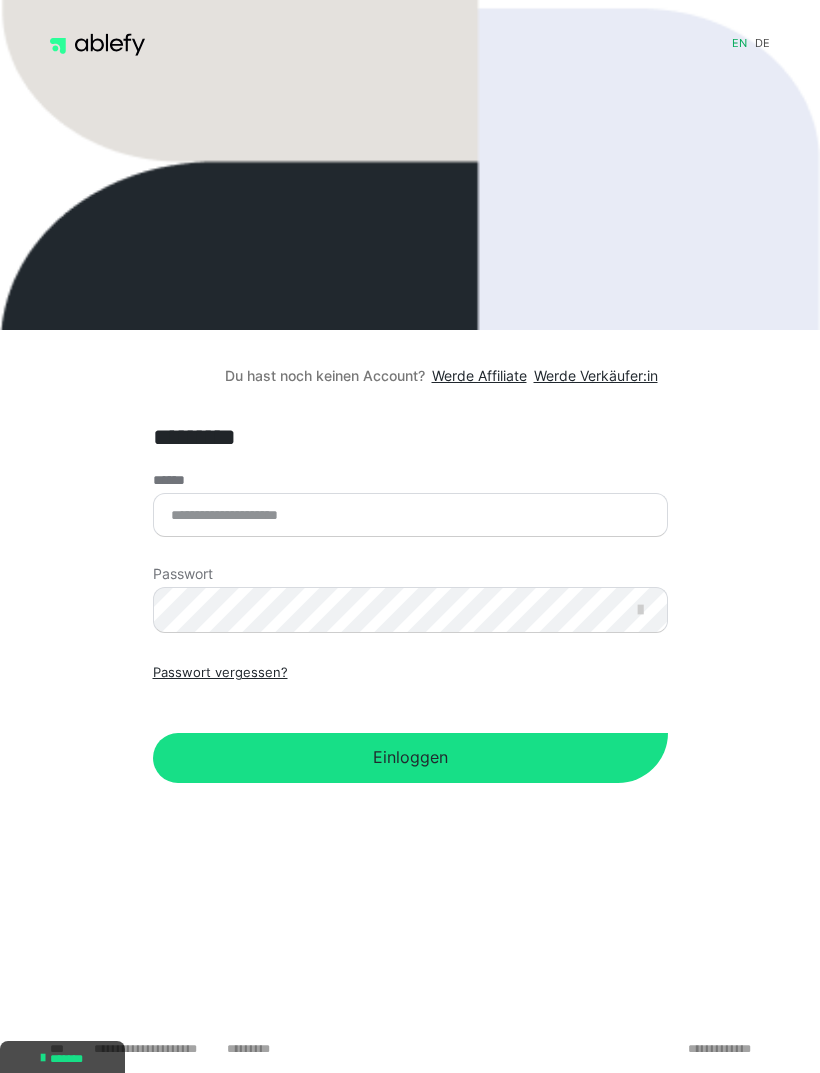 click on "******" at bounding box center (410, 515) 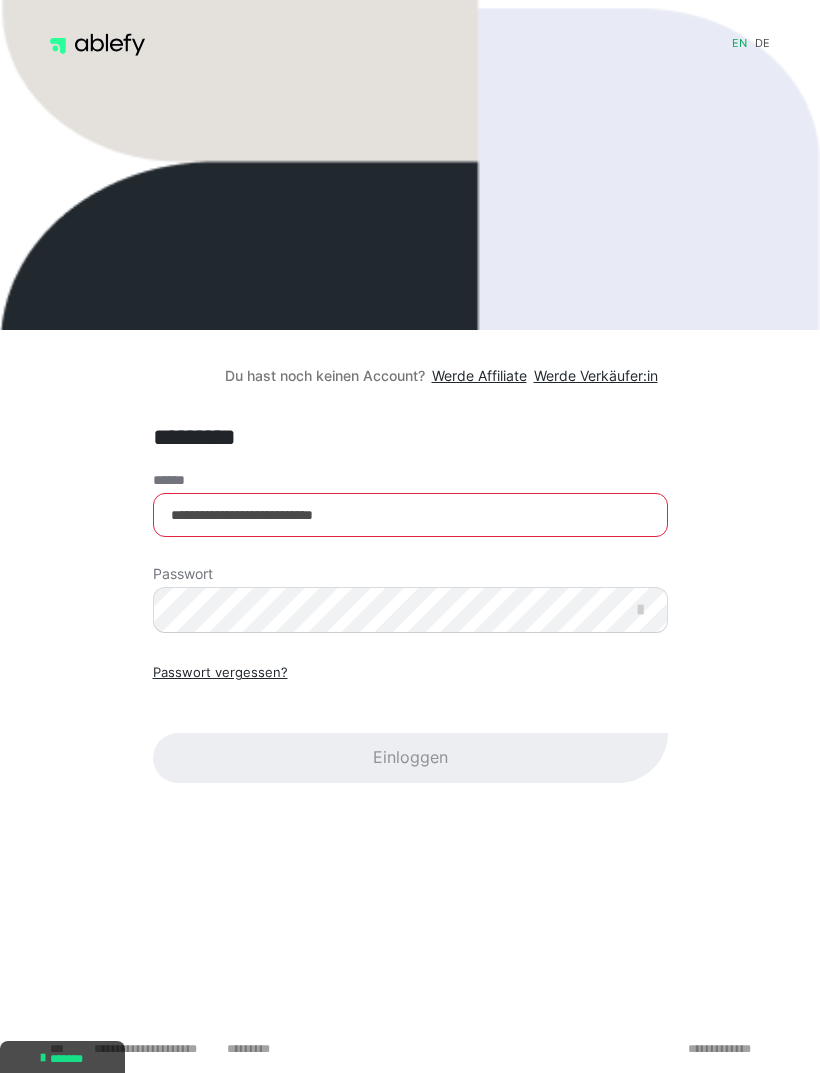 type on "**********" 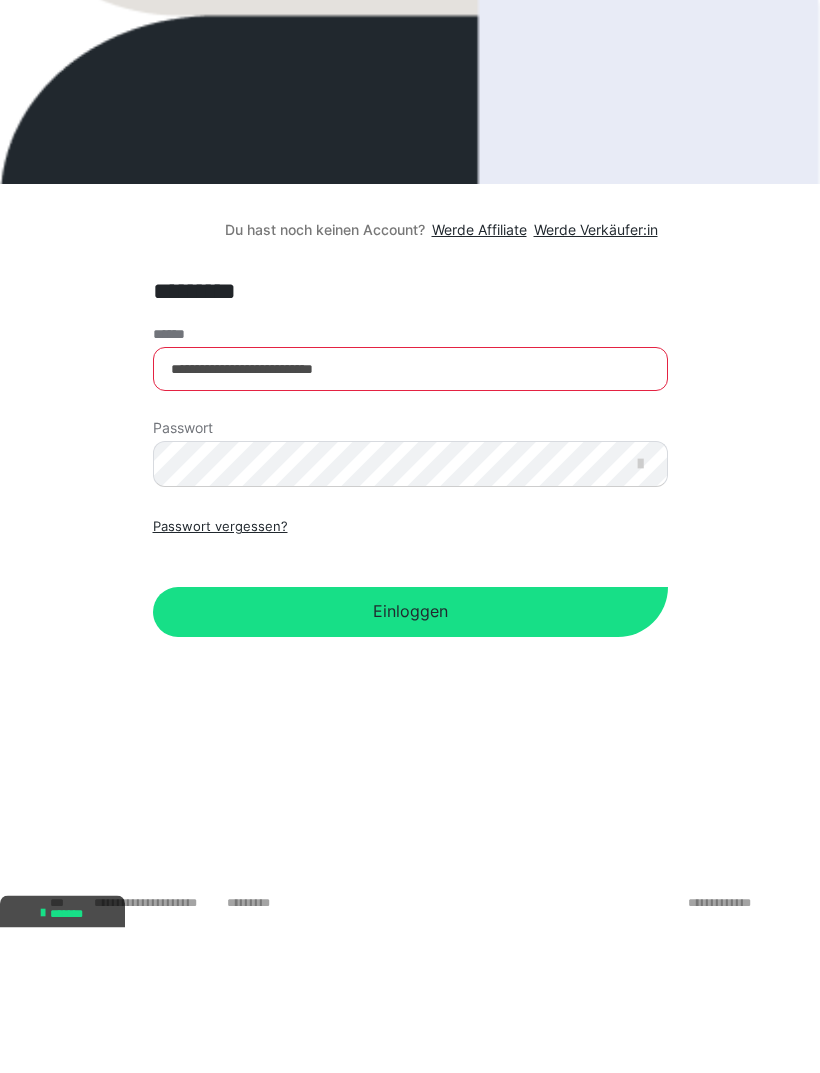 click on "Einloggen" at bounding box center (410, 758) 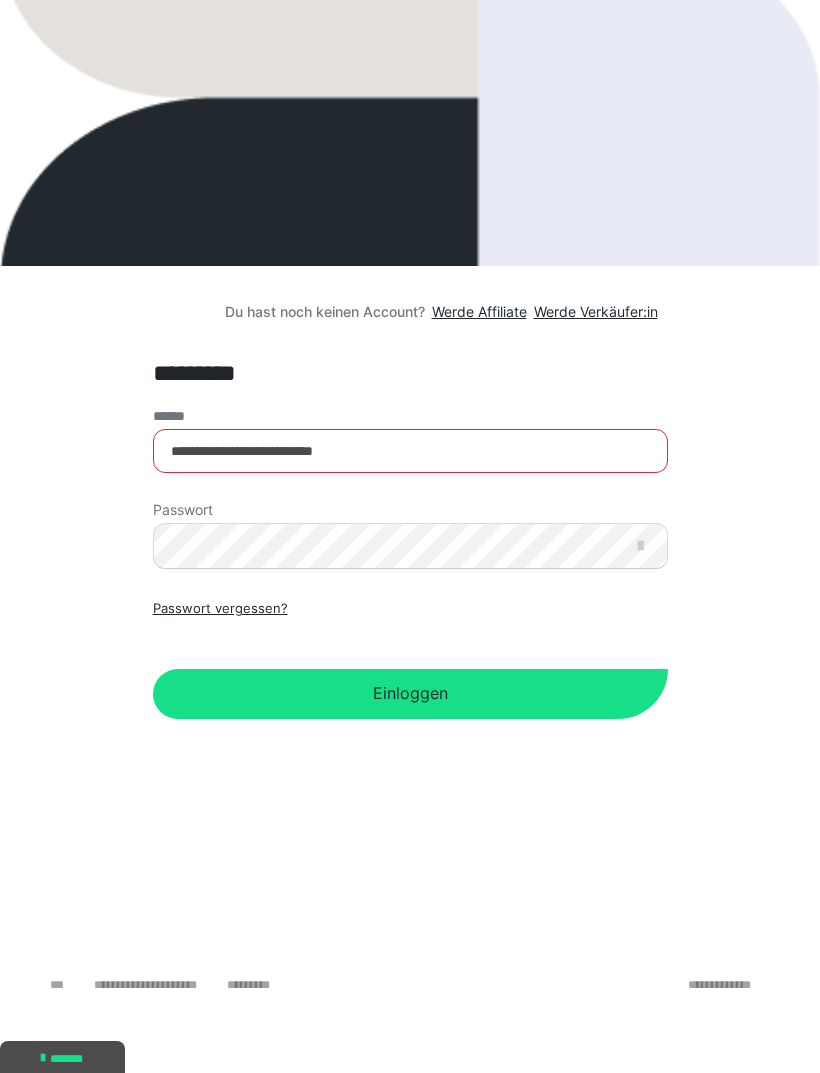 scroll, scrollTop: 0, scrollLeft: 0, axis: both 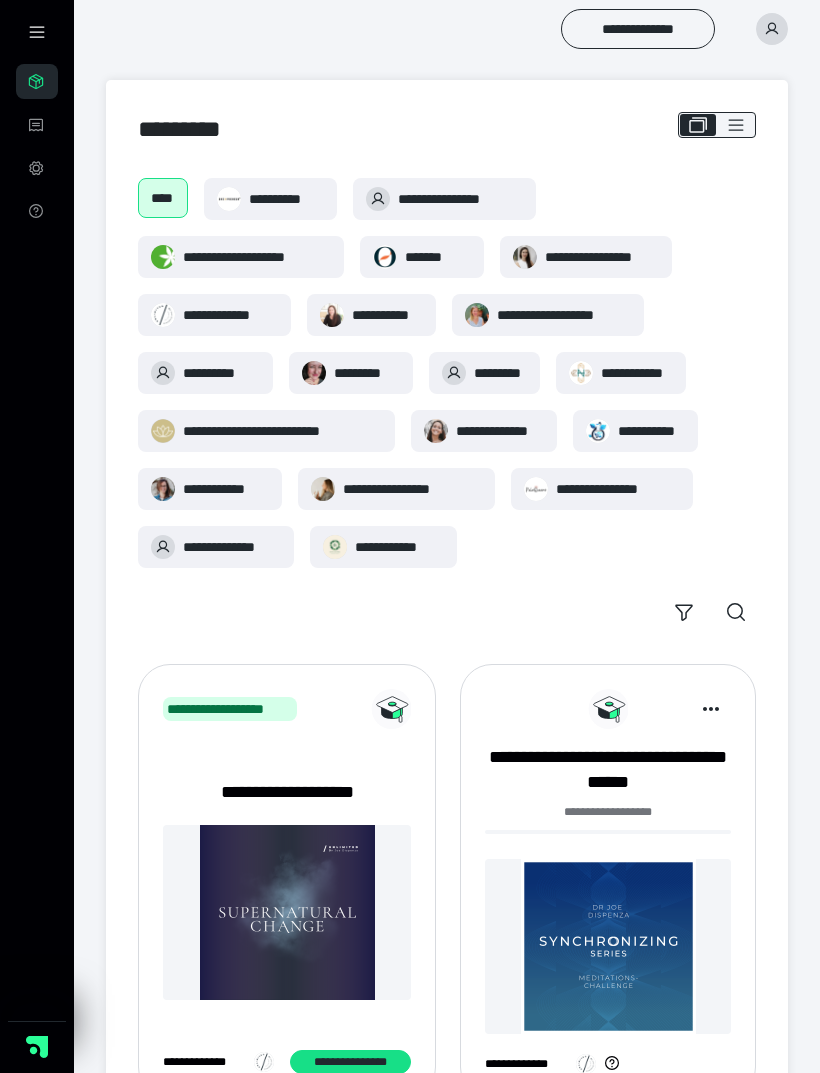 click on "**********" at bounding box center [444, 199] 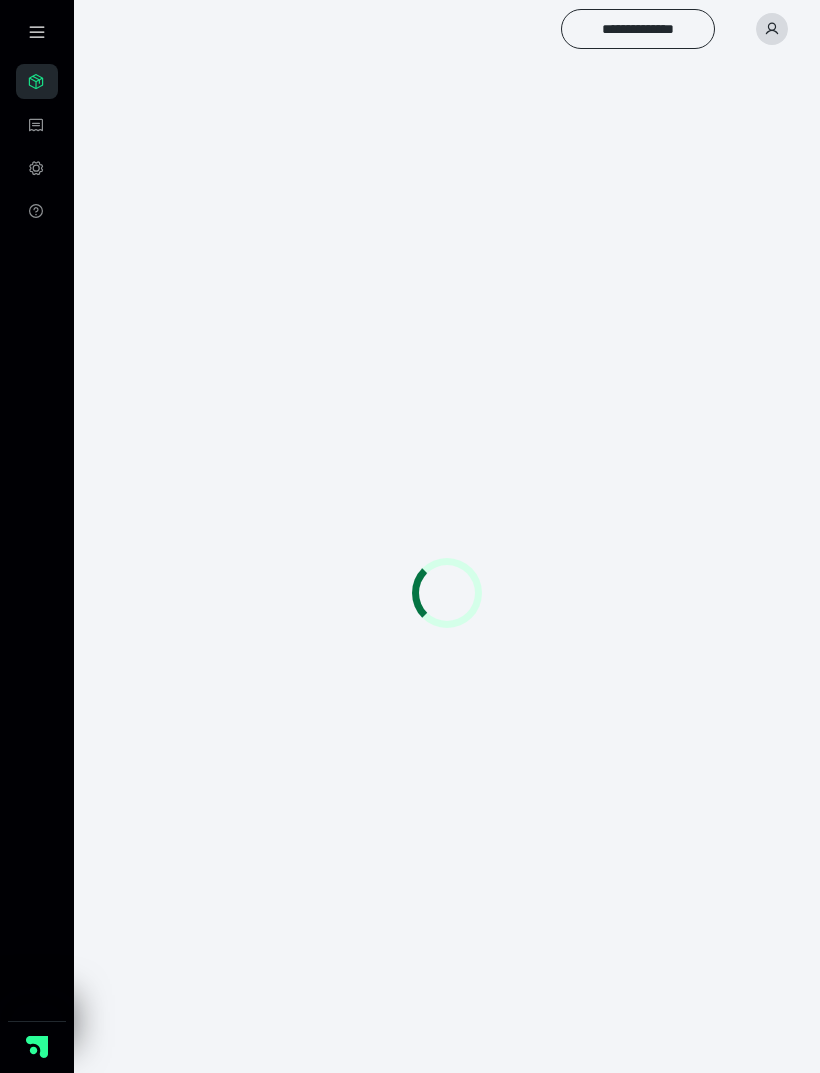 scroll, scrollTop: 0, scrollLeft: 0, axis: both 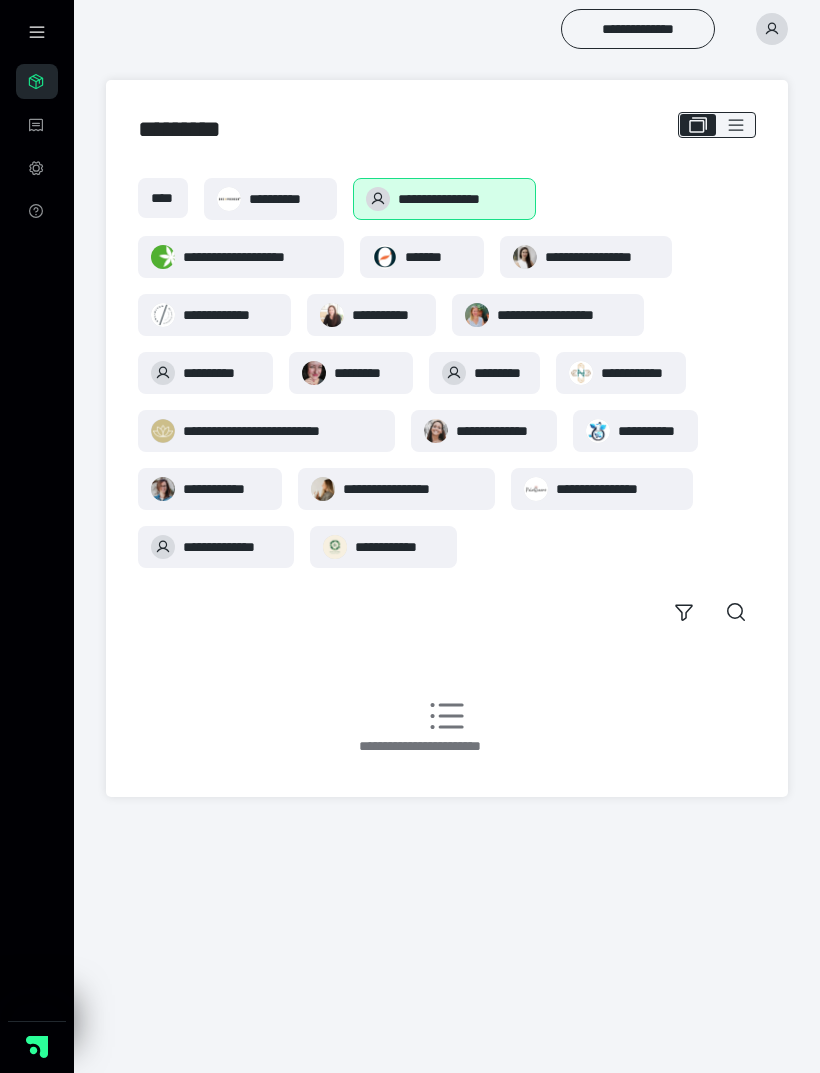 click on "**********" at bounding box center [548, 315] 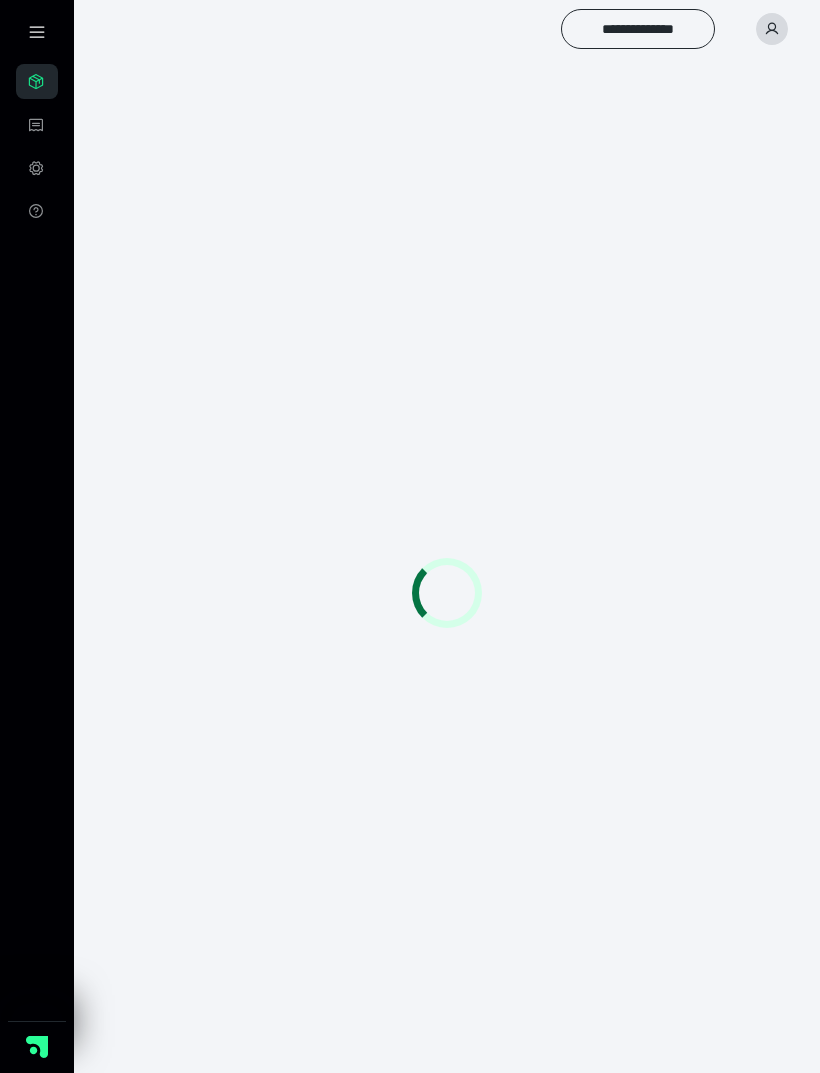 scroll, scrollTop: 0, scrollLeft: 0, axis: both 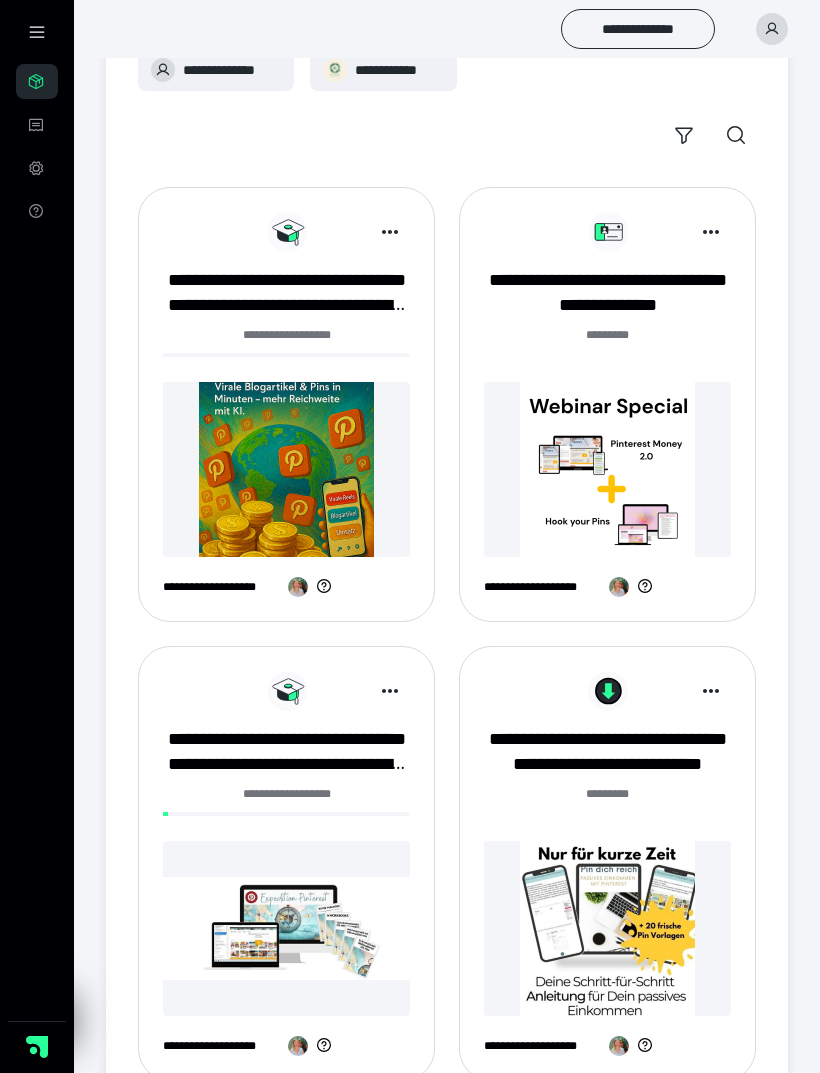 click at bounding box center [286, 469] 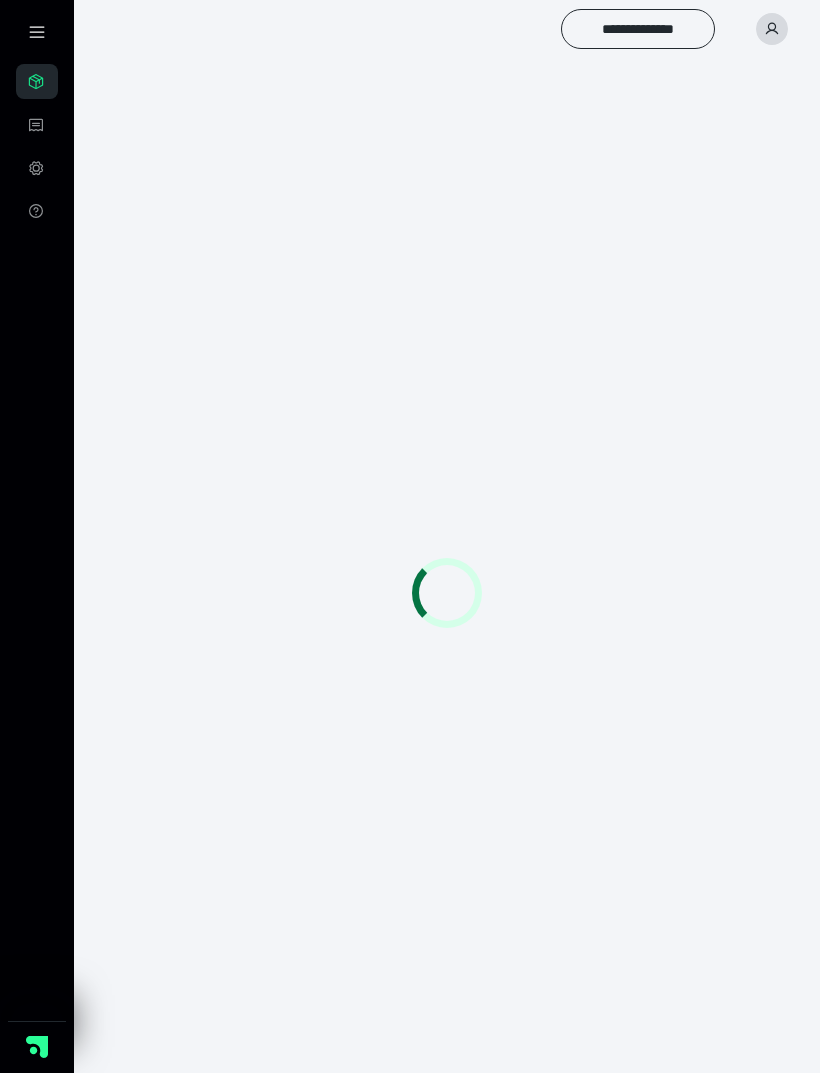 scroll, scrollTop: 0, scrollLeft: 0, axis: both 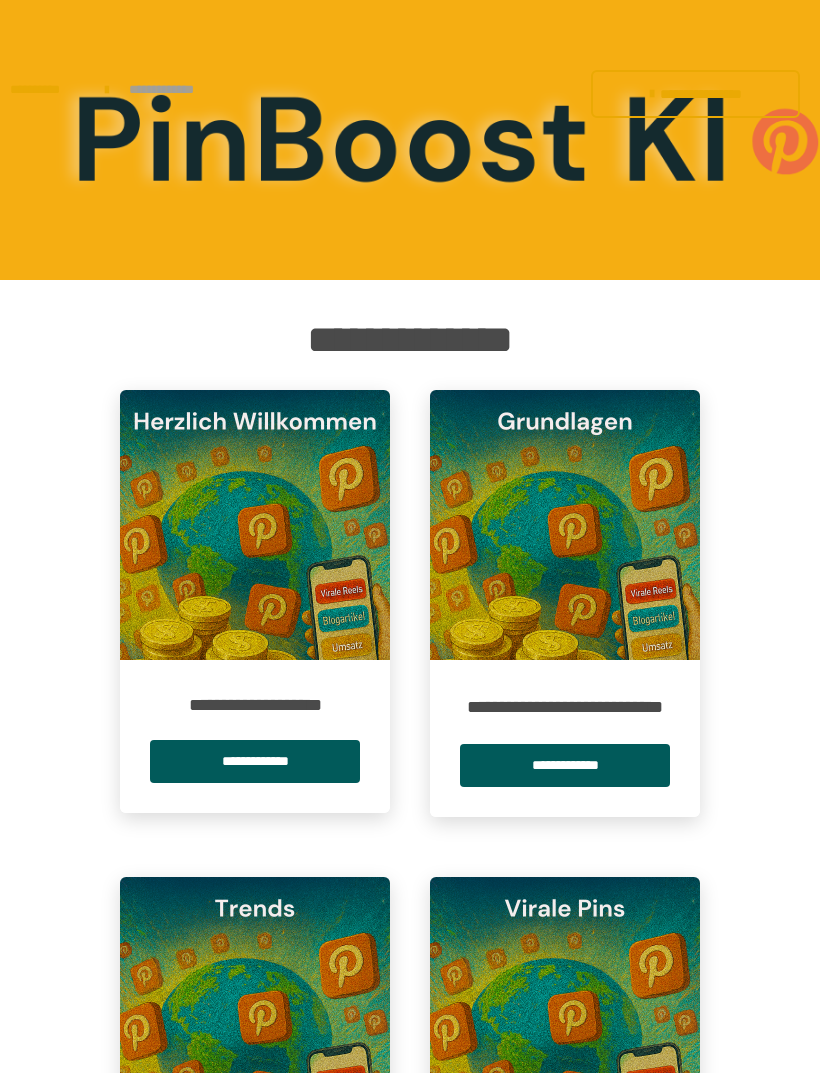 click on "**********" at bounding box center [255, 761] 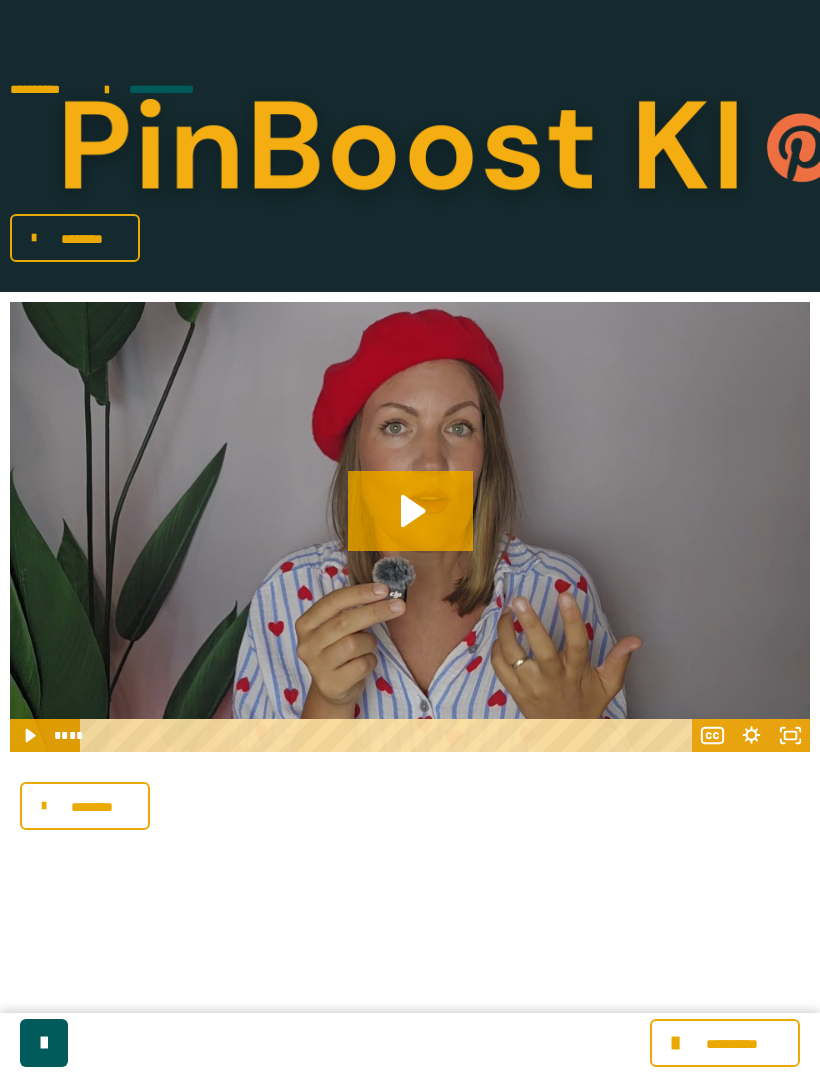 click 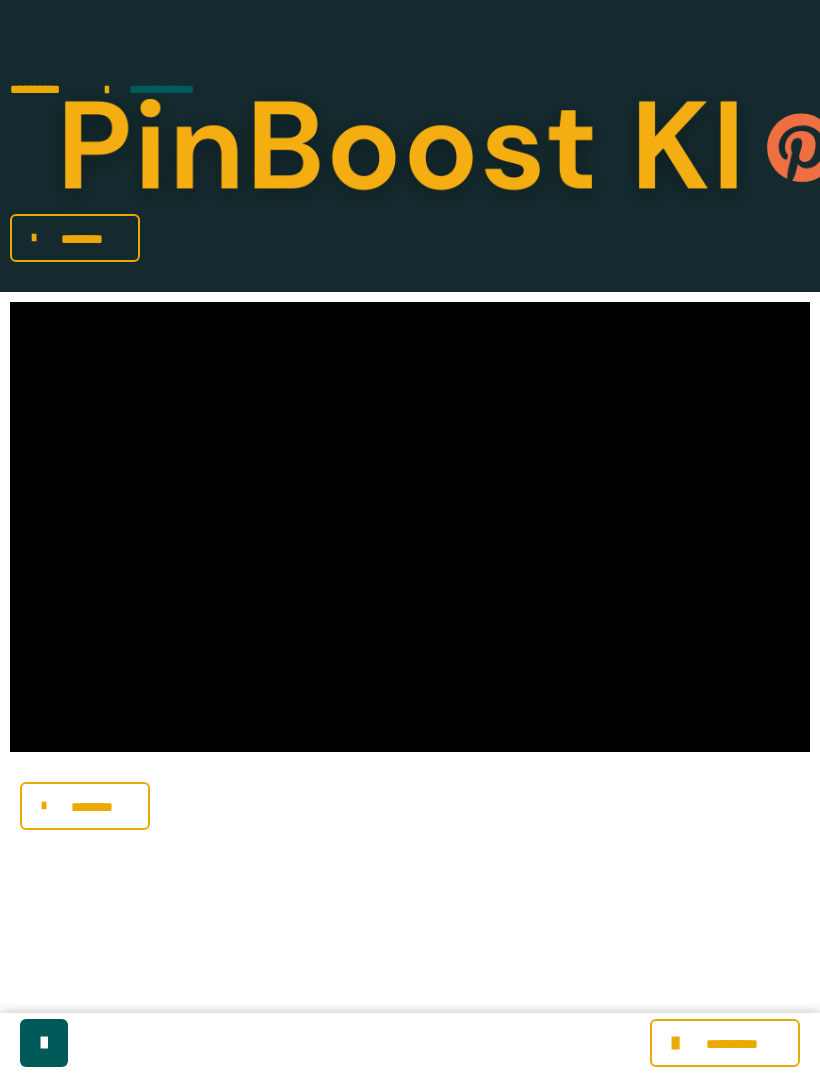 click at bounding box center [410, 527] 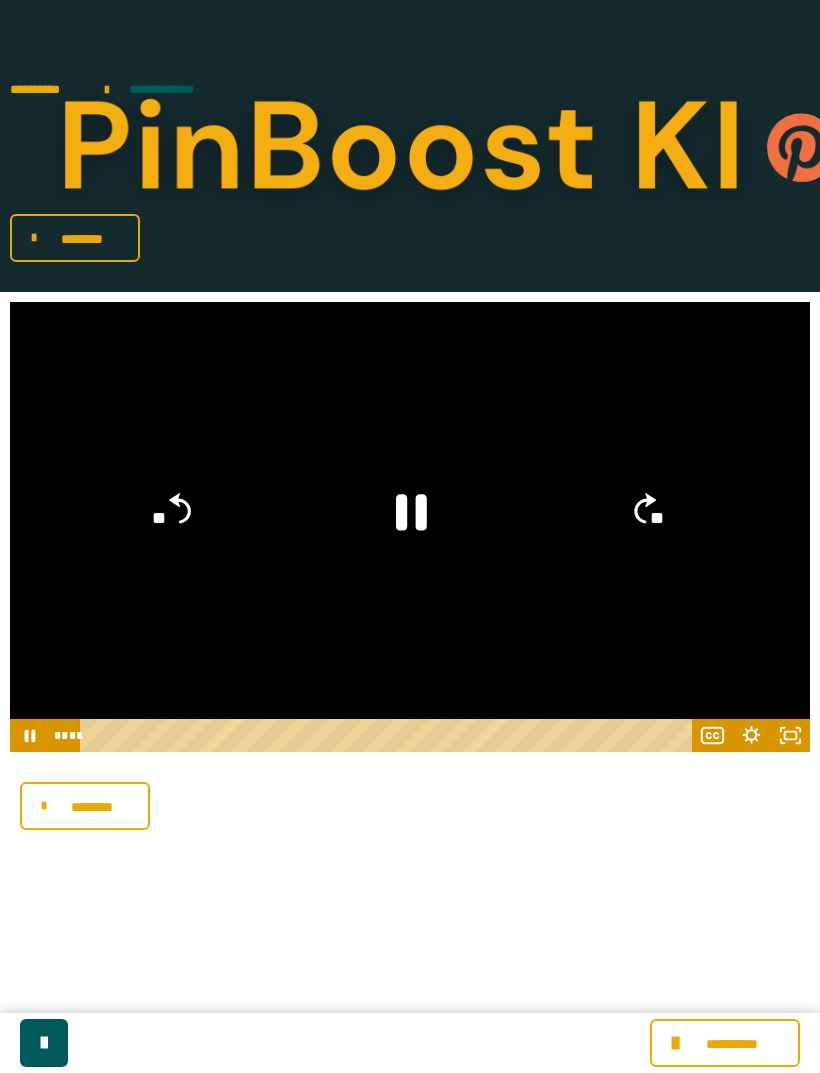 click 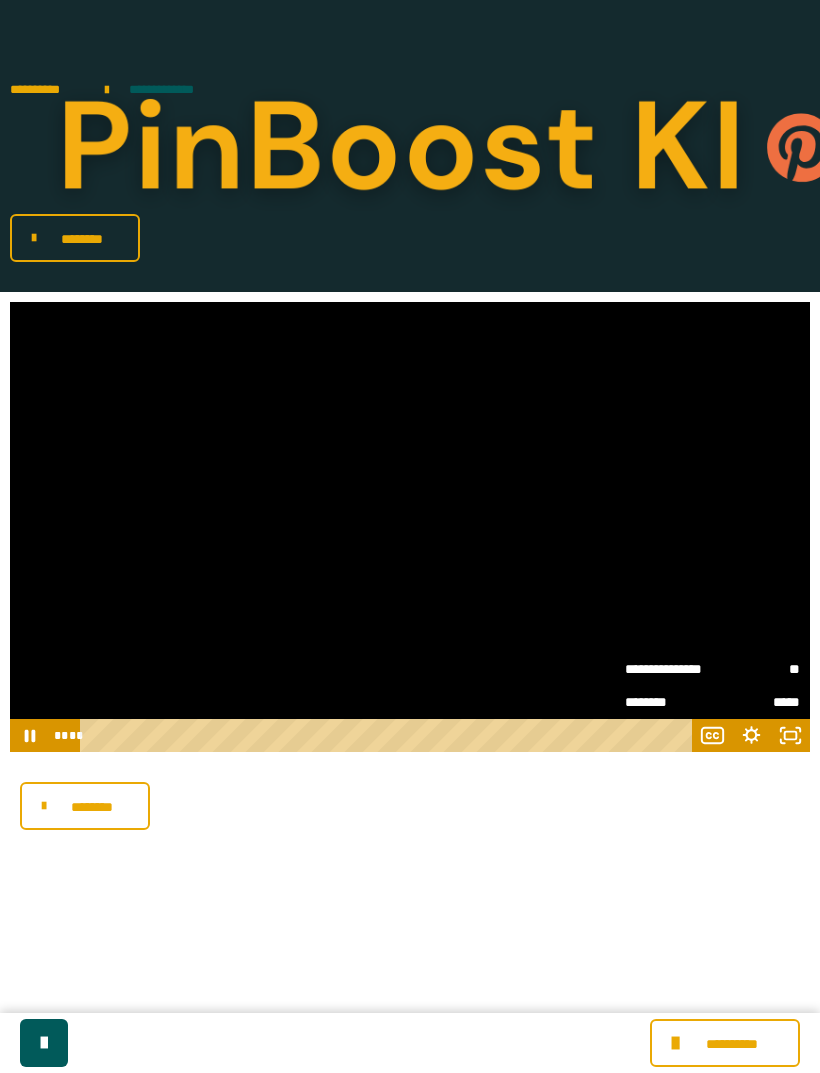 click on "**" at bounding box center (756, 669) 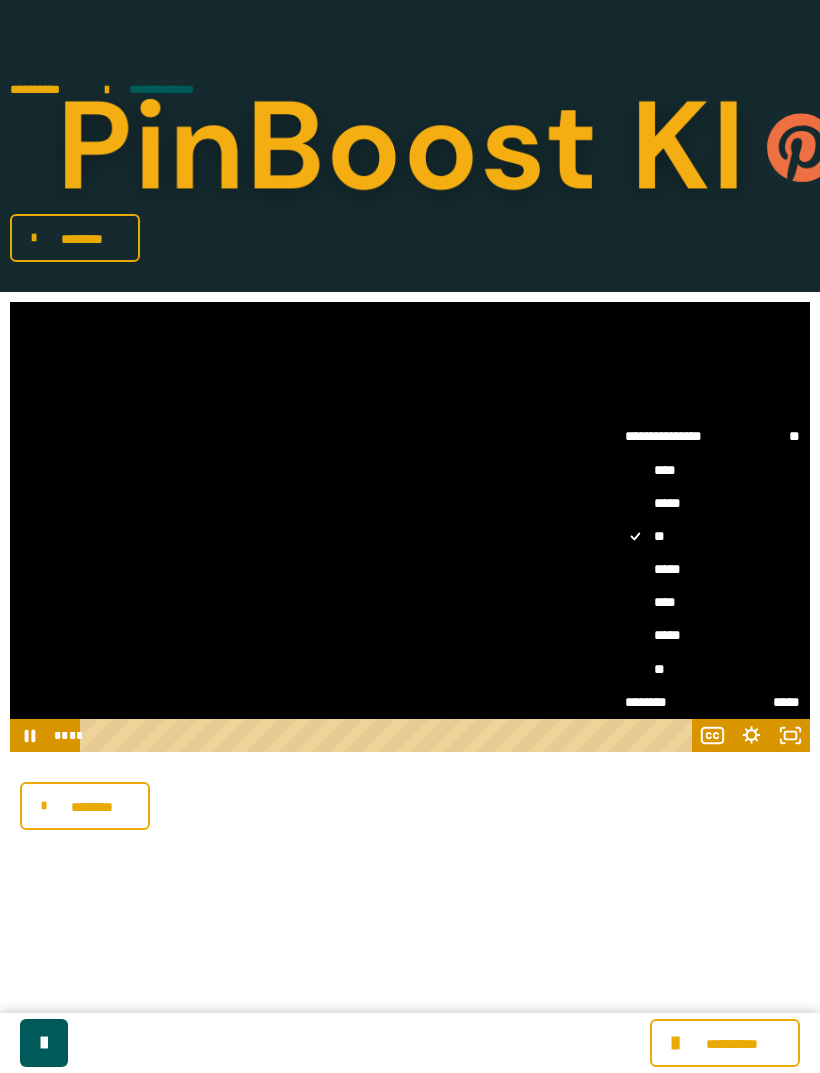 click on "**" at bounding box center (712, 670) 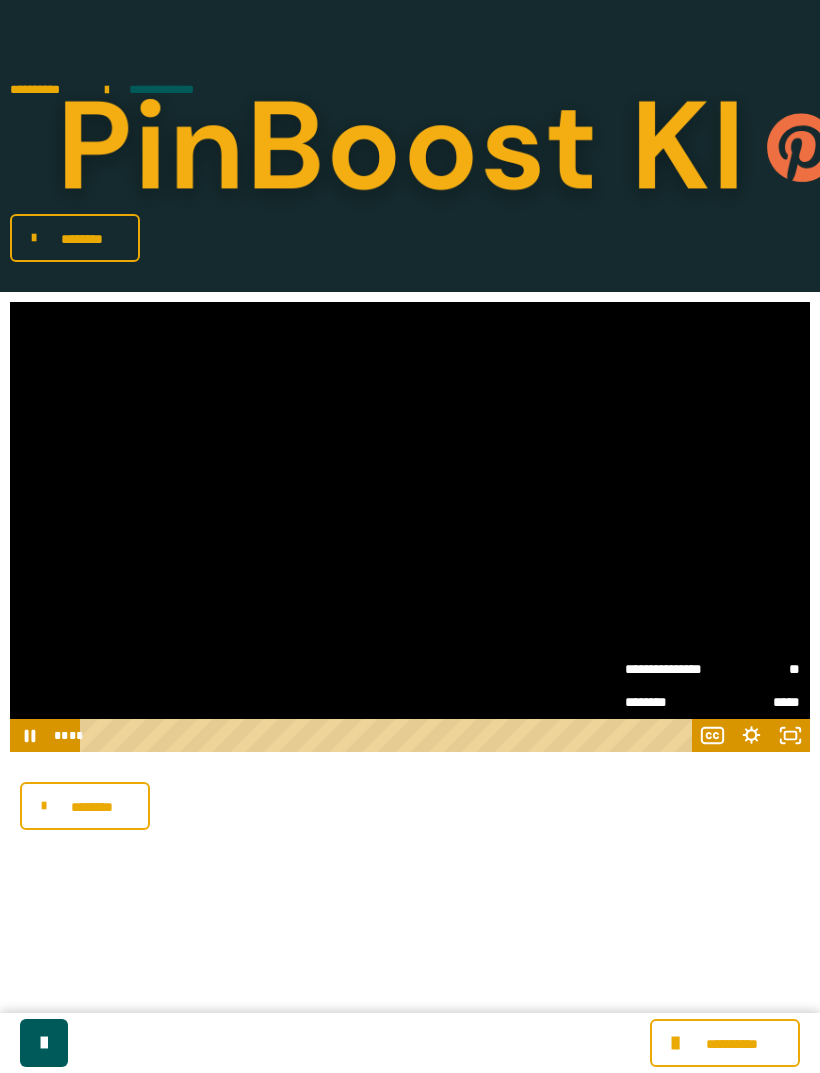 click at bounding box center [410, 527] 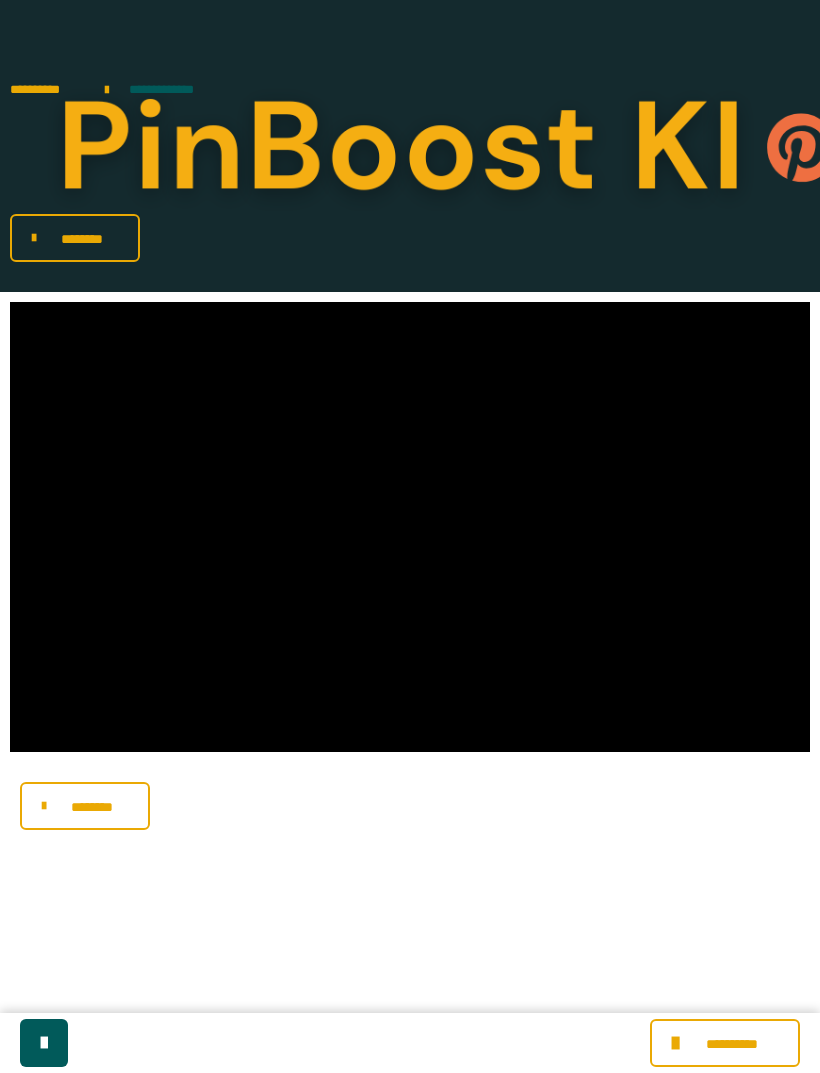 click at bounding box center [410, 527] 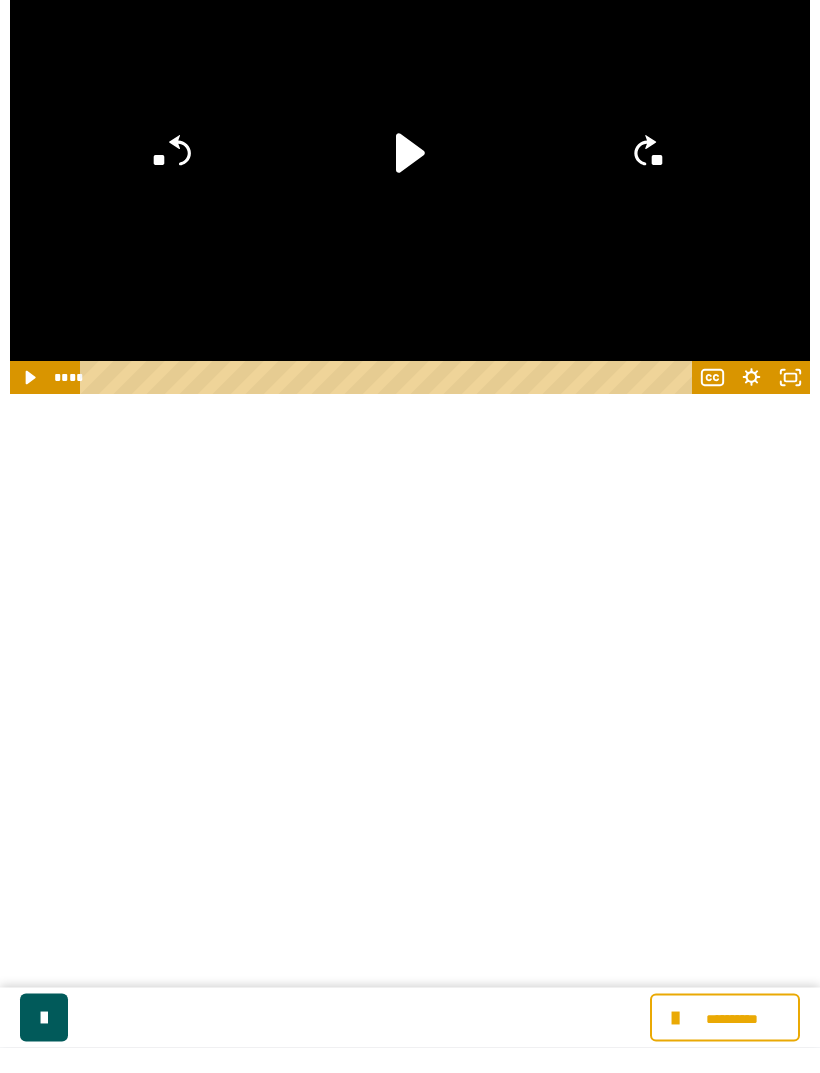 scroll, scrollTop: 320, scrollLeft: 0, axis: vertical 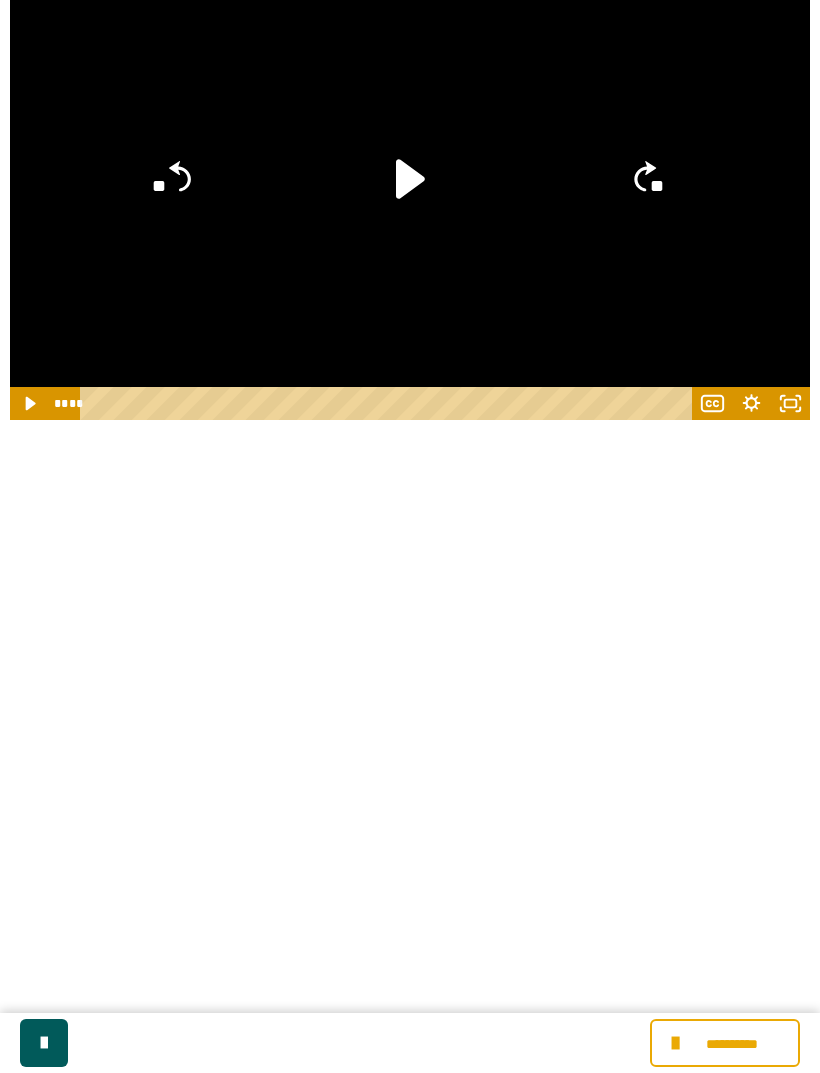 click on "**********" at bounding box center (731, 1044) 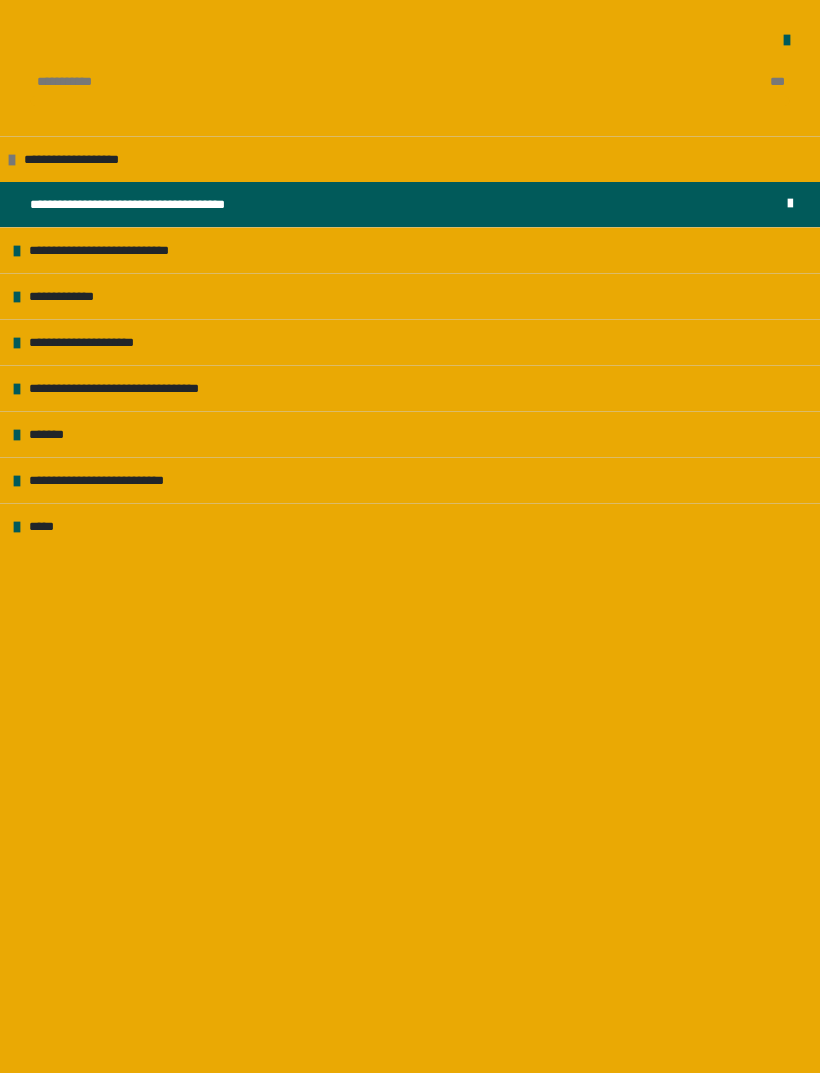 click on "**********" at bounding box center [410, 250] 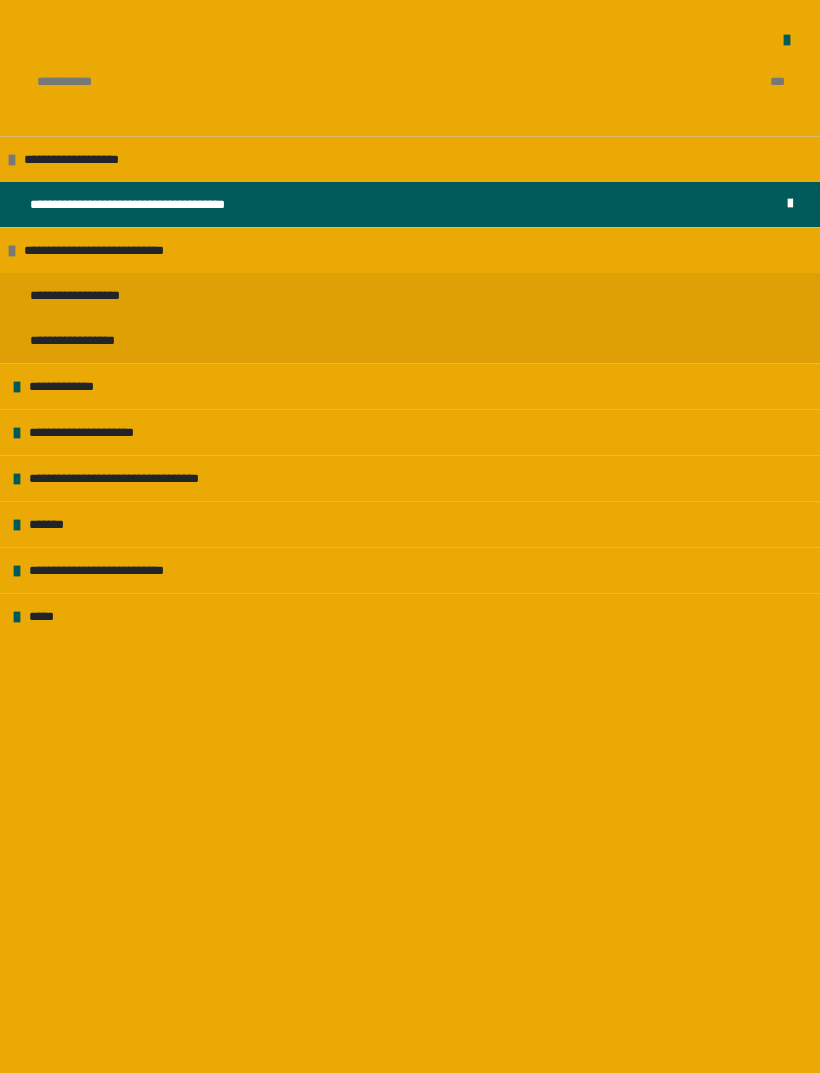 click on "**********" at bounding box center [410, 295] 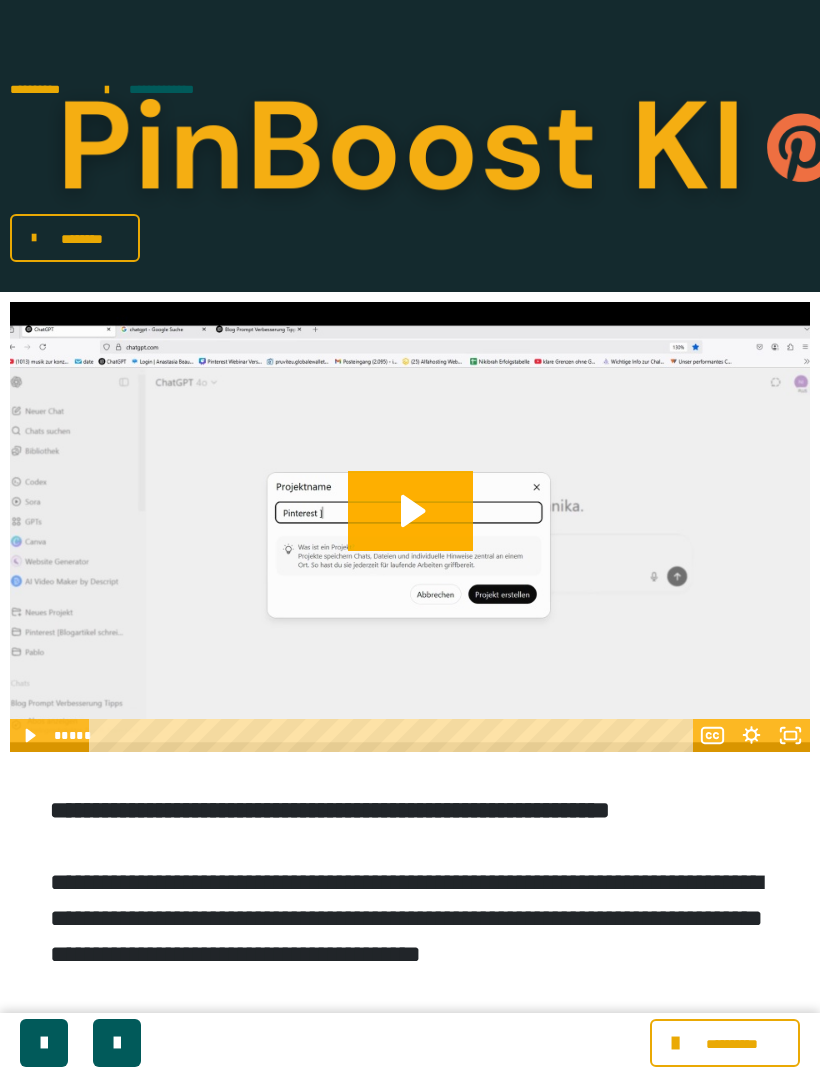 click 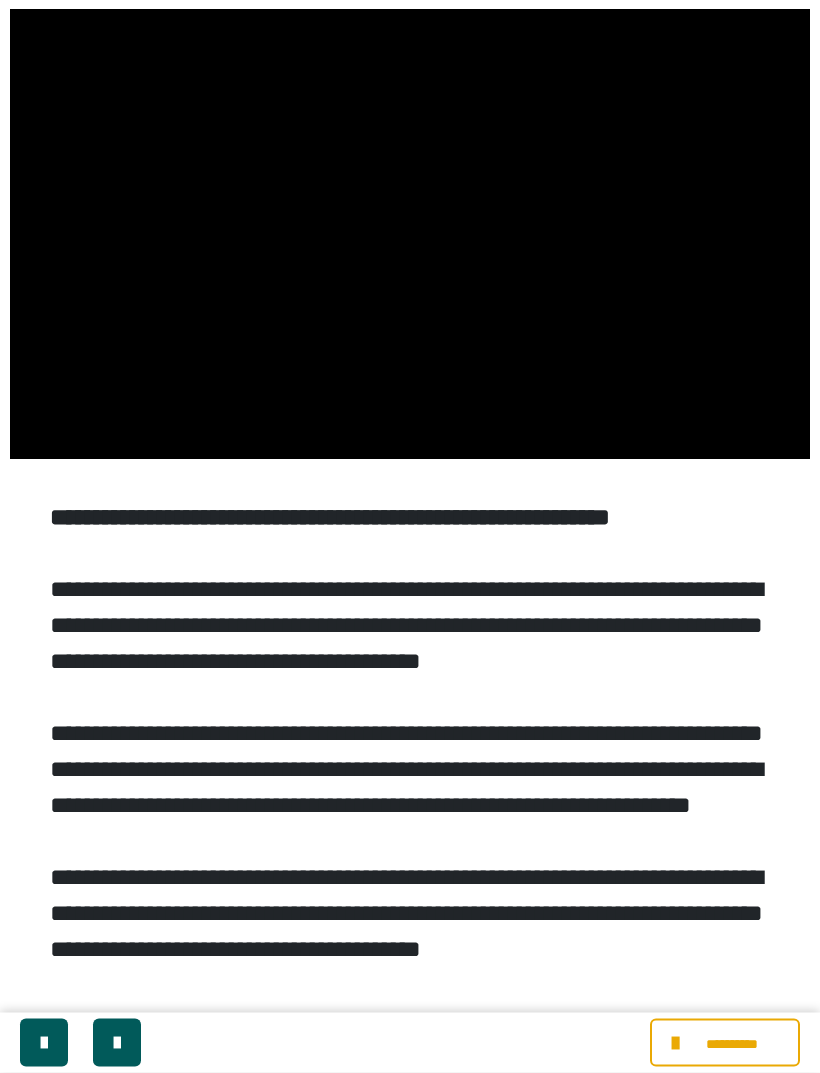 scroll, scrollTop: 293, scrollLeft: 0, axis: vertical 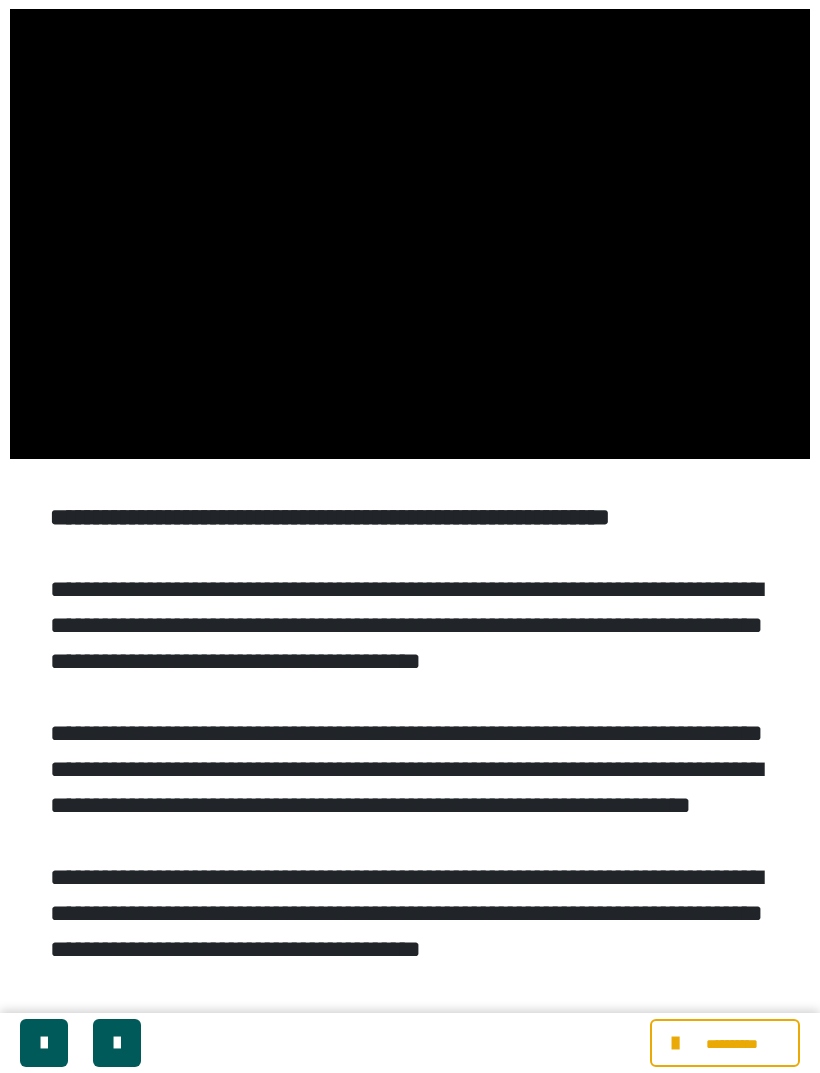 click at bounding box center [410, 234] 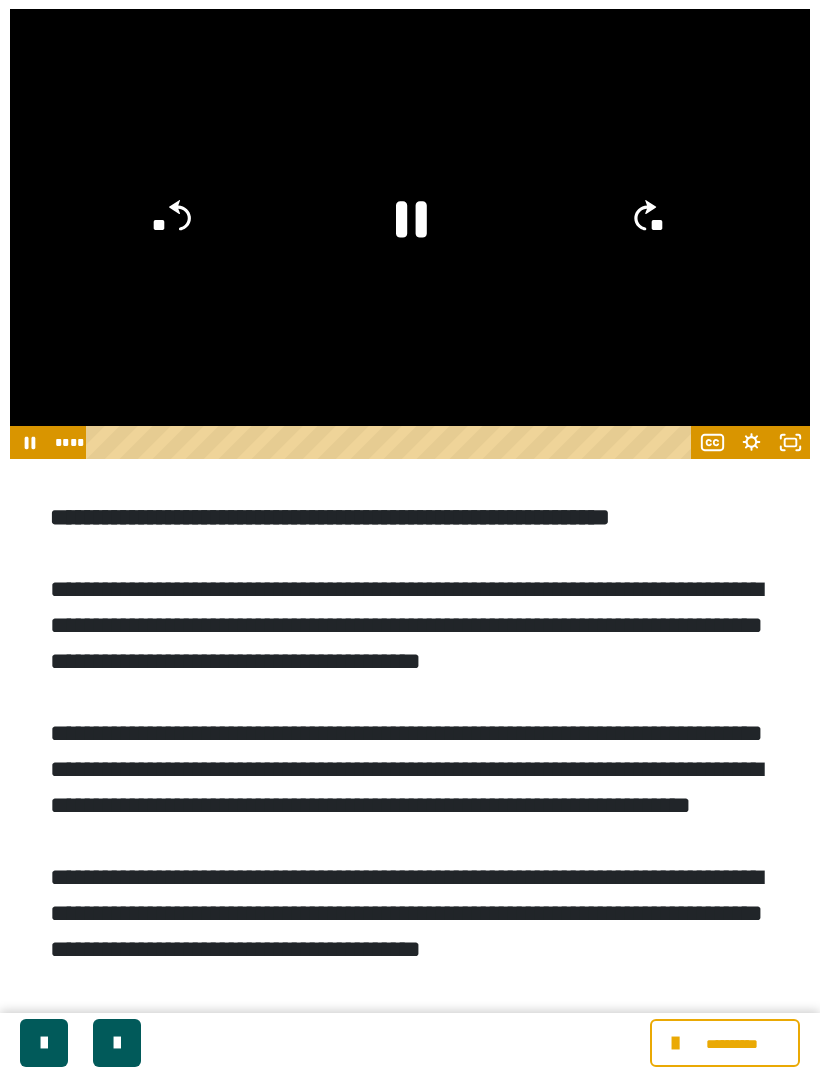 click 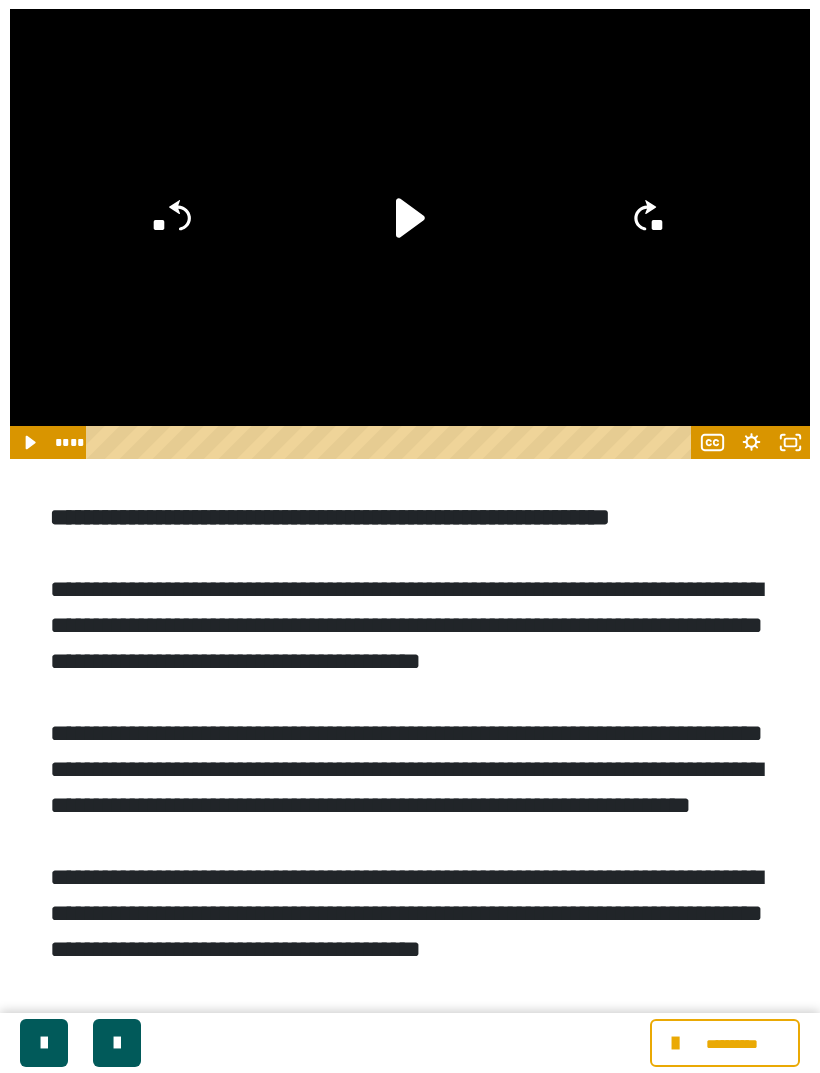click 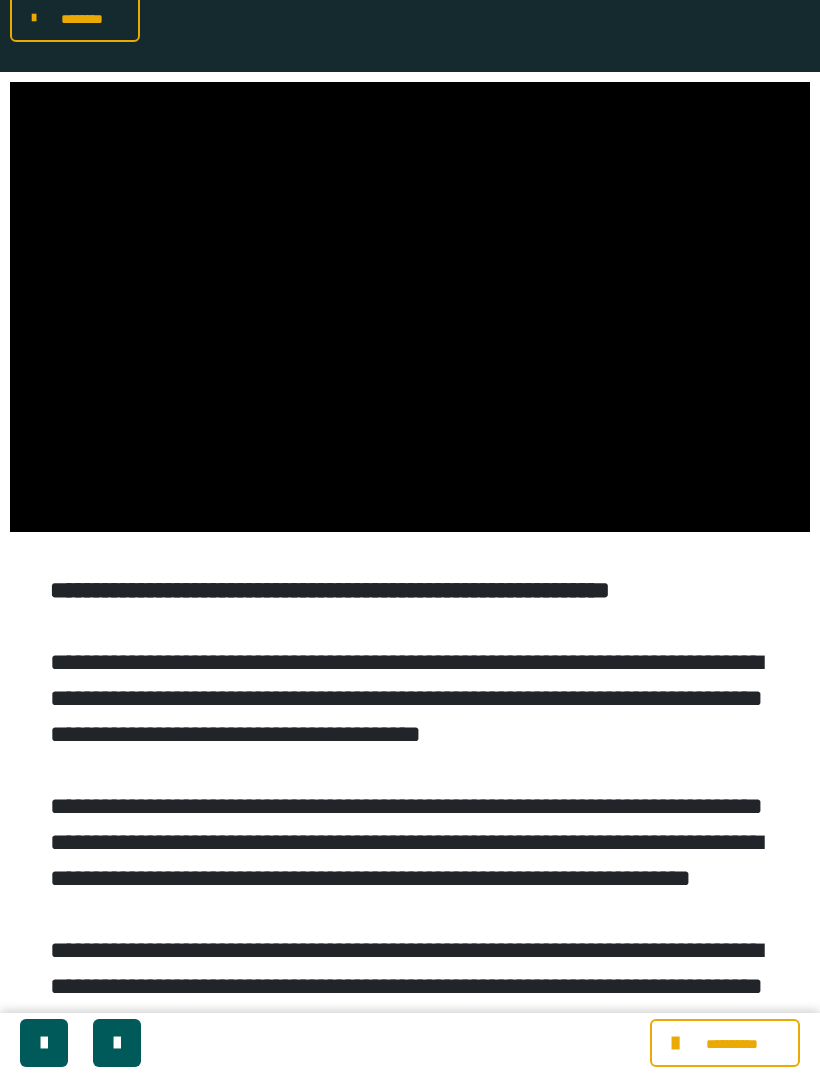 scroll, scrollTop: 219, scrollLeft: 0, axis: vertical 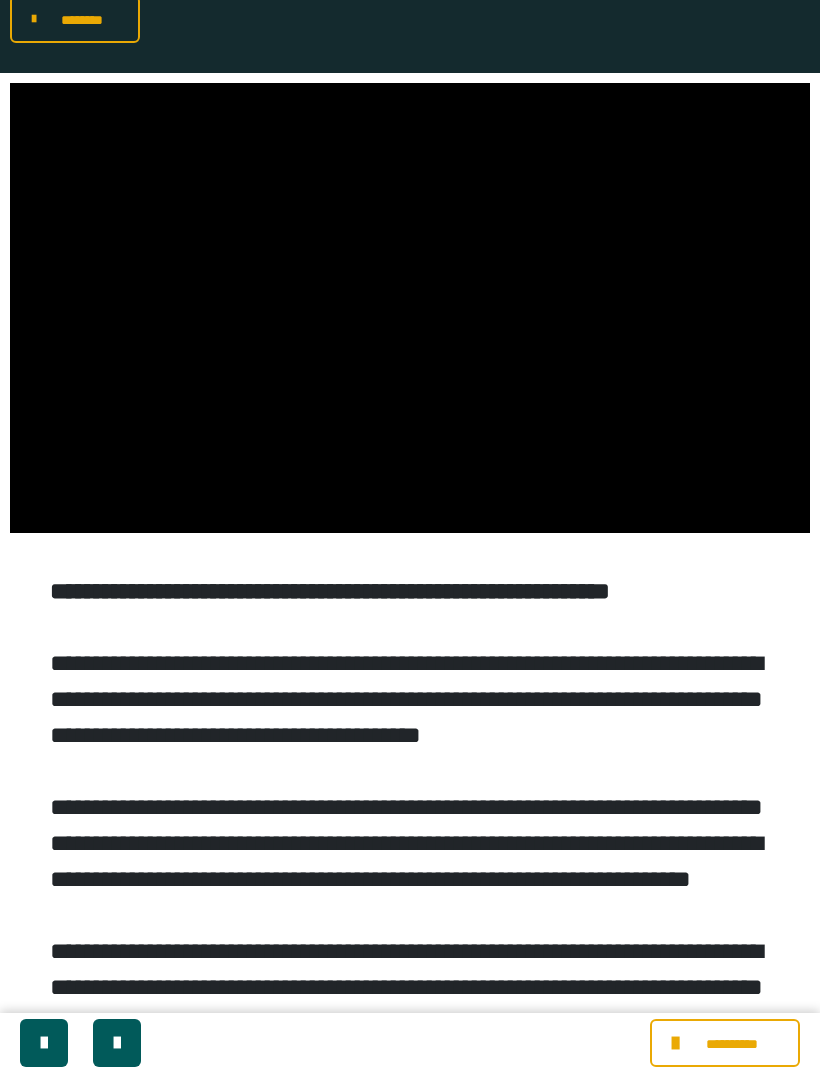 click at bounding box center [410, 308] 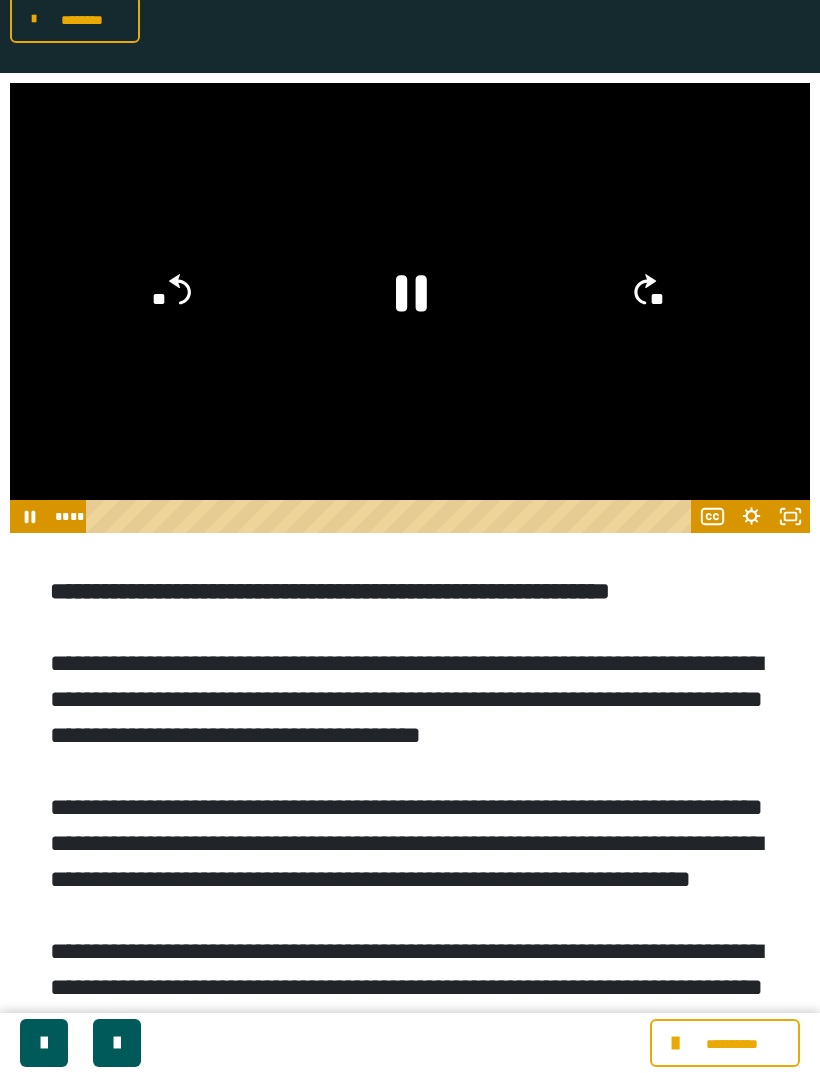 click 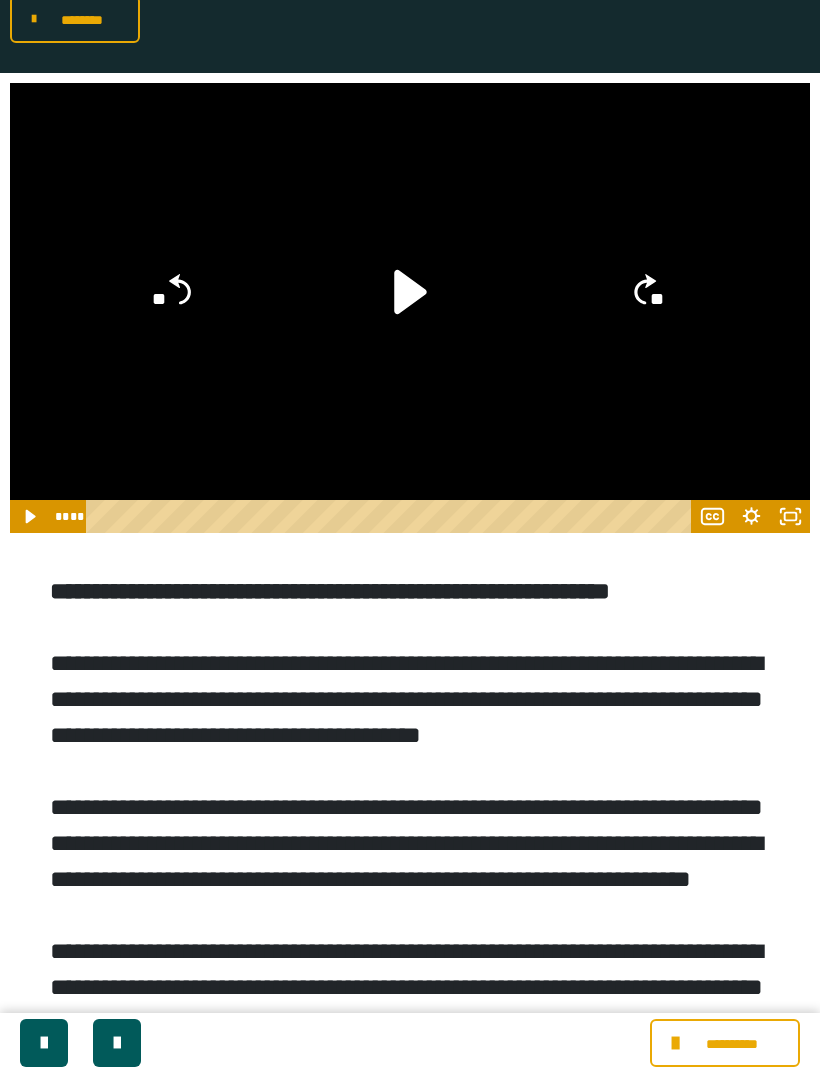 click 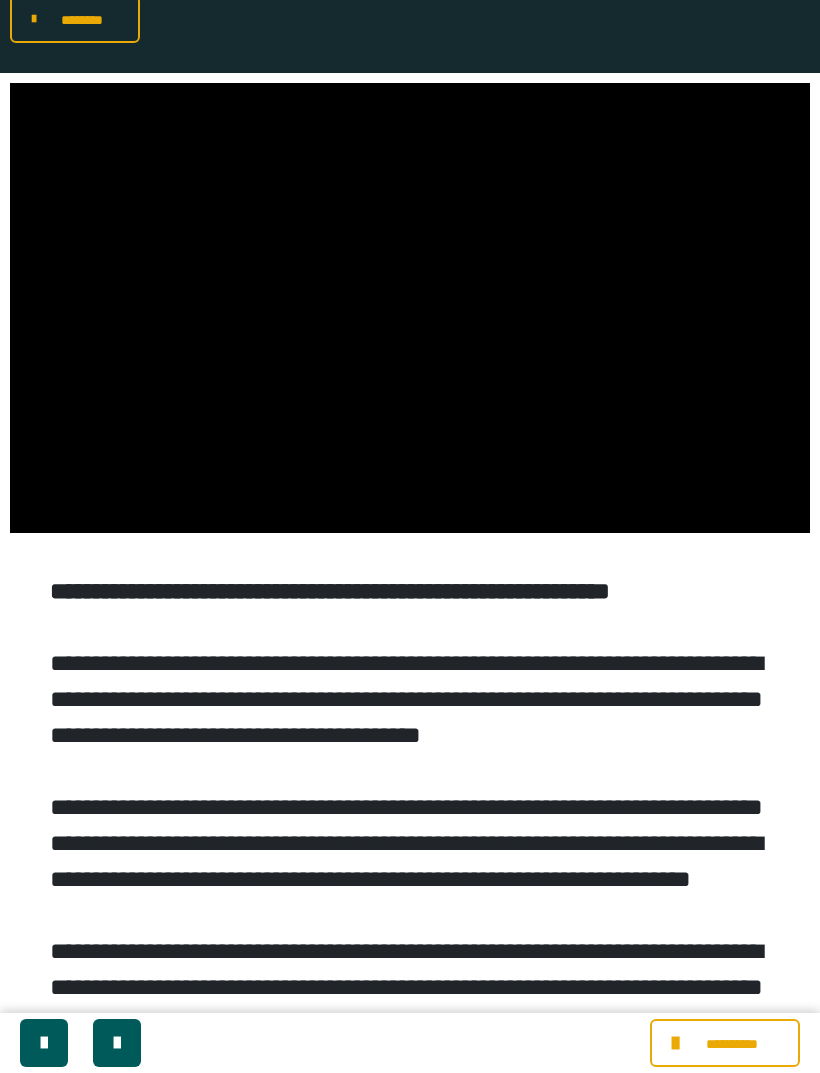 click at bounding box center (410, 308) 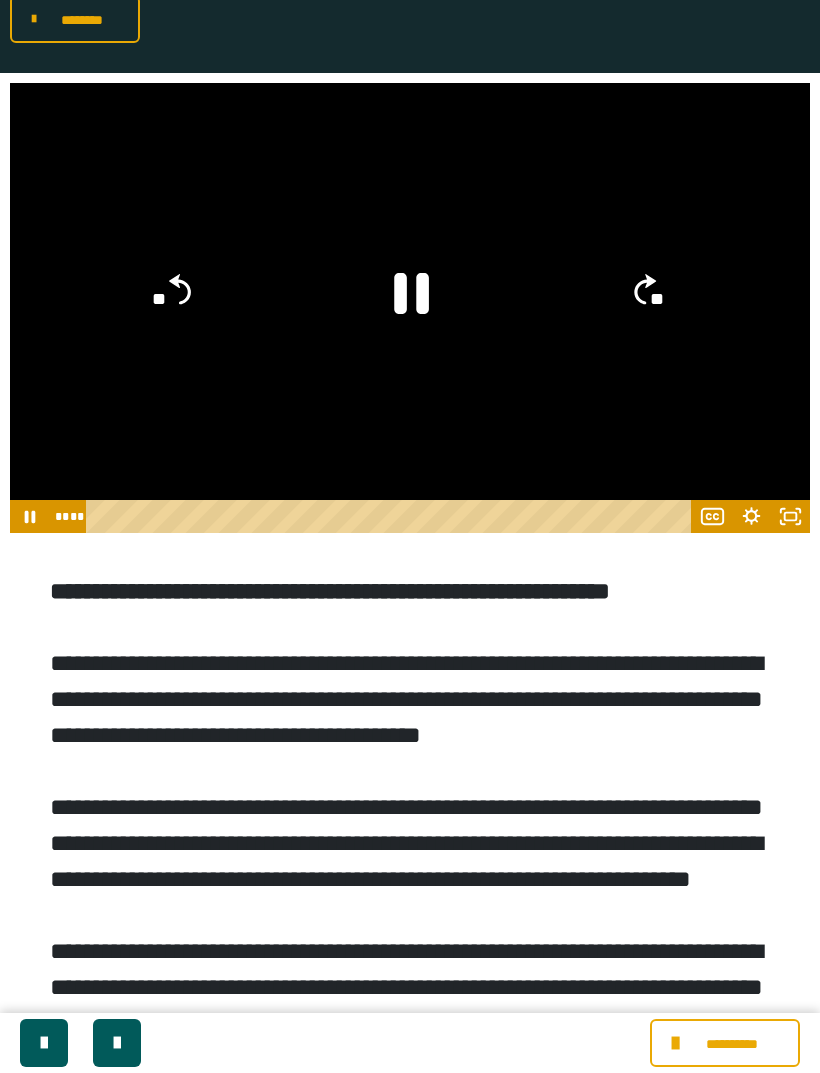 click 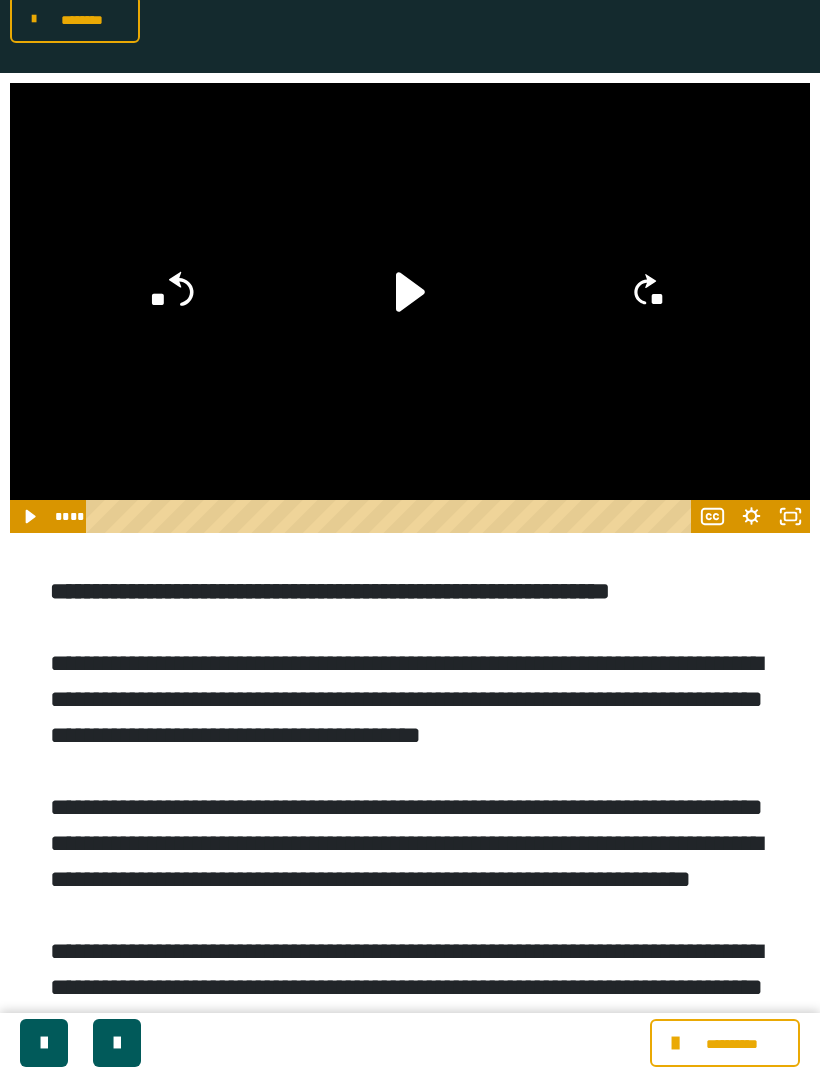 click on "**" 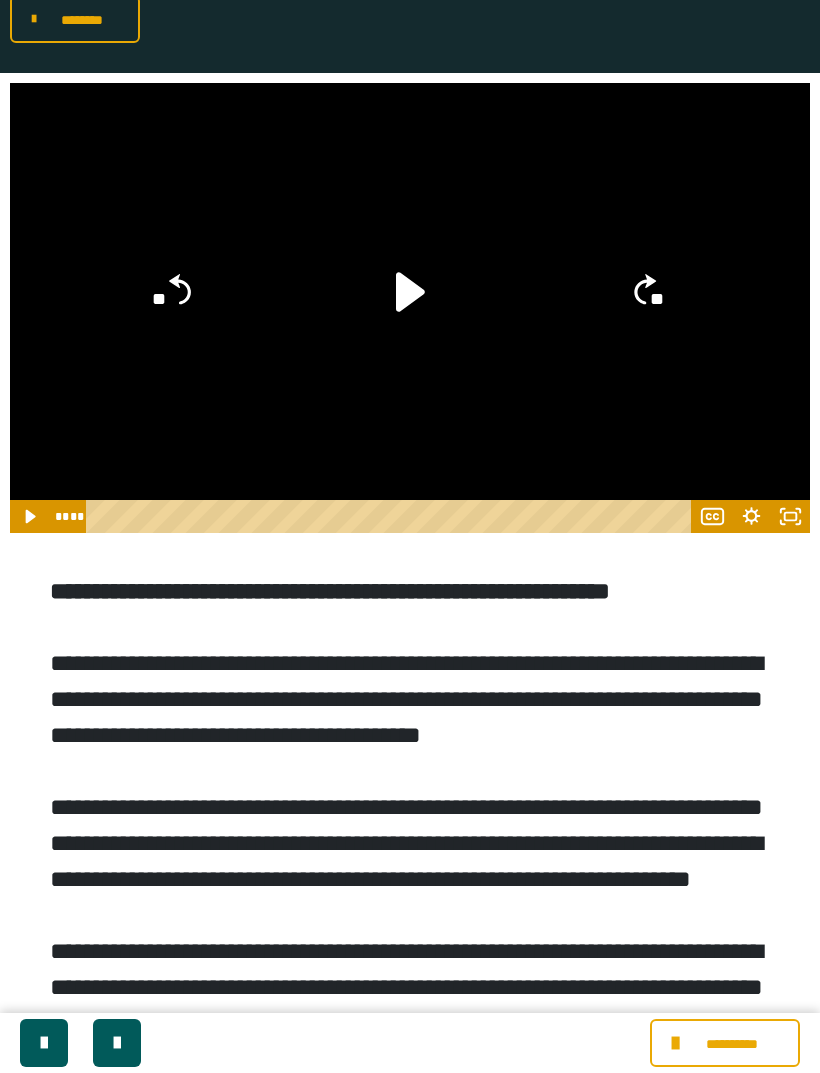 click 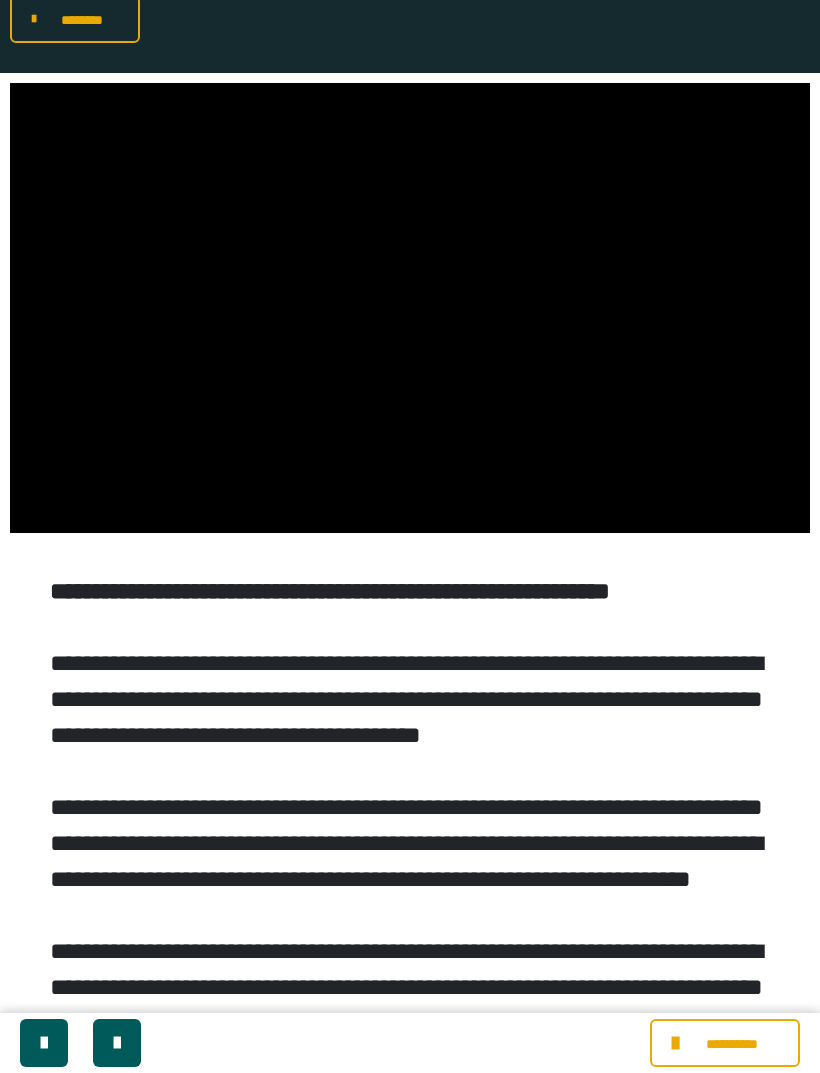 click at bounding box center [410, 308] 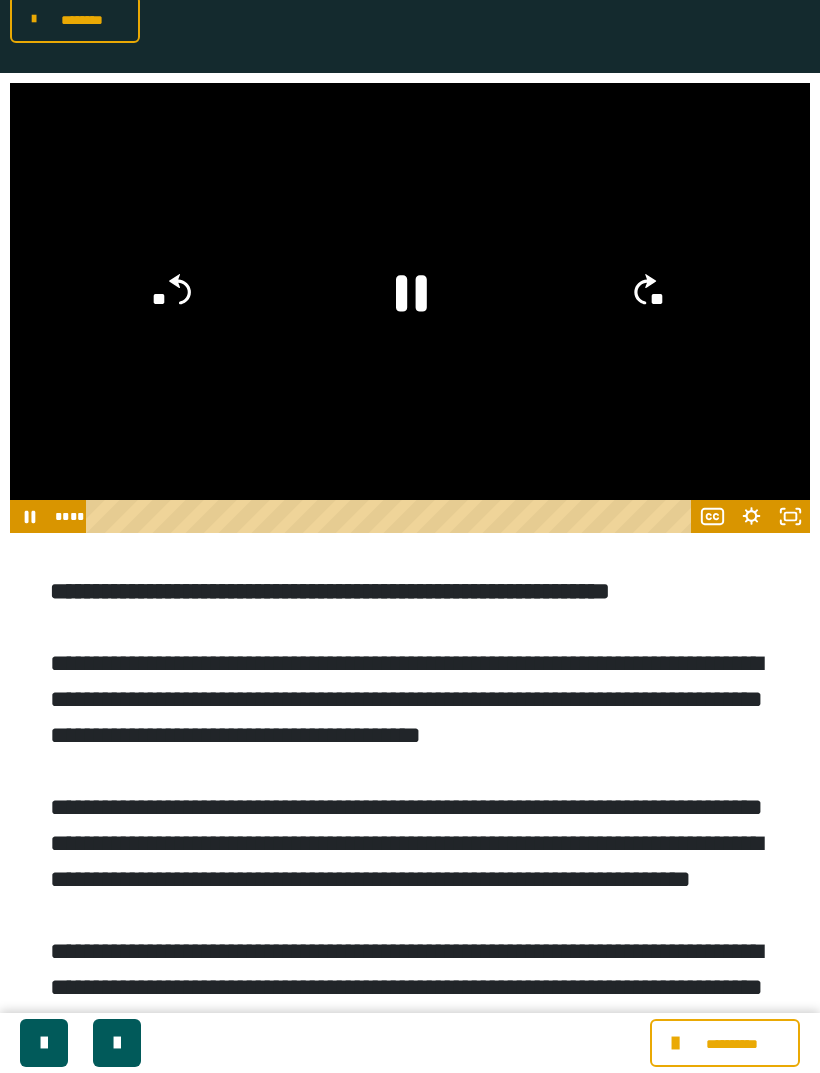 click 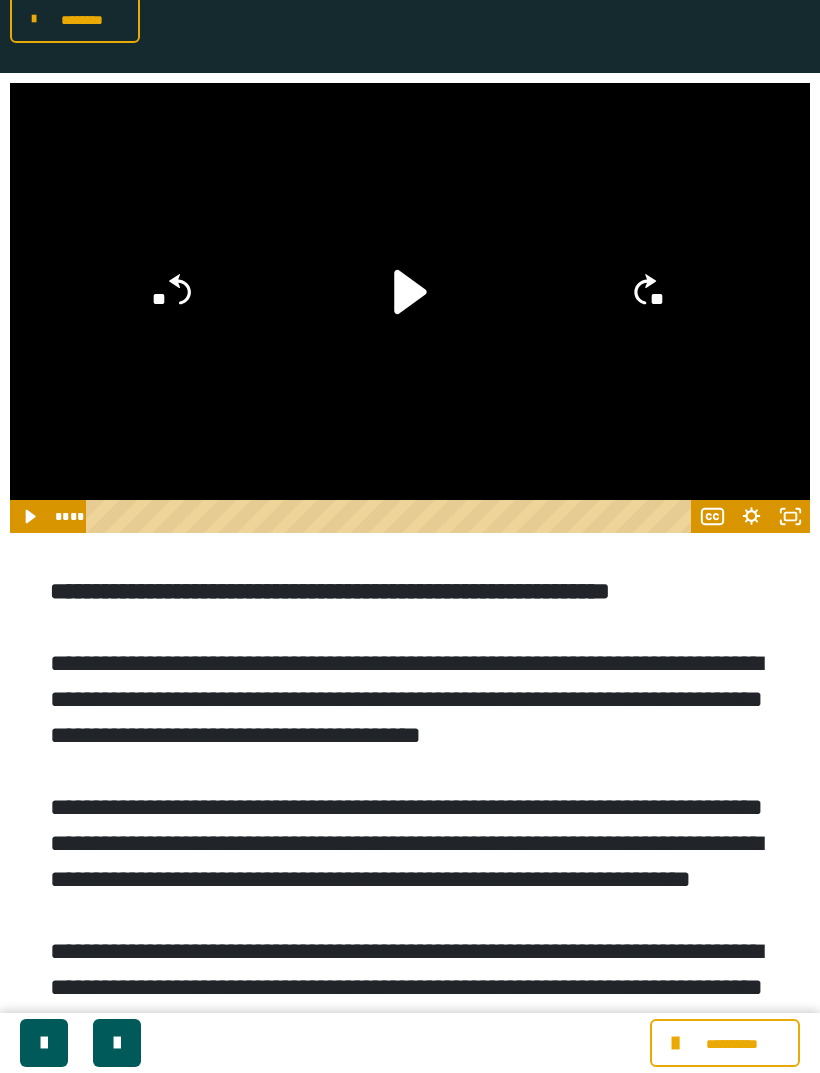click 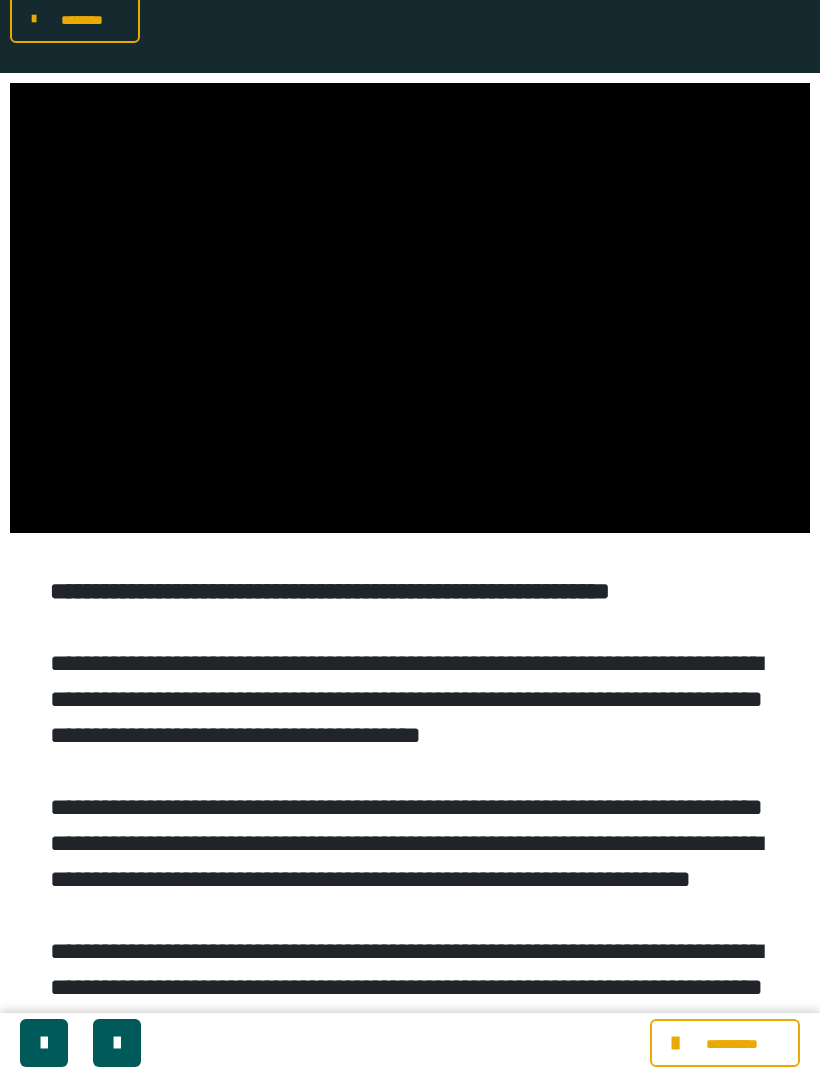 click at bounding box center [410, 308] 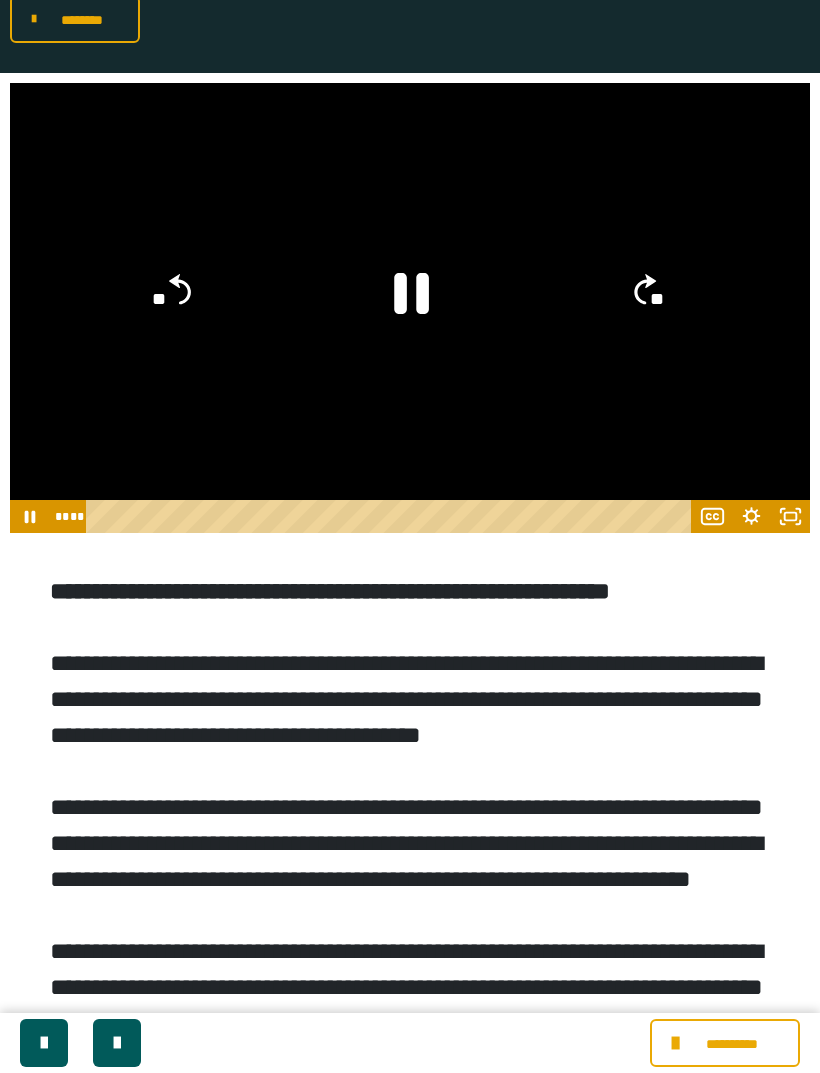 click 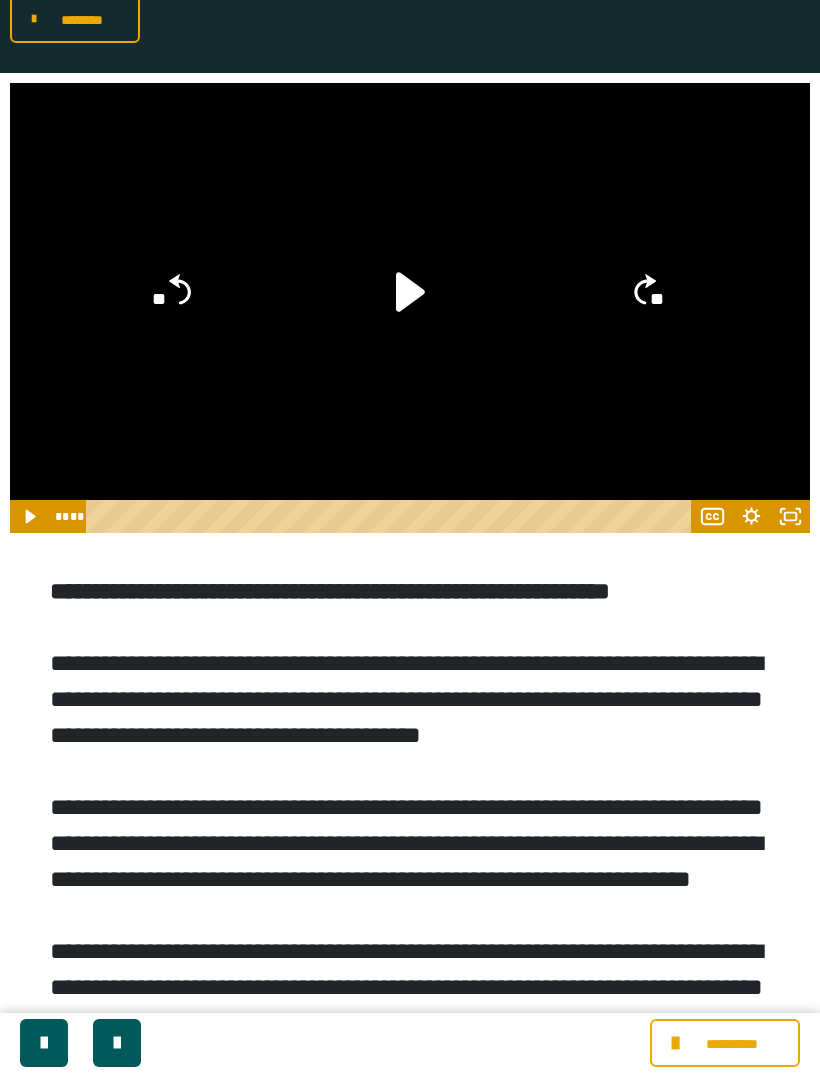 click 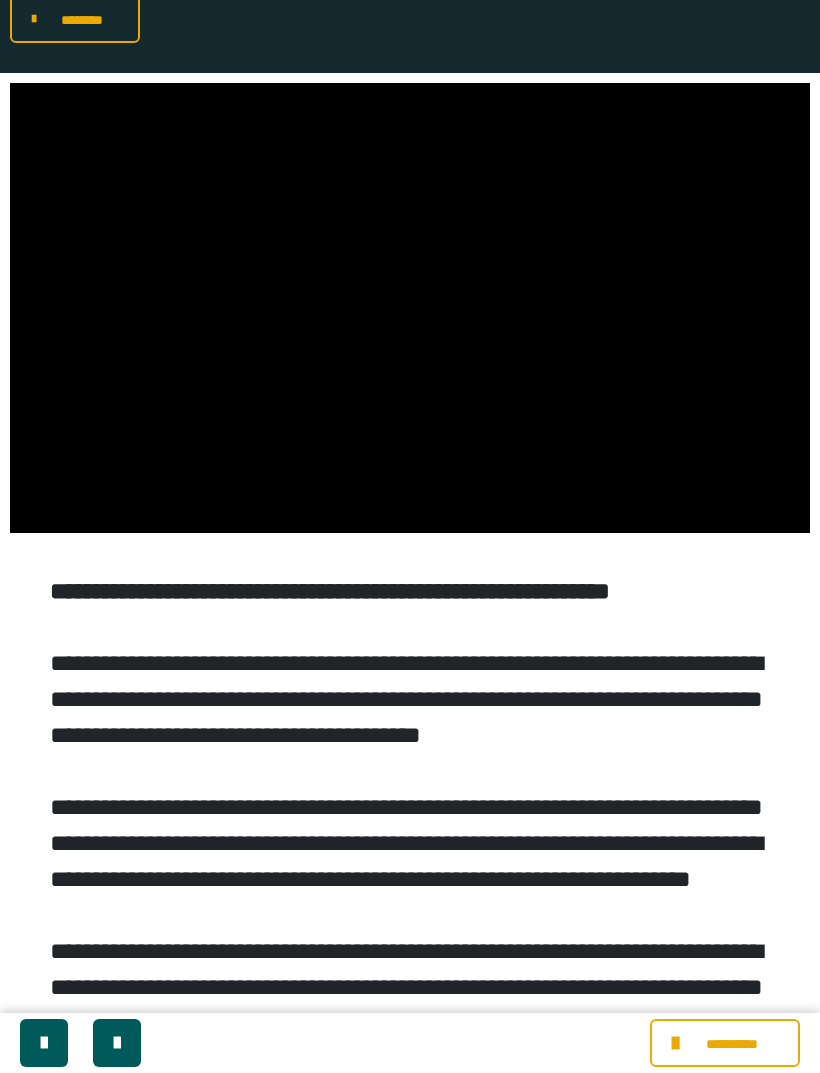 click at bounding box center [410, 308] 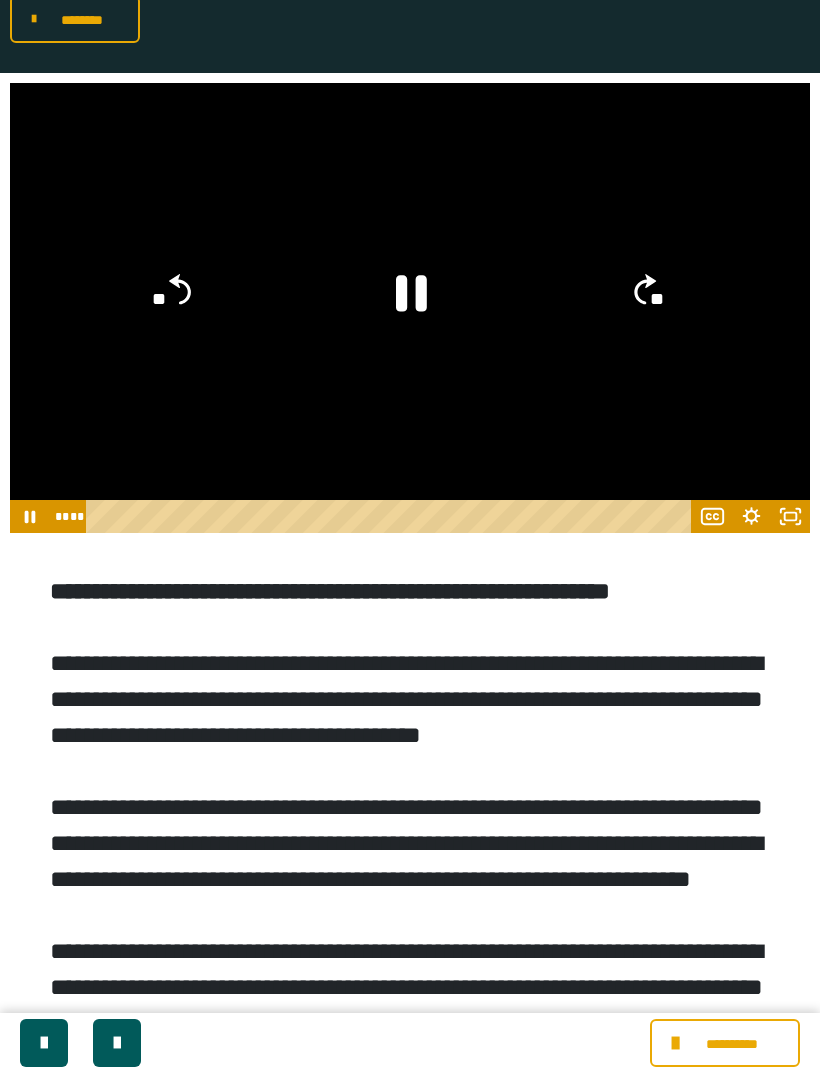 click 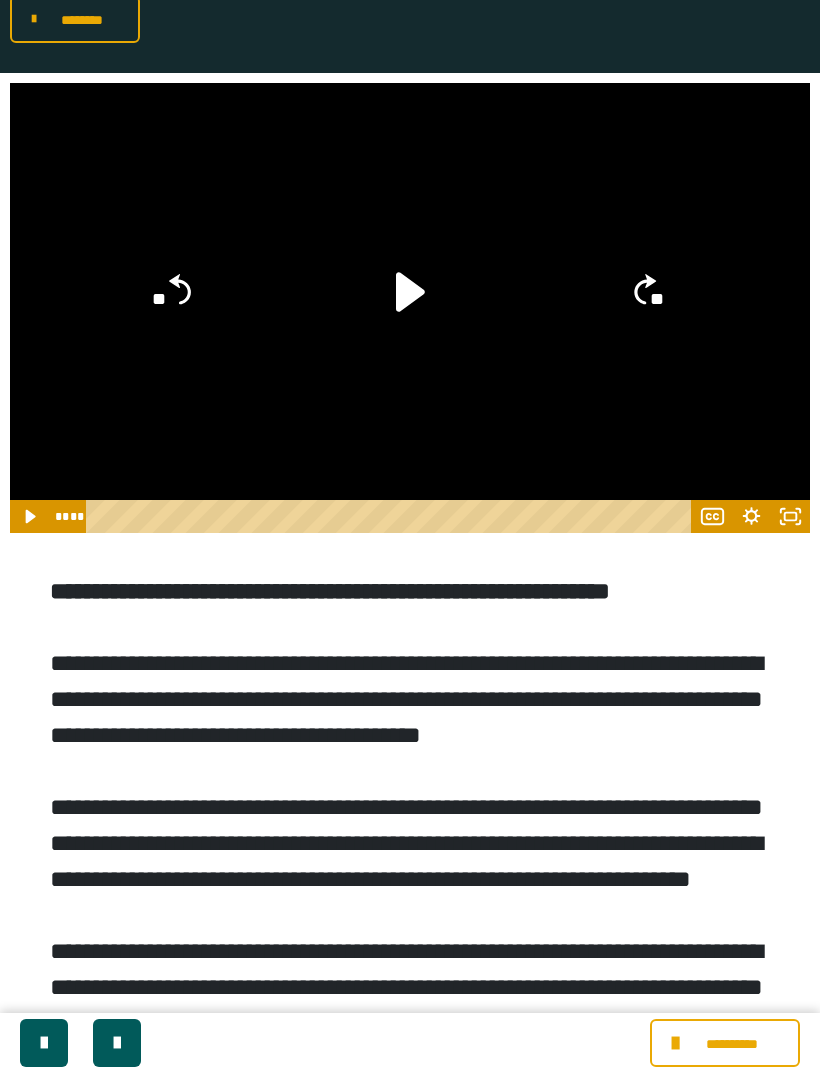 click 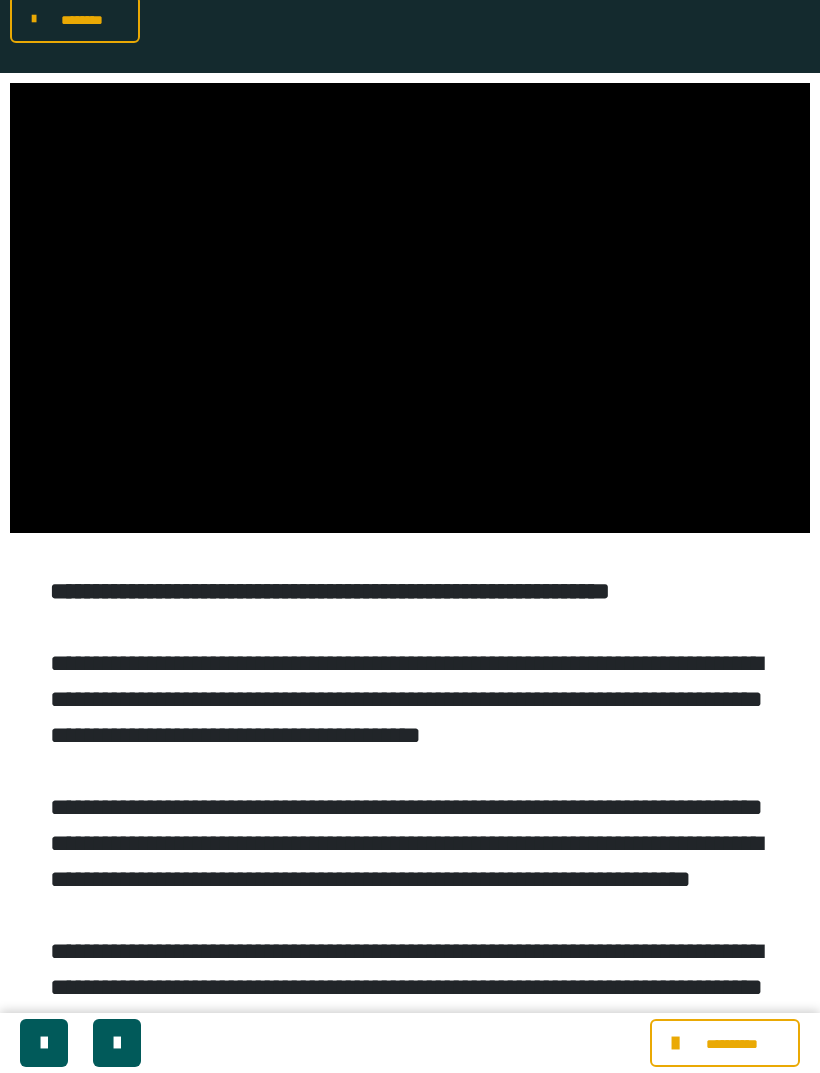 click at bounding box center (410, 308) 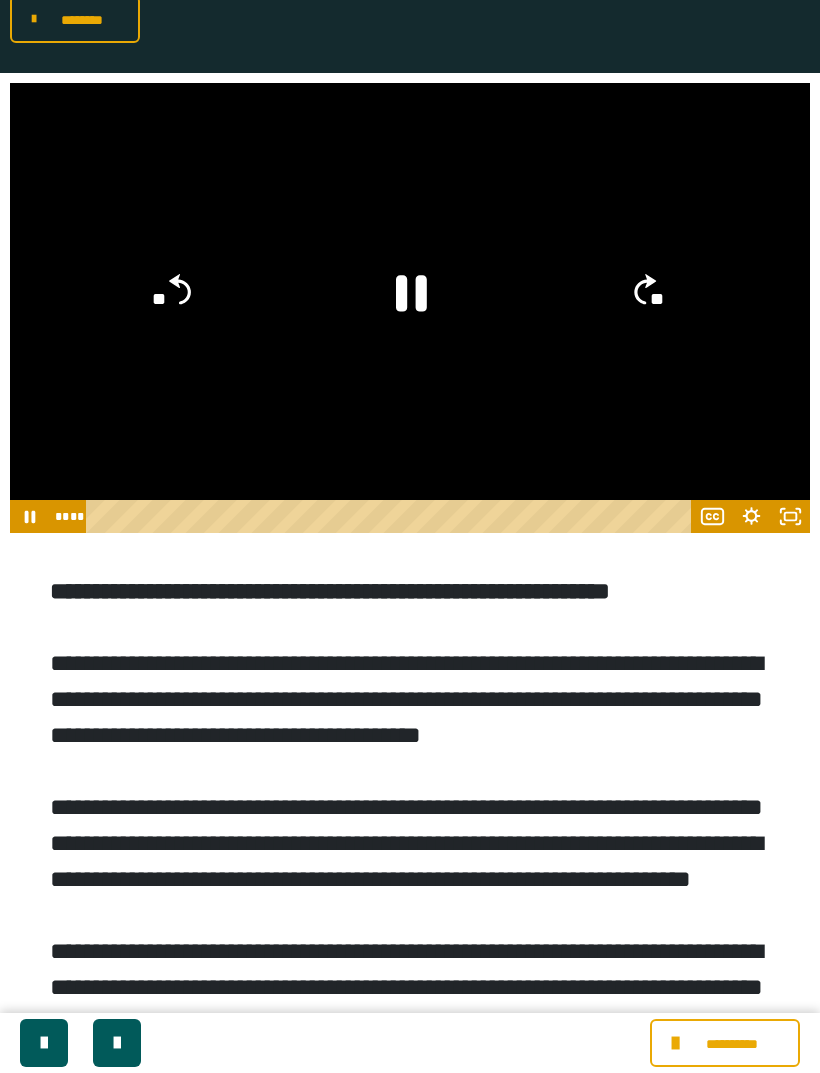 click 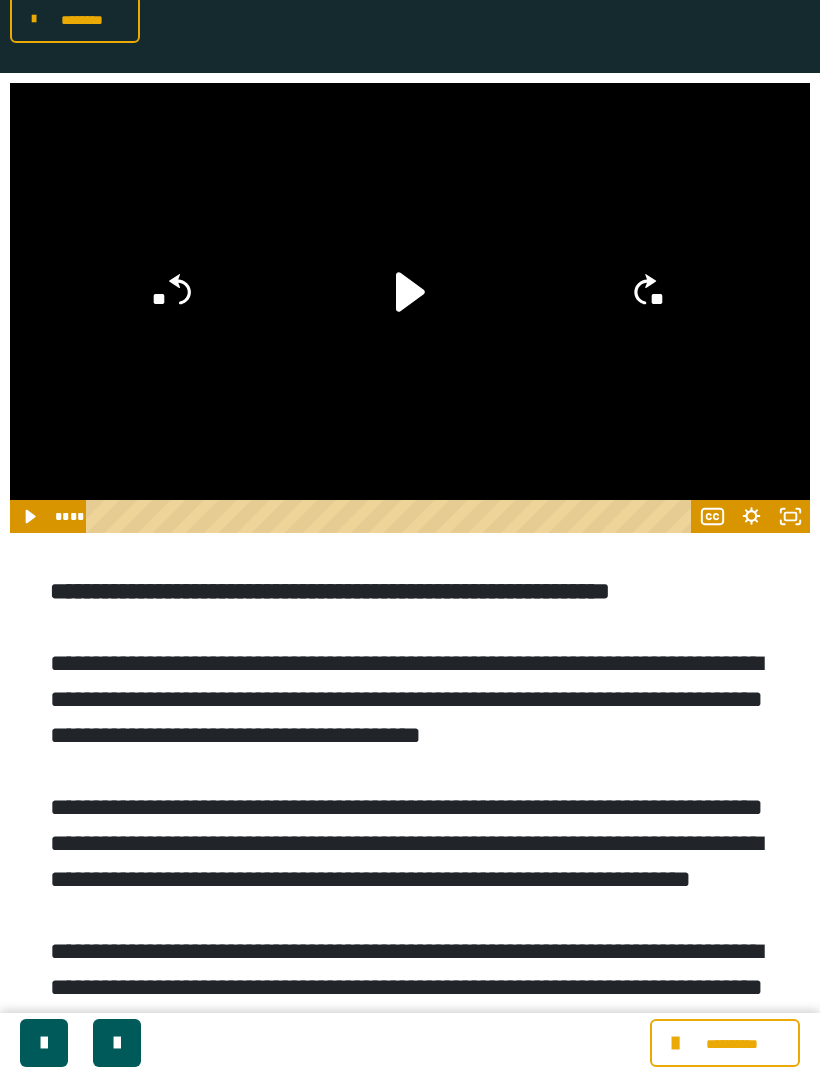 click 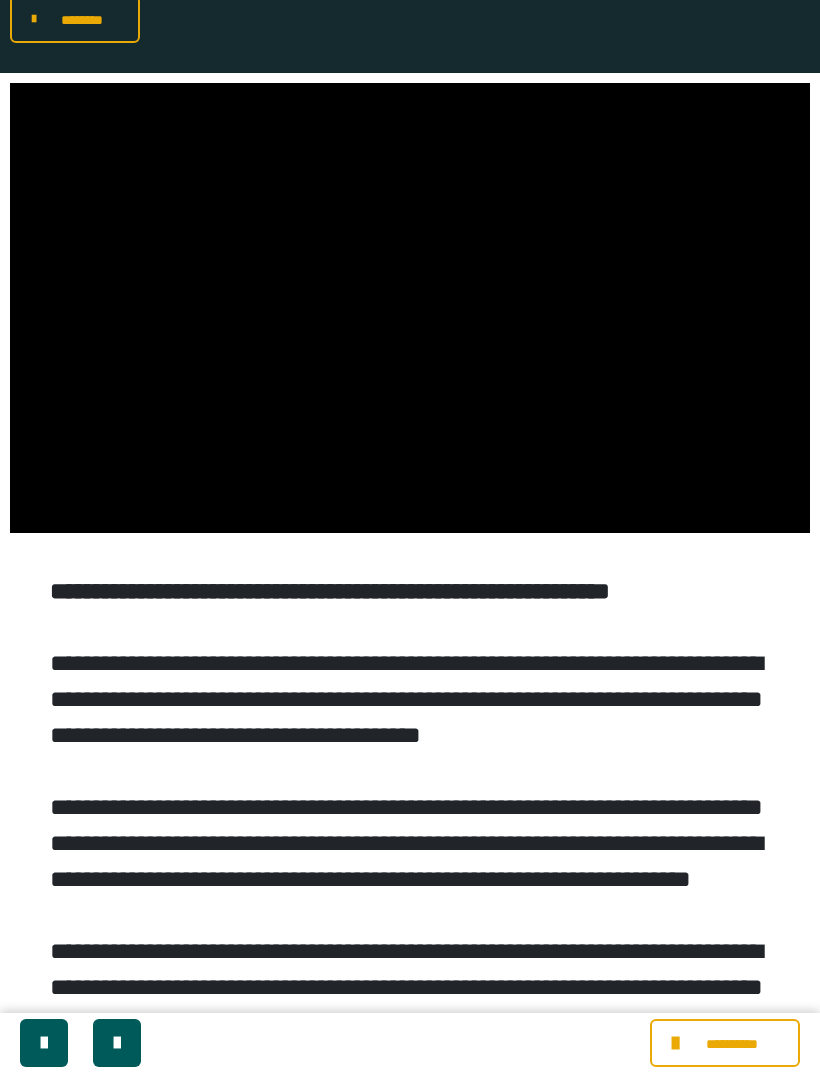 click at bounding box center (410, 308) 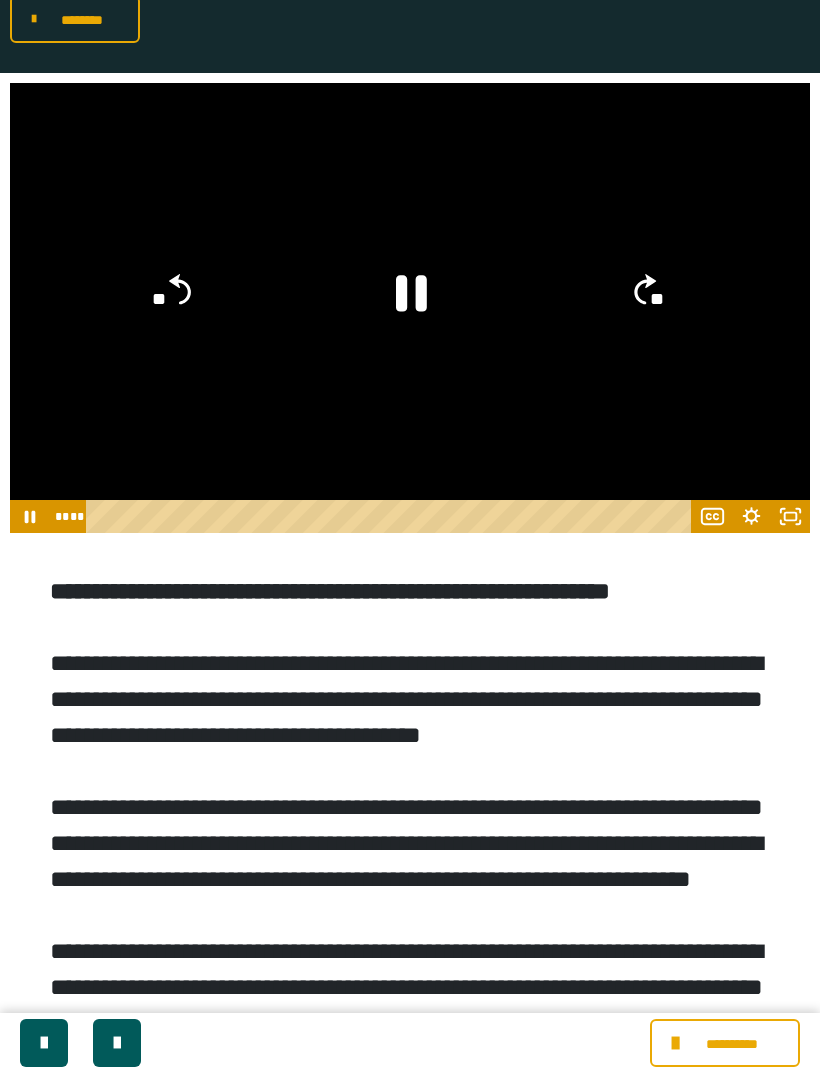 click 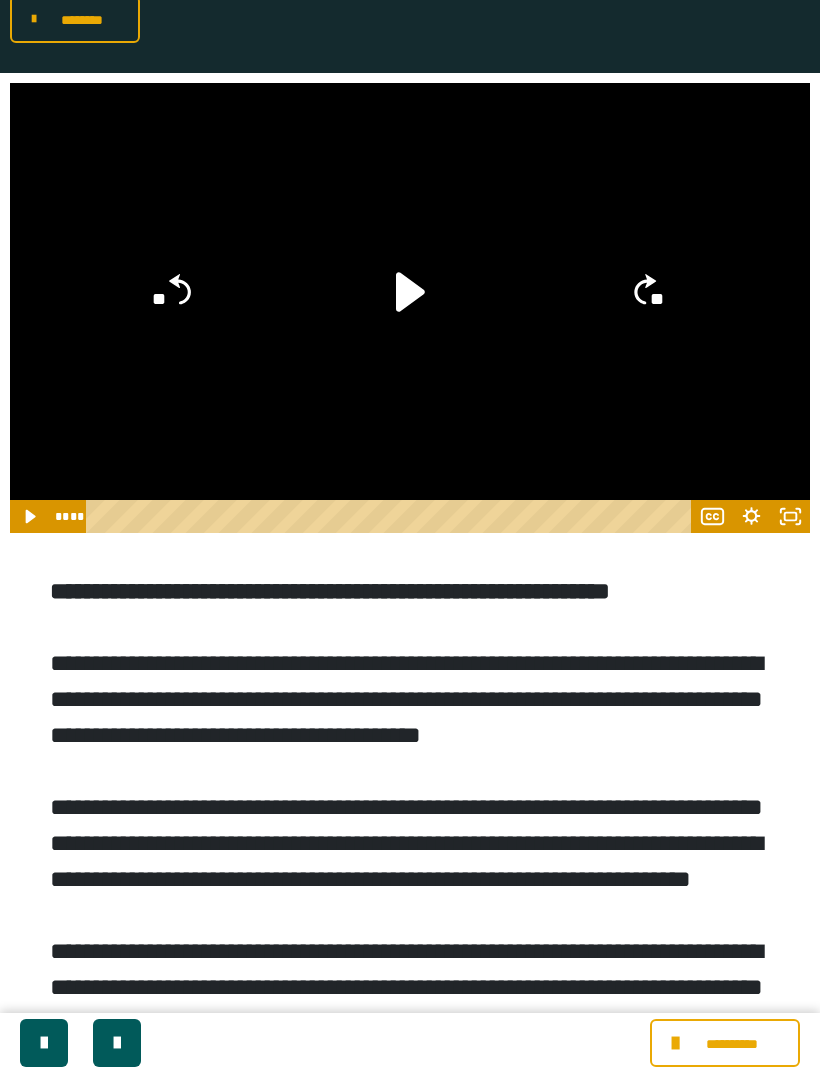 click 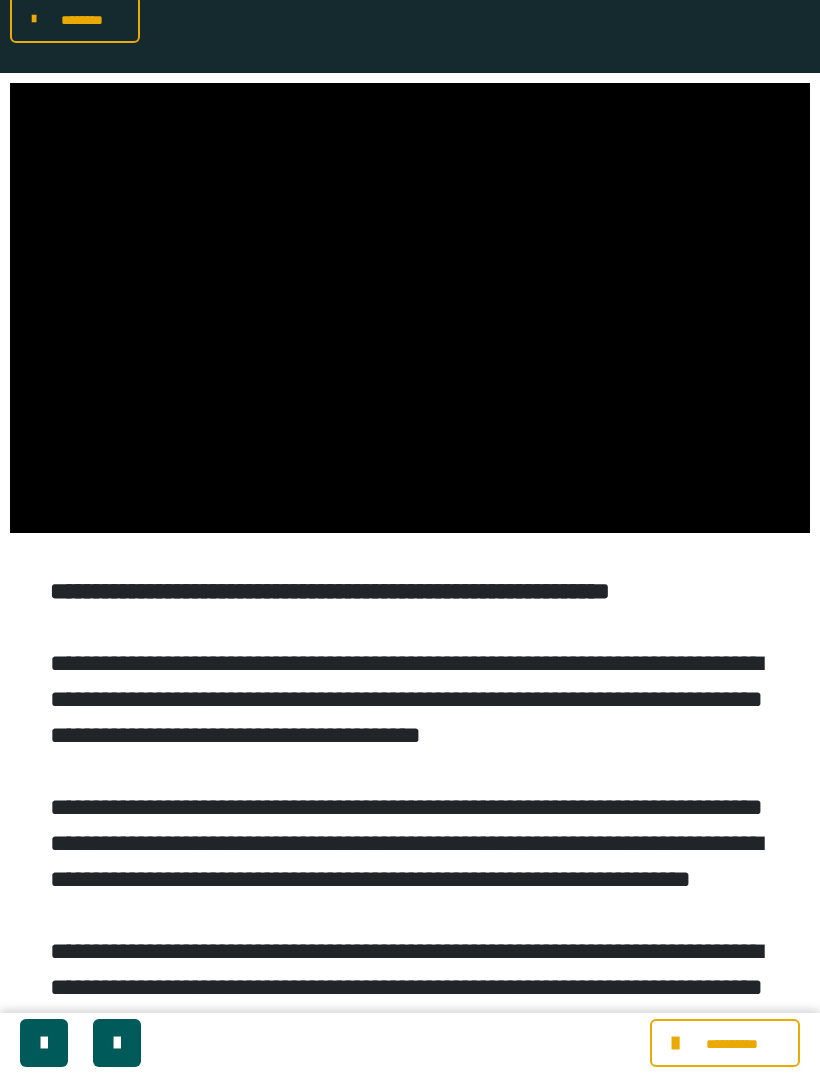 click at bounding box center [410, 308] 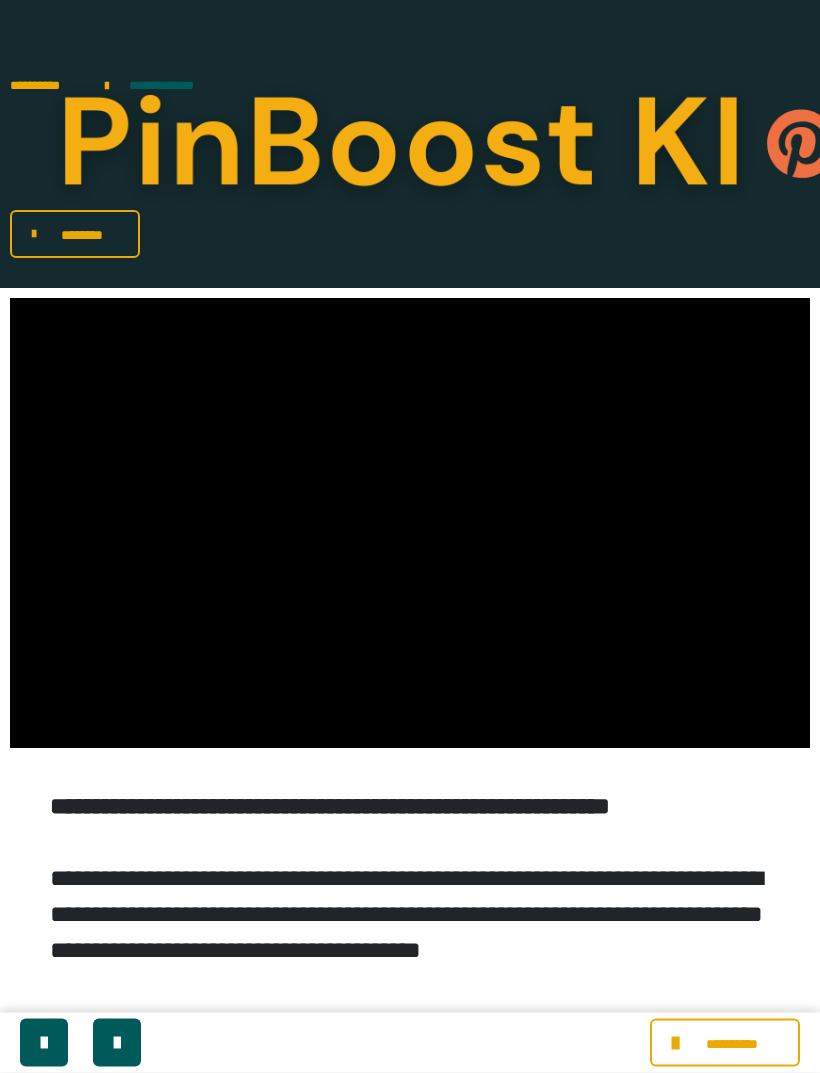 scroll, scrollTop: 0, scrollLeft: 0, axis: both 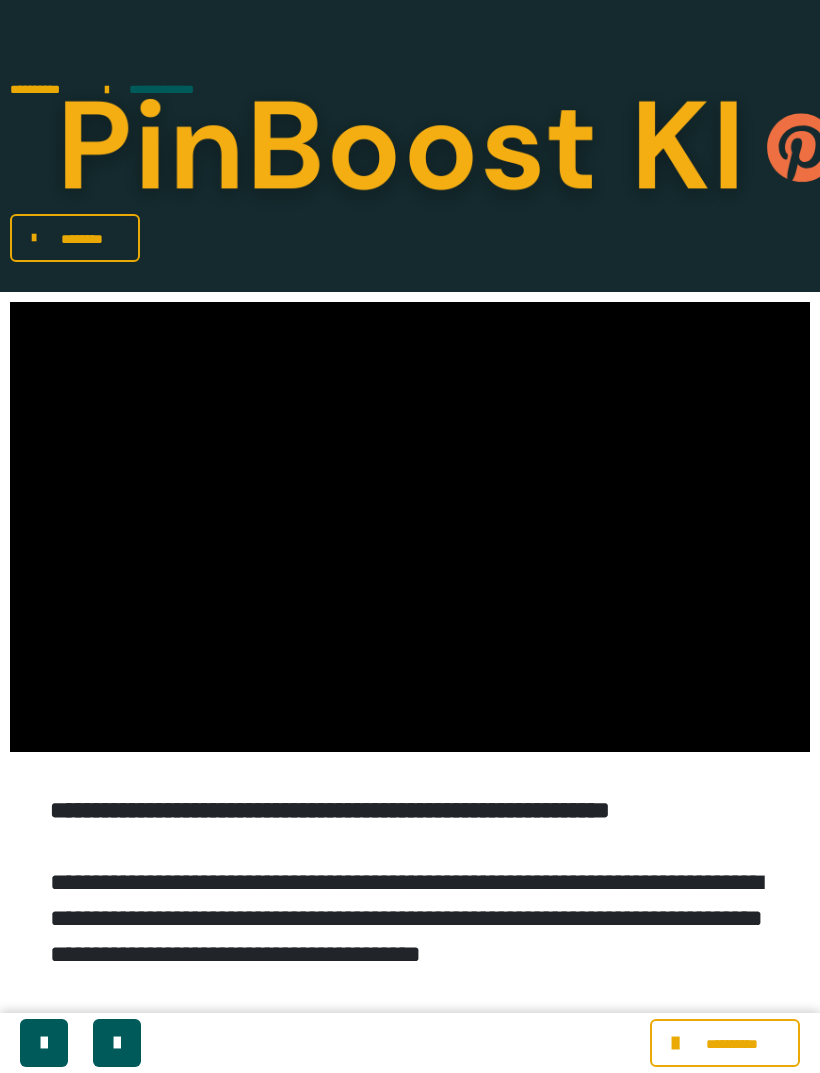 click at bounding box center [410, 527] 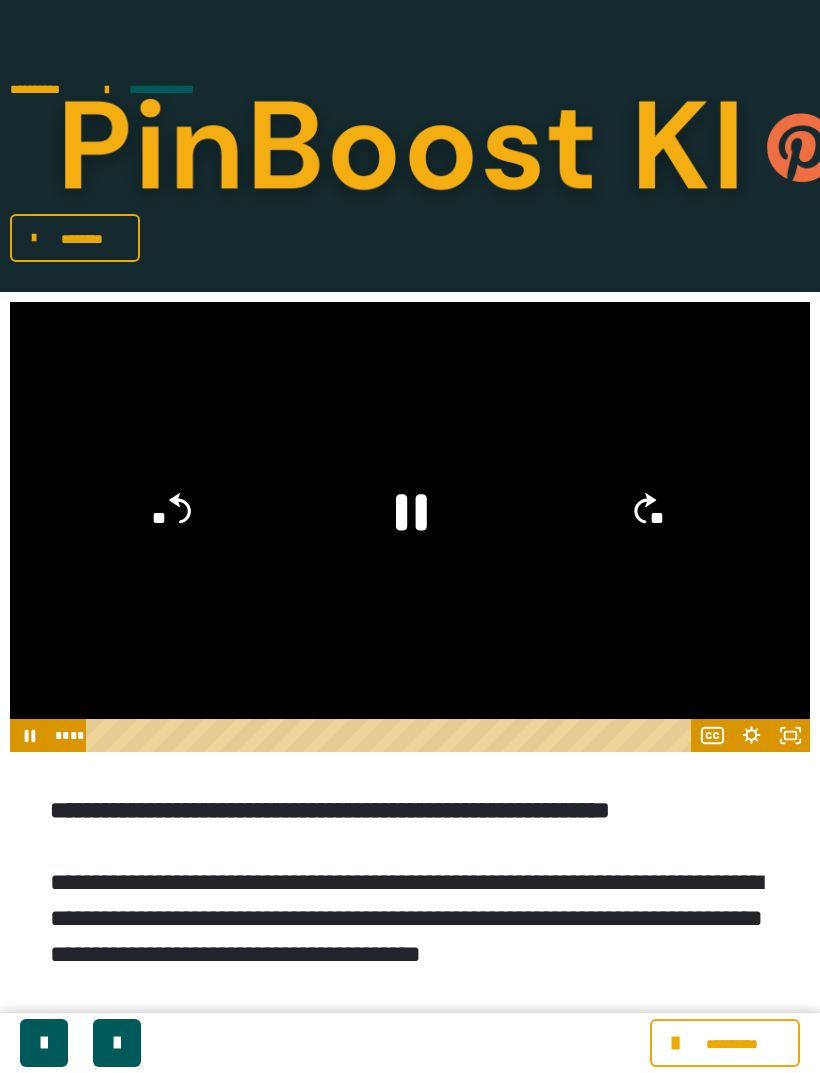 click at bounding box center (410, 527) 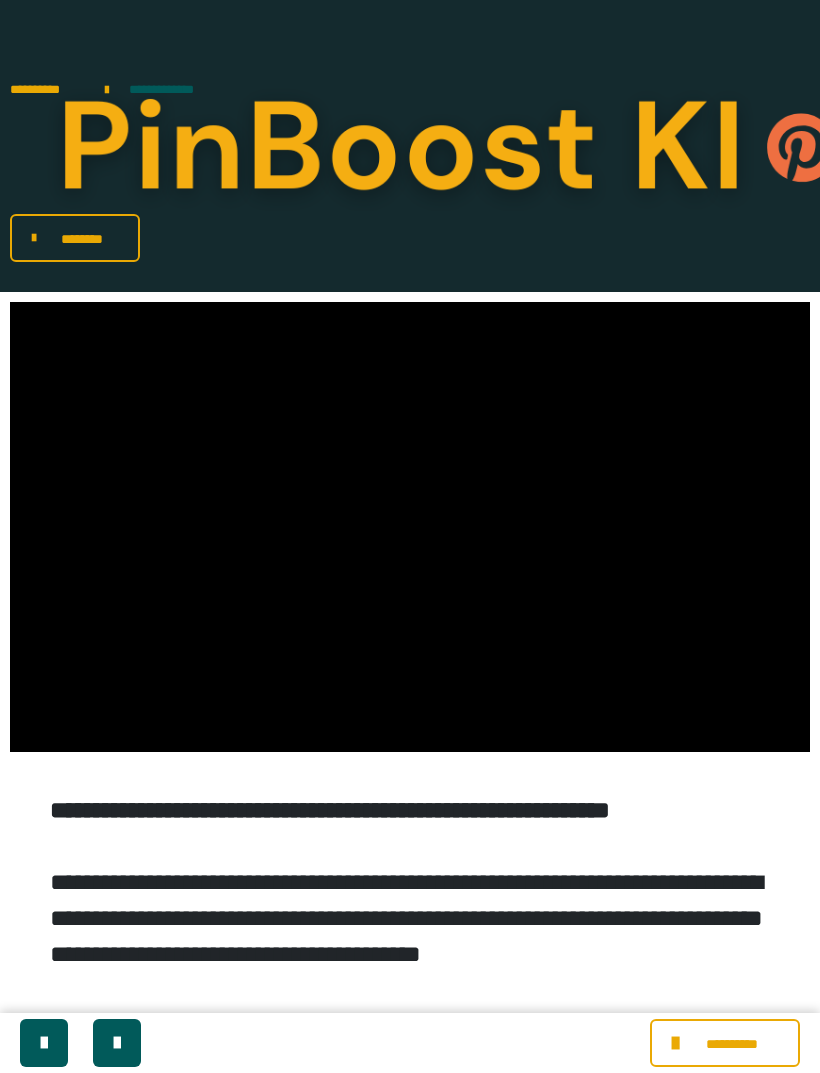 click at bounding box center [410, 527] 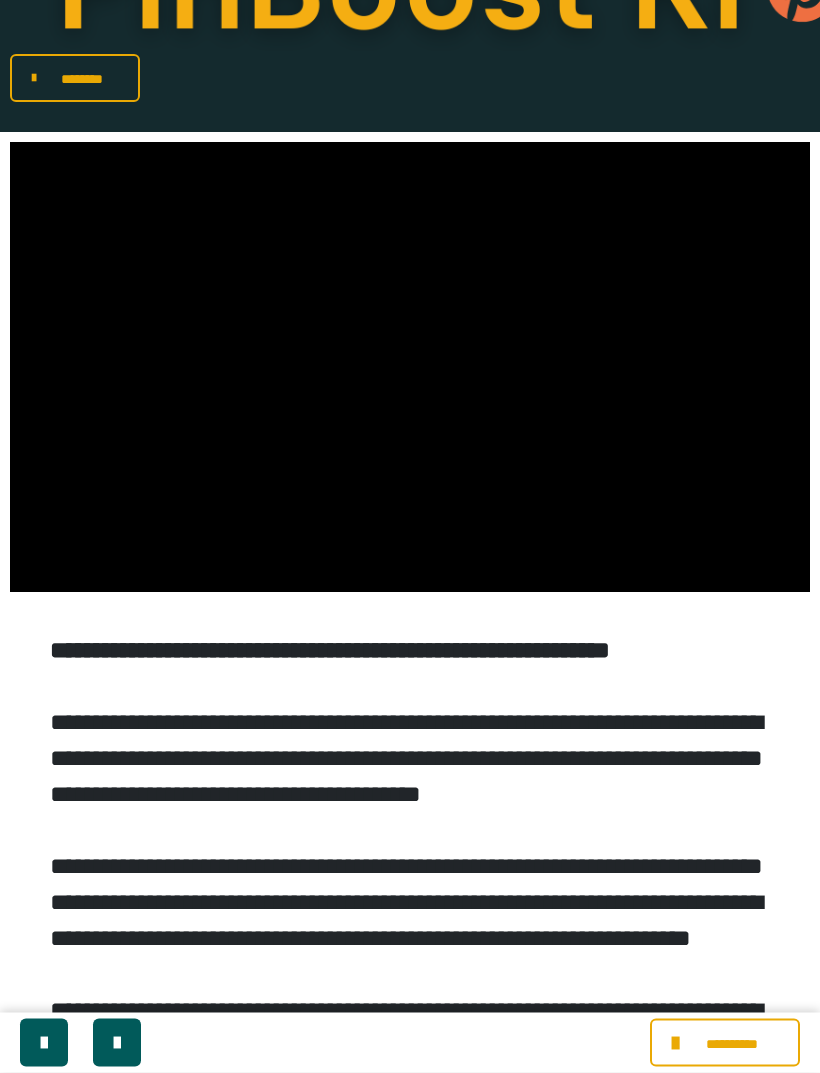 scroll, scrollTop: 0, scrollLeft: 0, axis: both 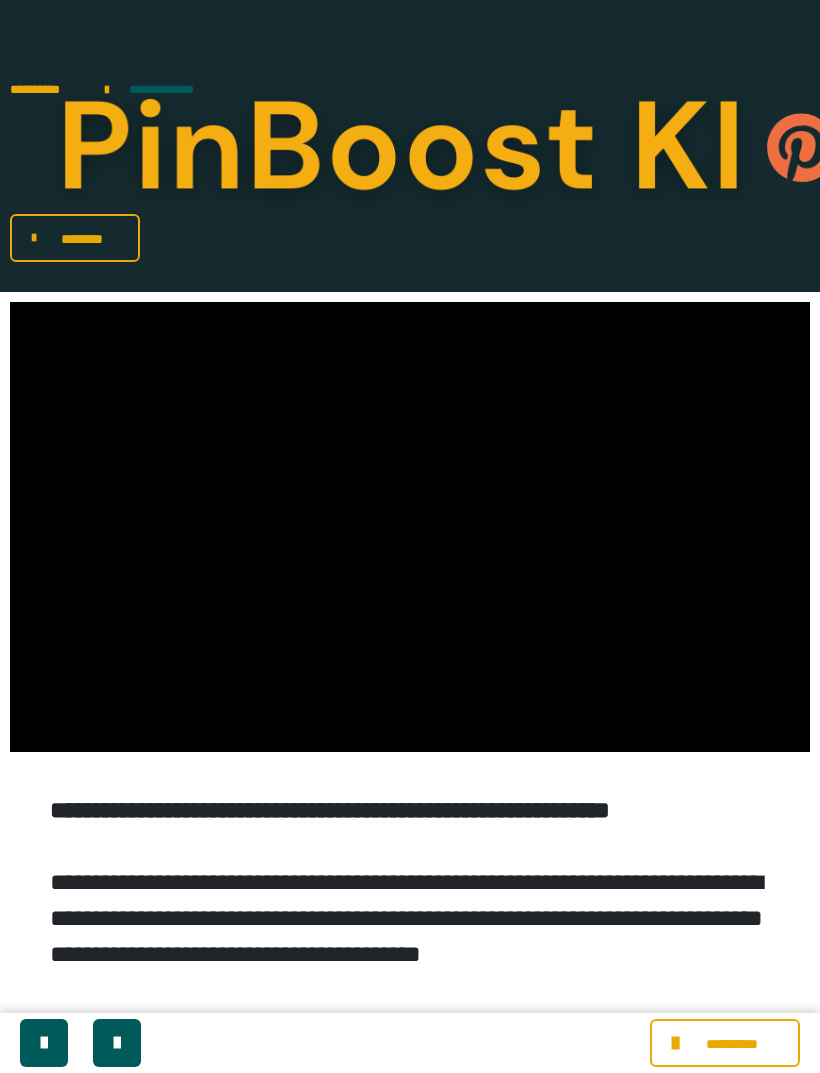 click at bounding box center [410, 527] 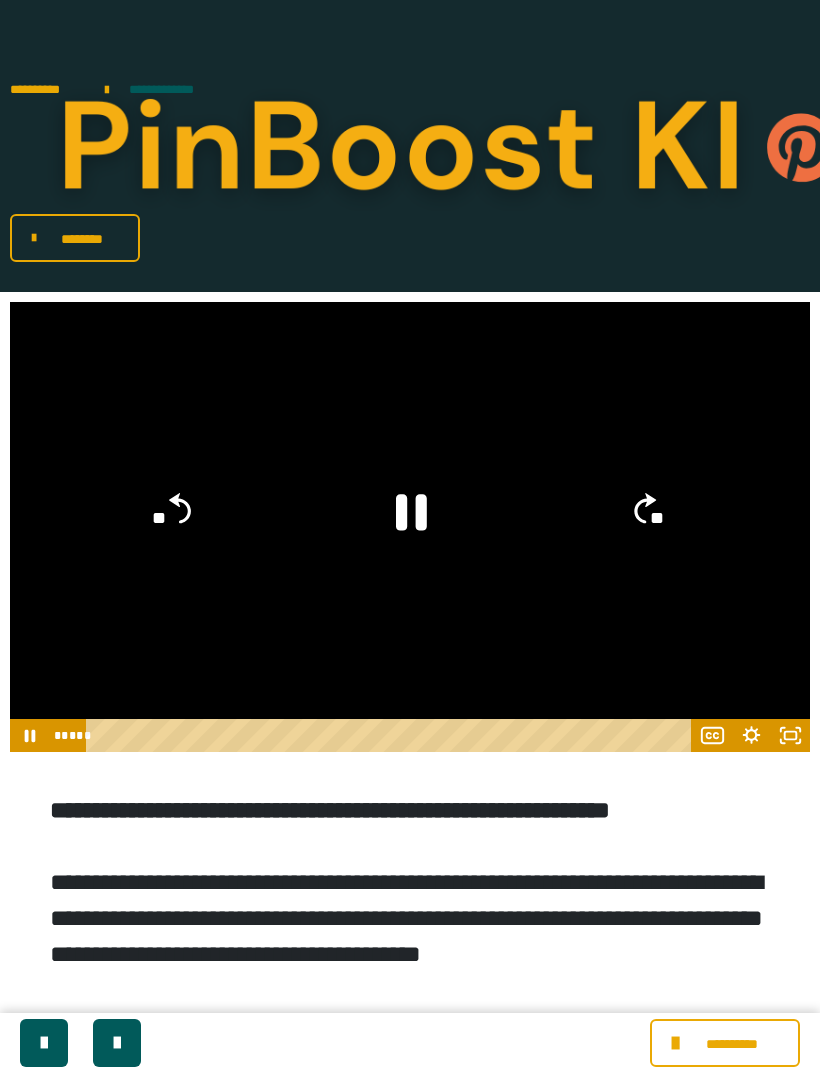 click on "********" at bounding box center (82, 239) 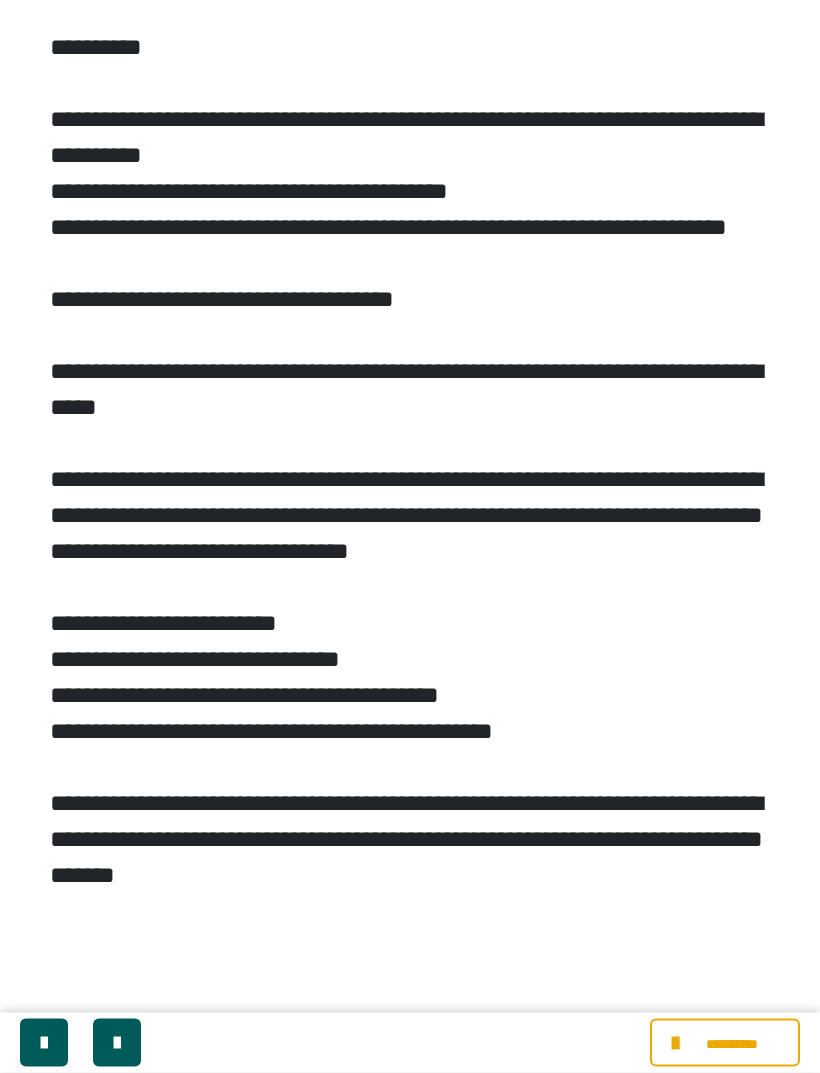 scroll, scrollTop: 1785, scrollLeft: 0, axis: vertical 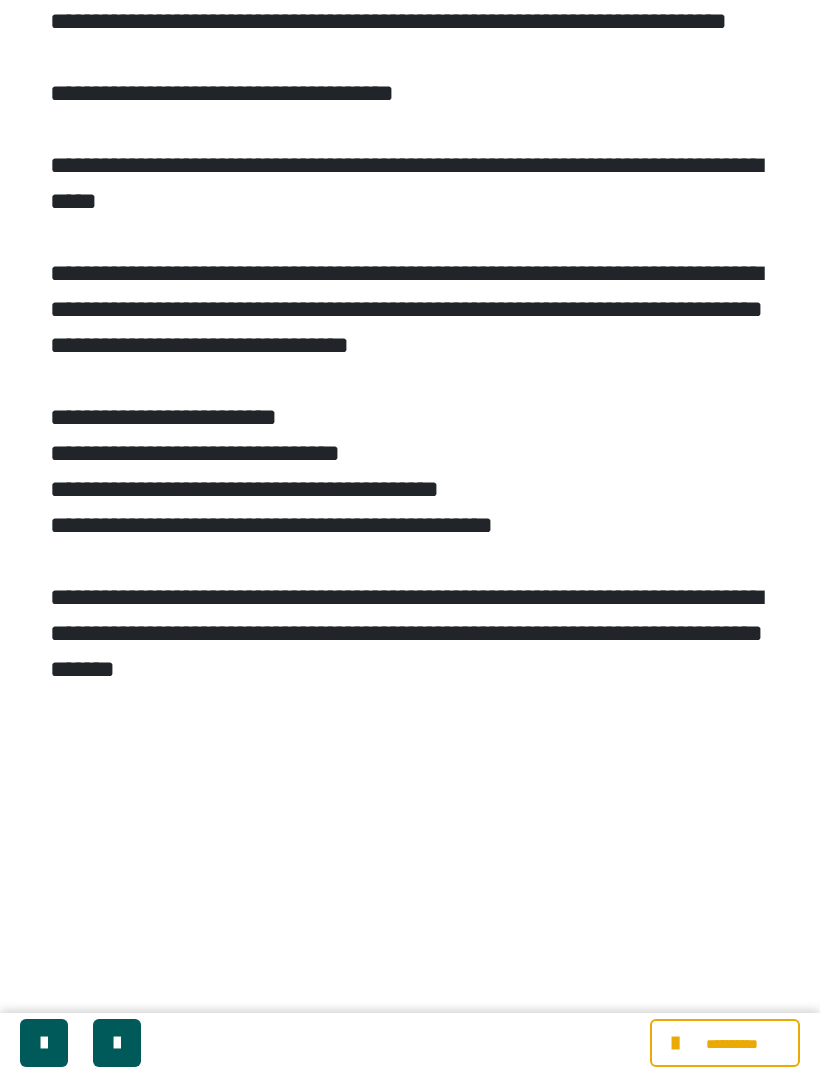 click at bounding box center (117, 1043) 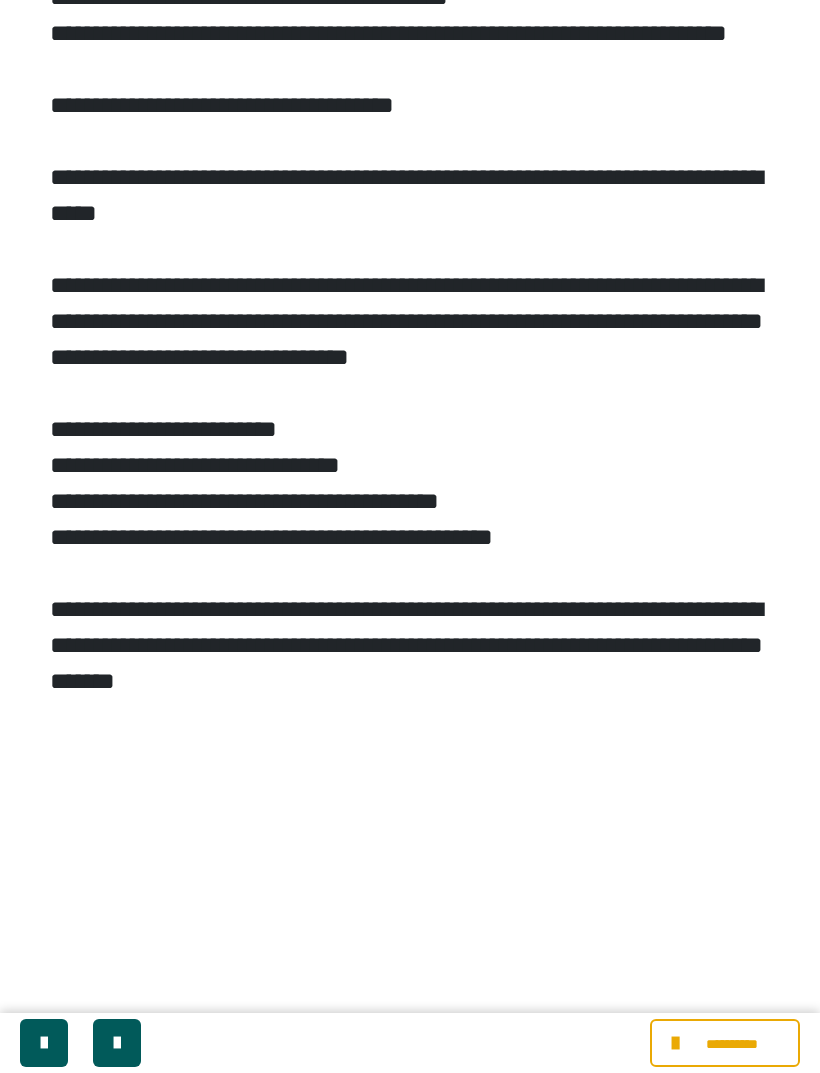 scroll, scrollTop: 0, scrollLeft: 0, axis: both 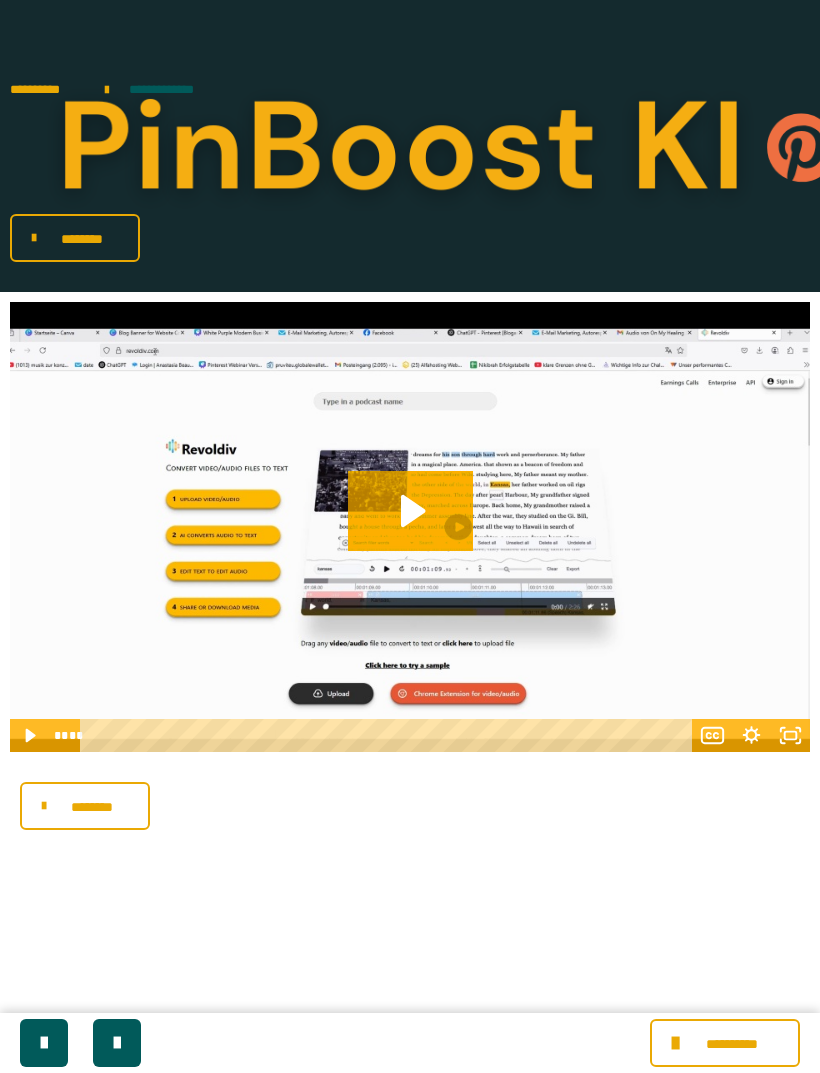 click 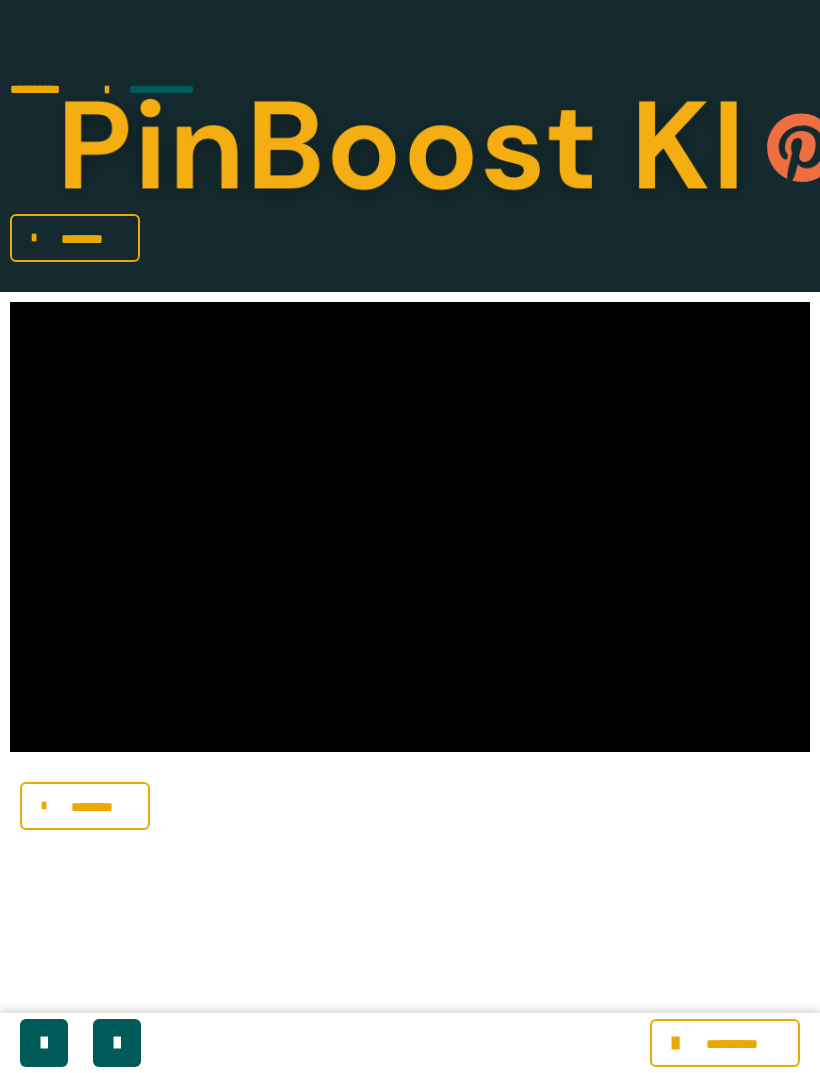 click at bounding box center (410, 527) 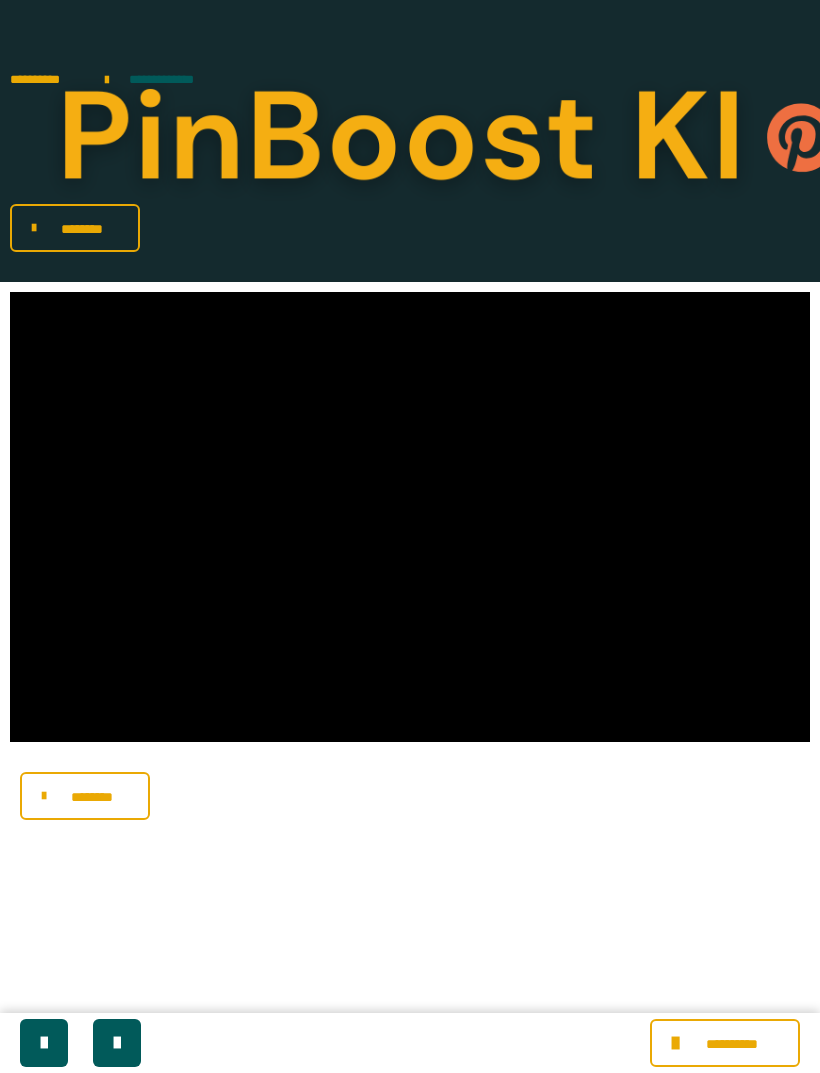 scroll, scrollTop: 0, scrollLeft: 0, axis: both 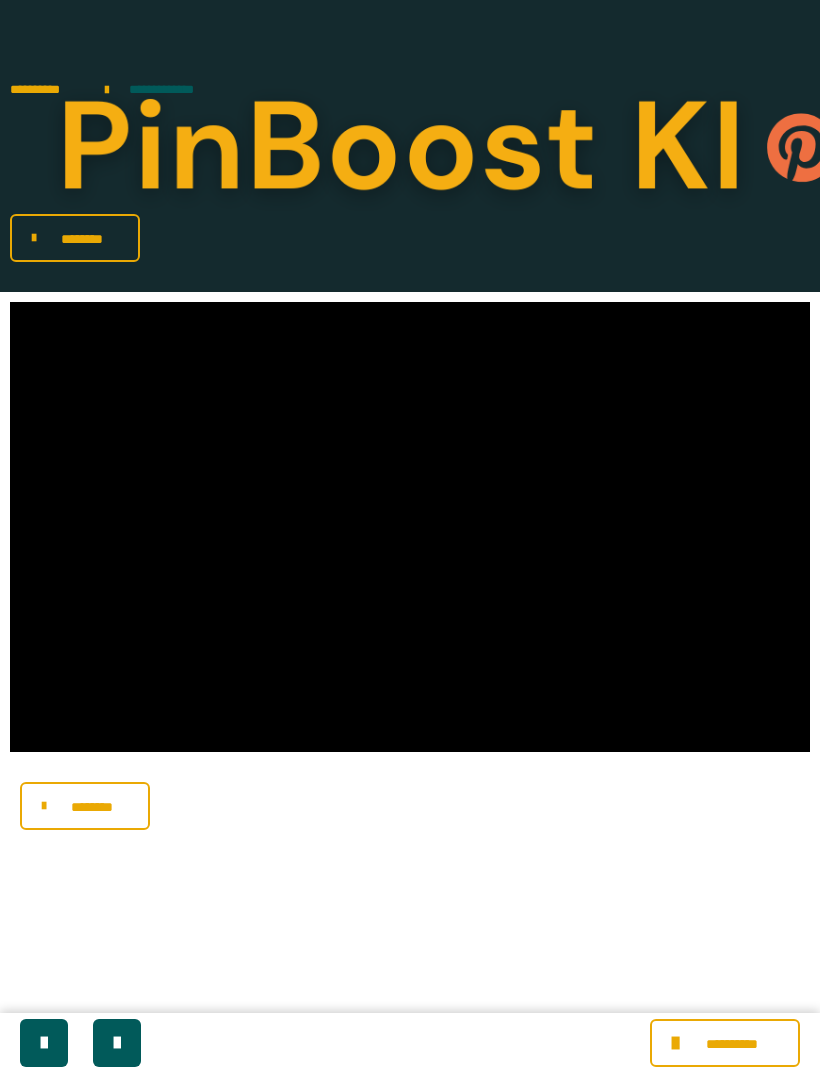 click on "********" at bounding box center [85, 806] 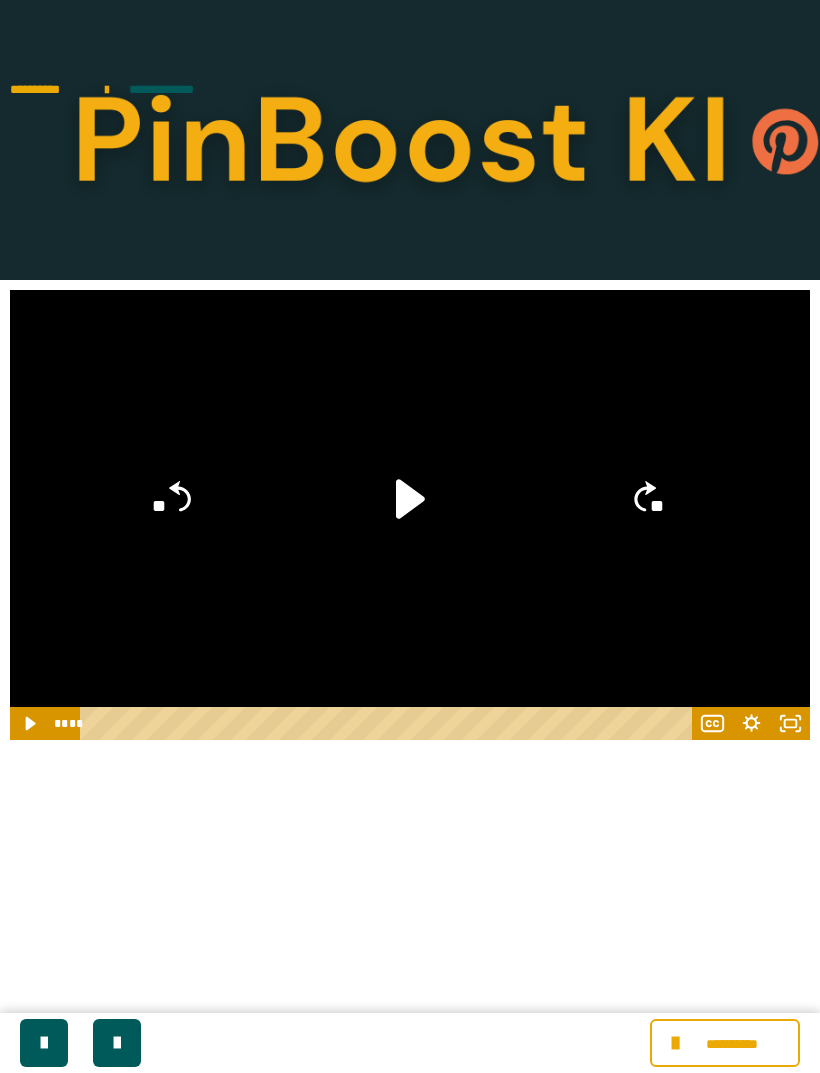 click at bounding box center [117, 1043] 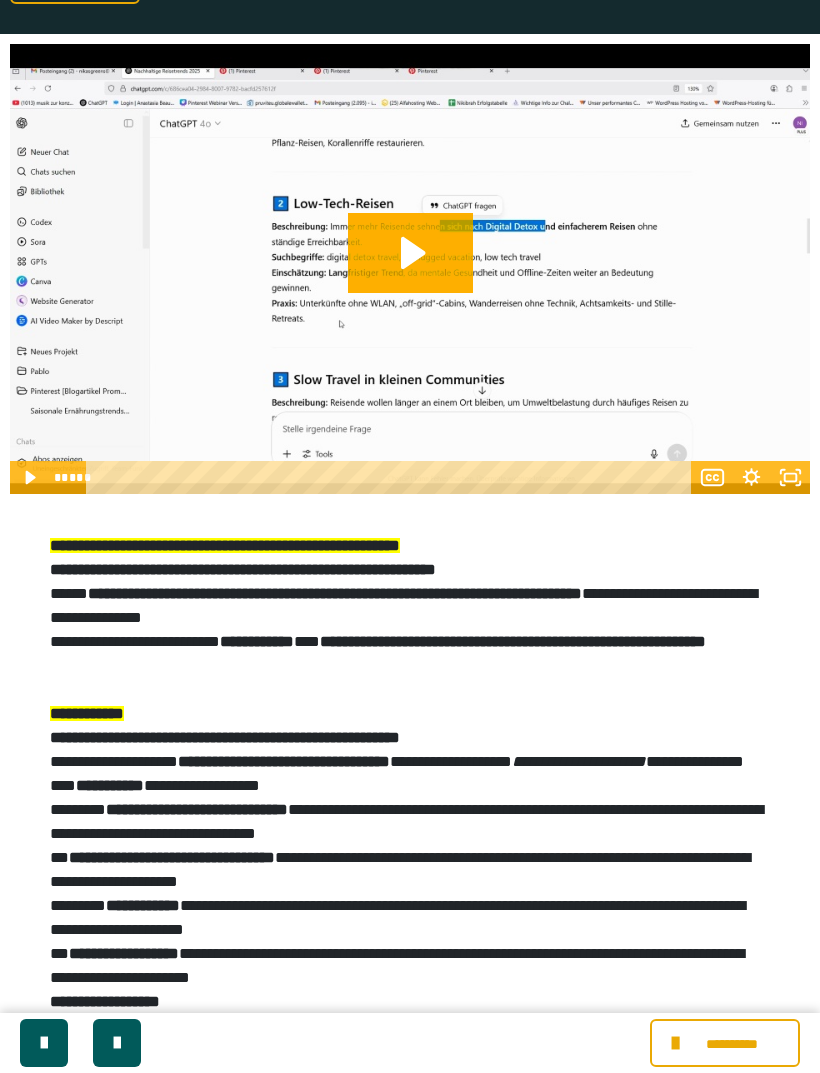 scroll, scrollTop: 201, scrollLeft: 0, axis: vertical 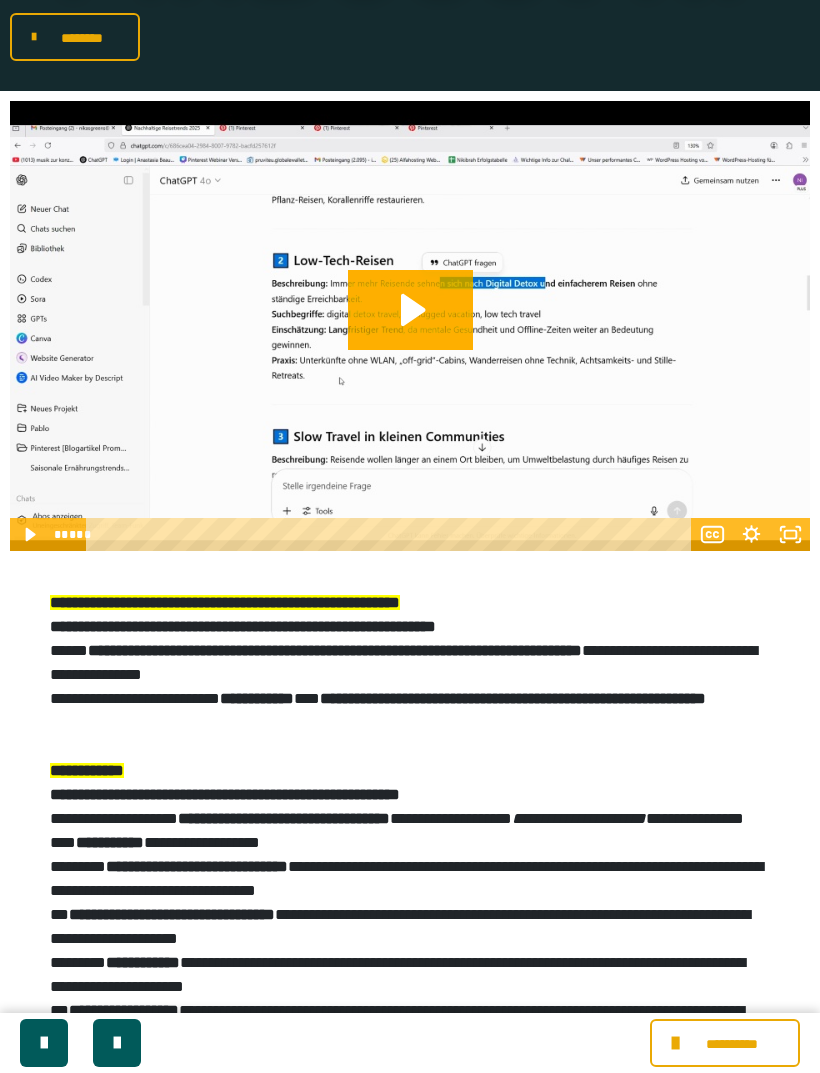 click 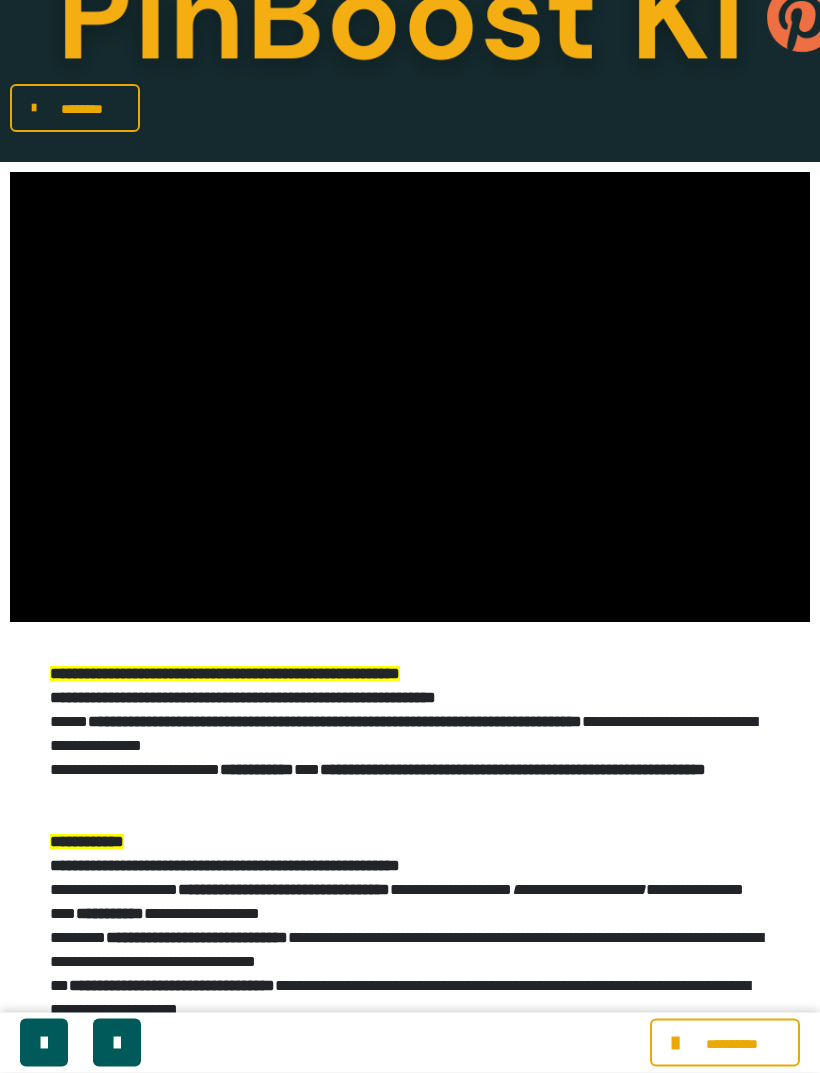 scroll, scrollTop: 132, scrollLeft: 0, axis: vertical 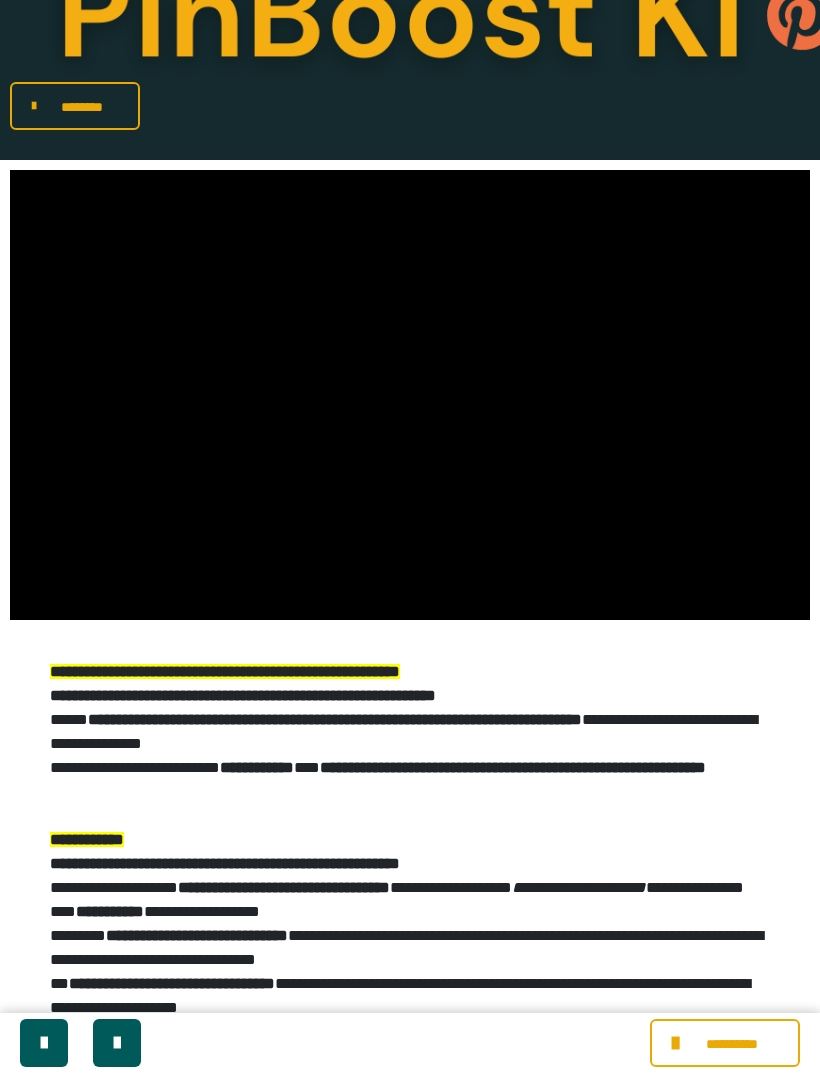 click at bounding box center (410, 395) 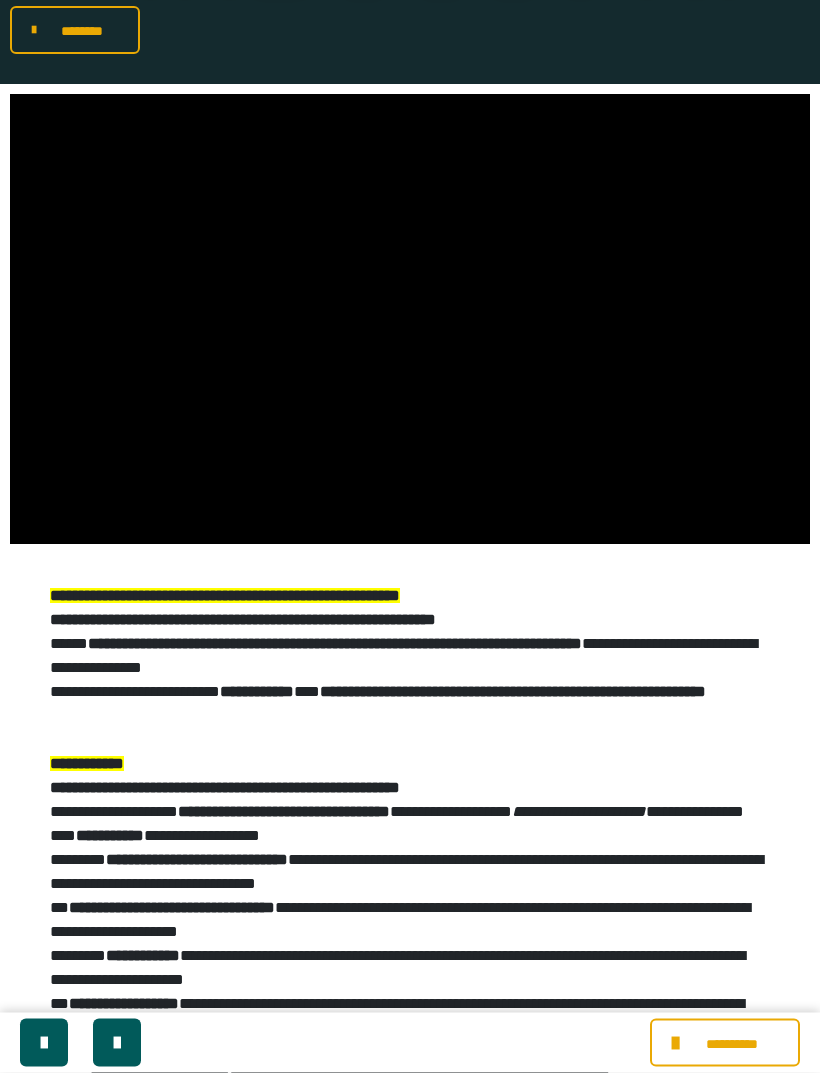 scroll, scrollTop: 0, scrollLeft: 0, axis: both 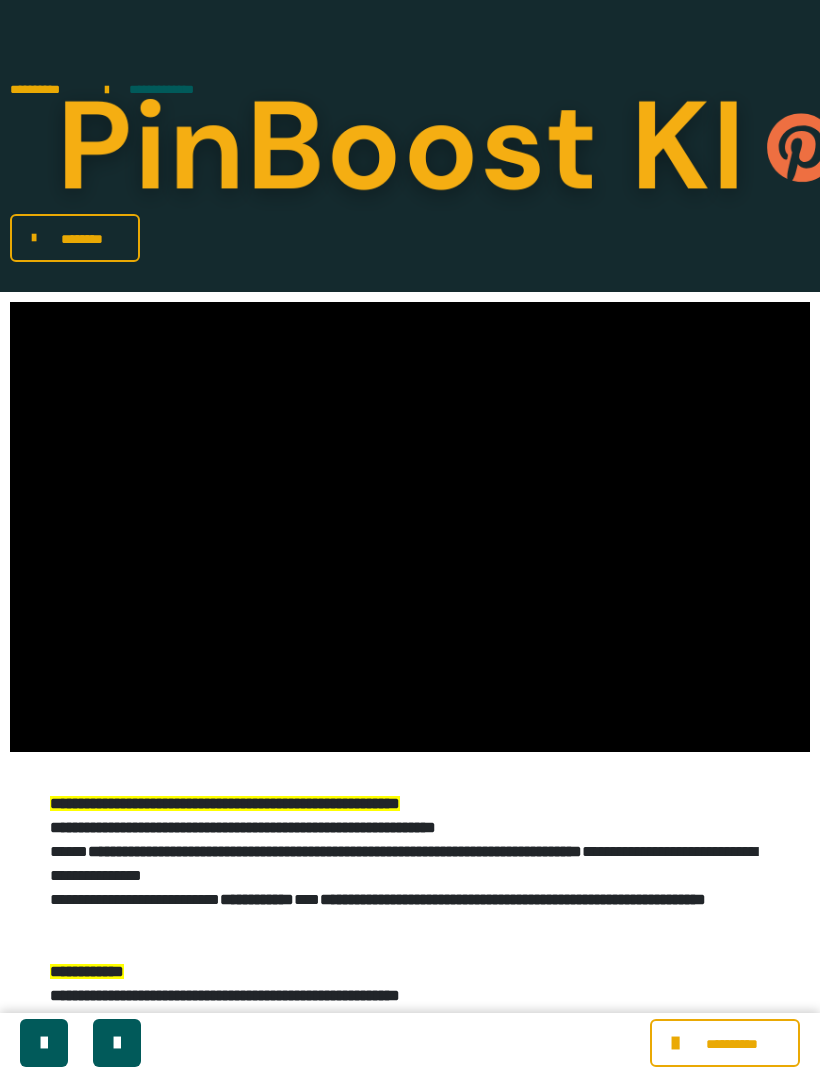 click at bounding box center [410, 527] 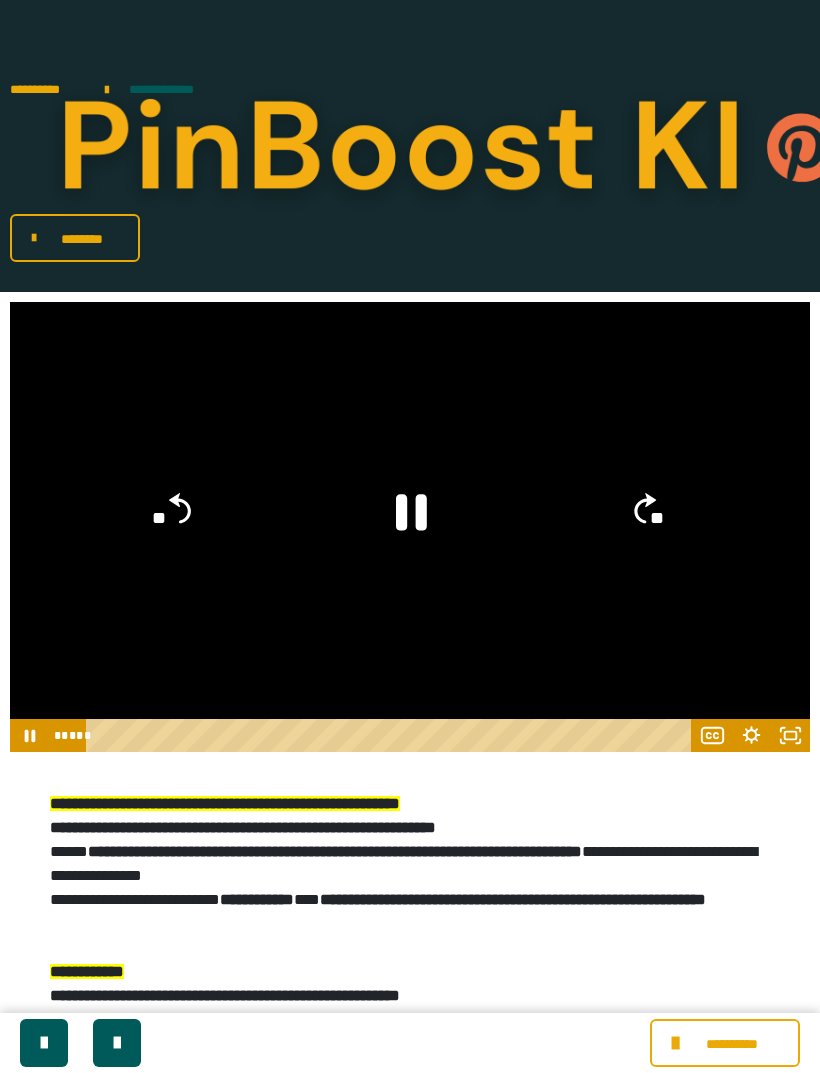 click on "**" 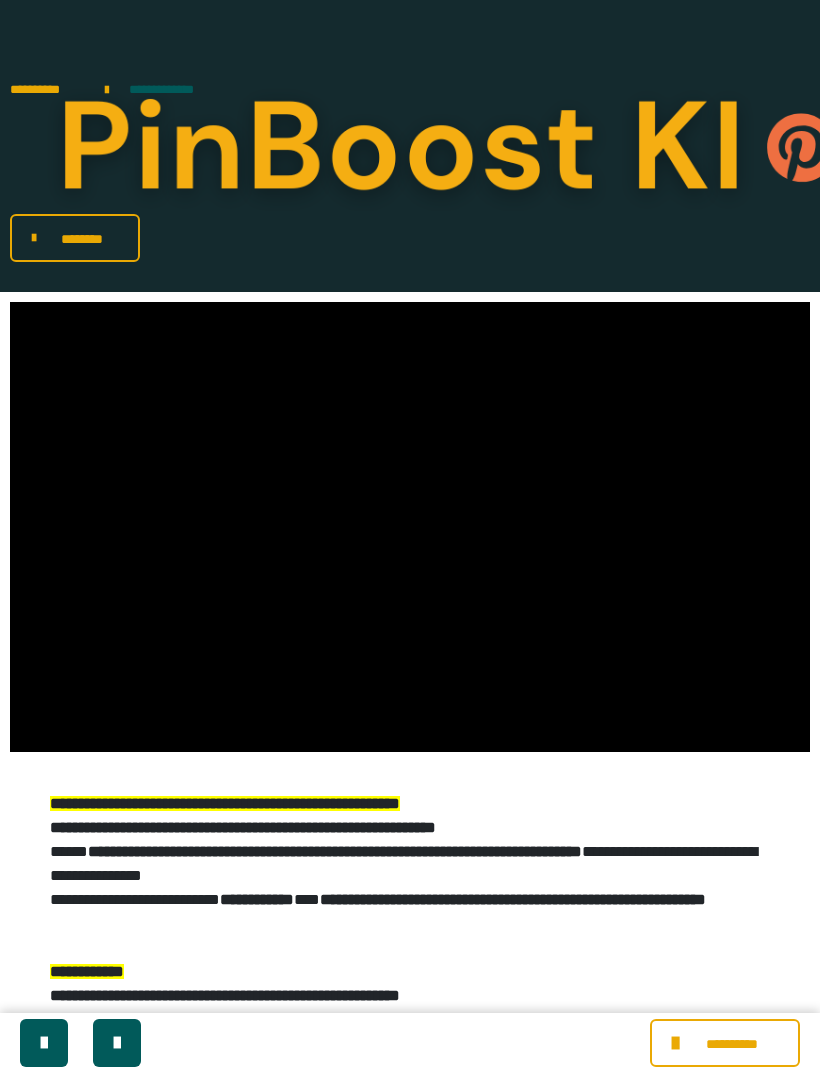 click at bounding box center (410, 527) 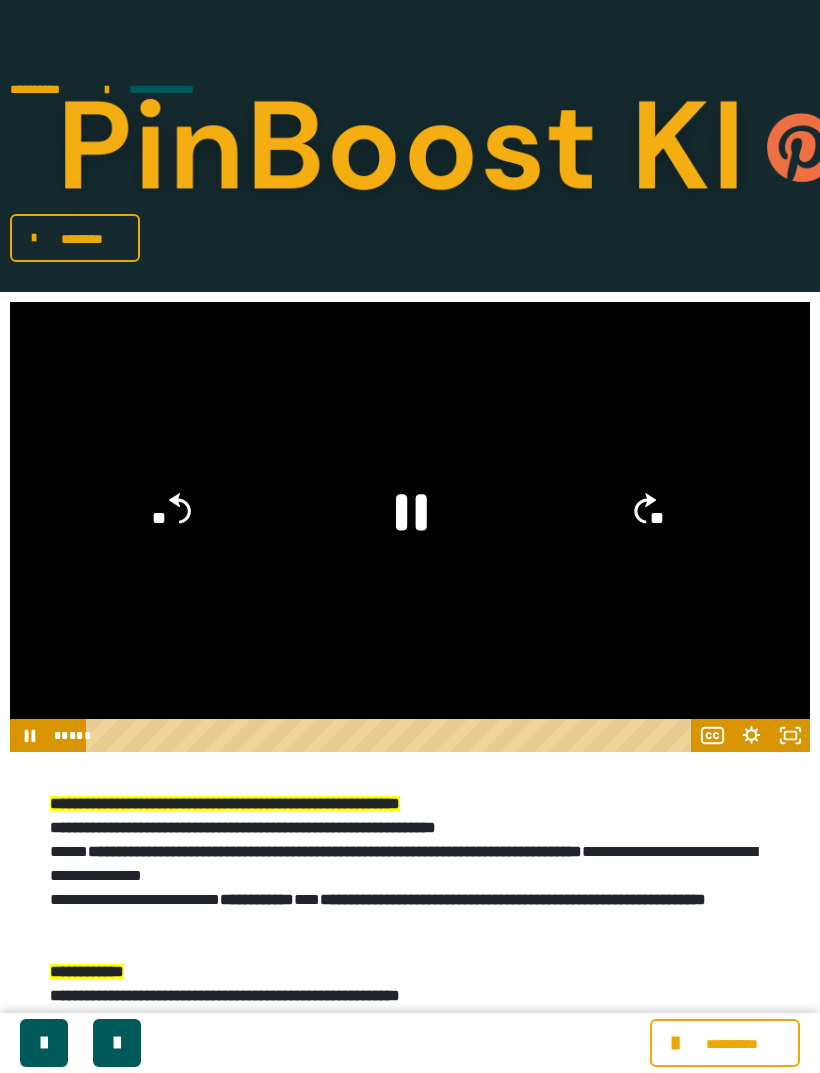 click 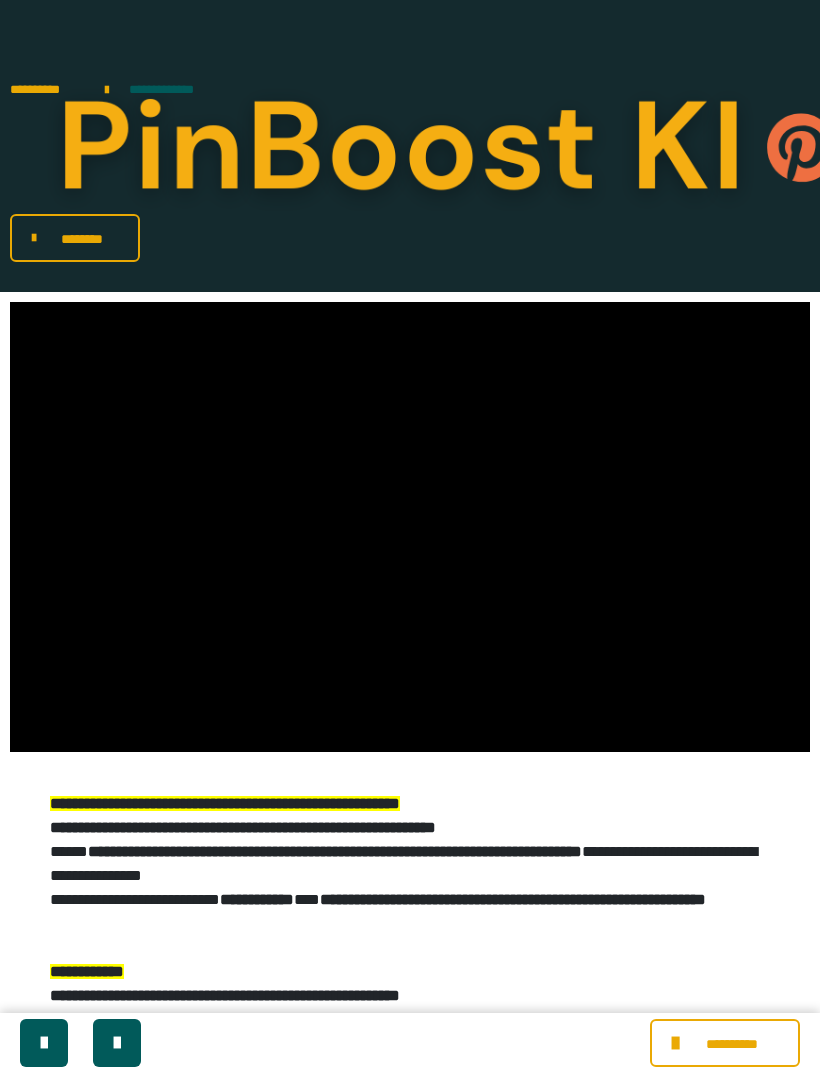 click at bounding box center [410, 527] 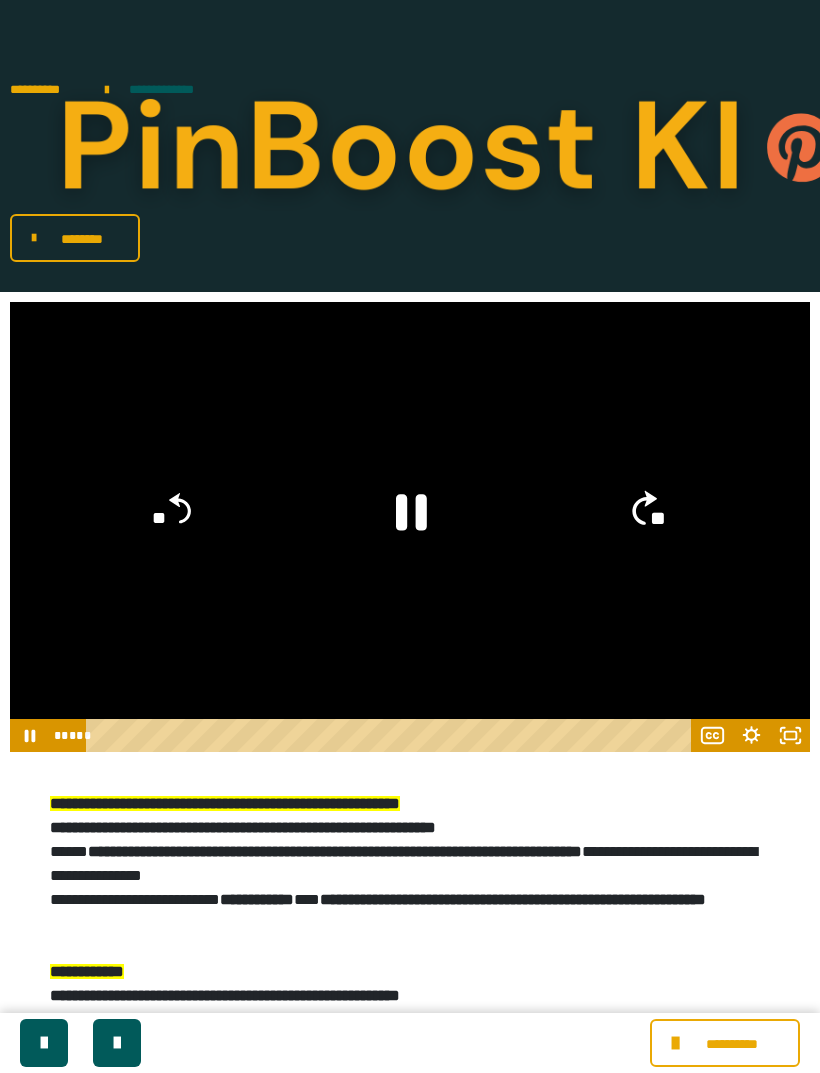 click on "**" 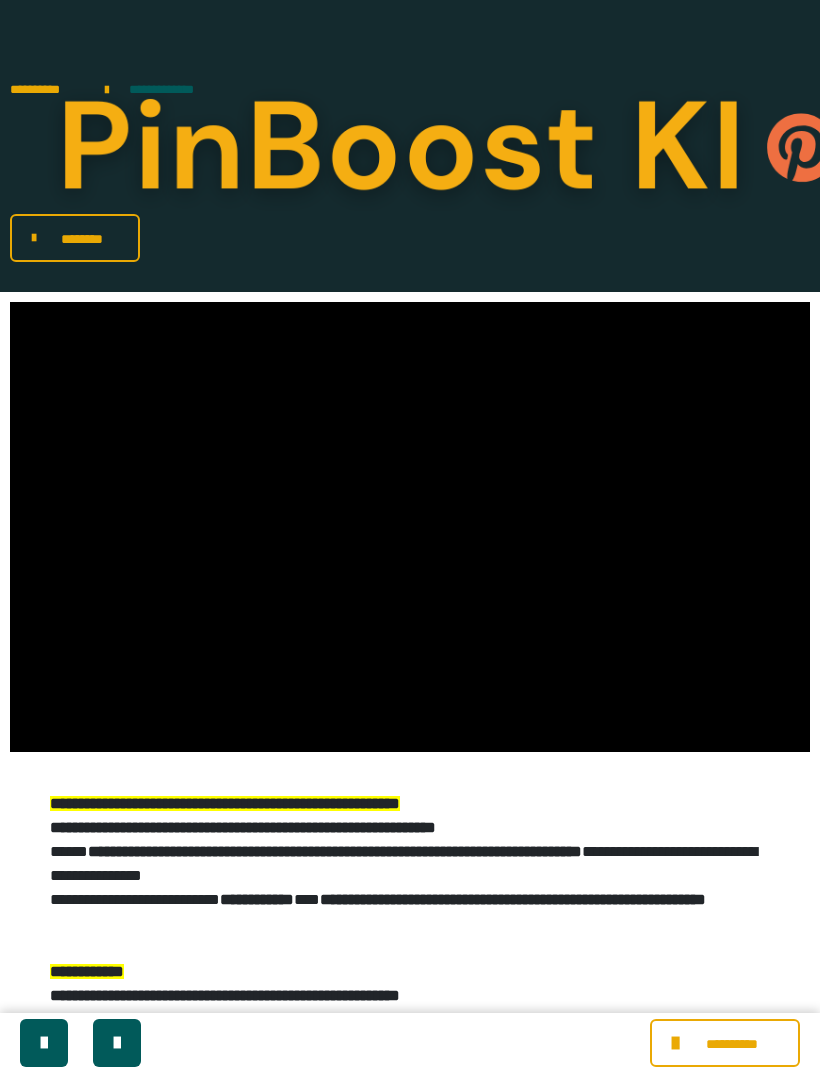 click at bounding box center (410, 527) 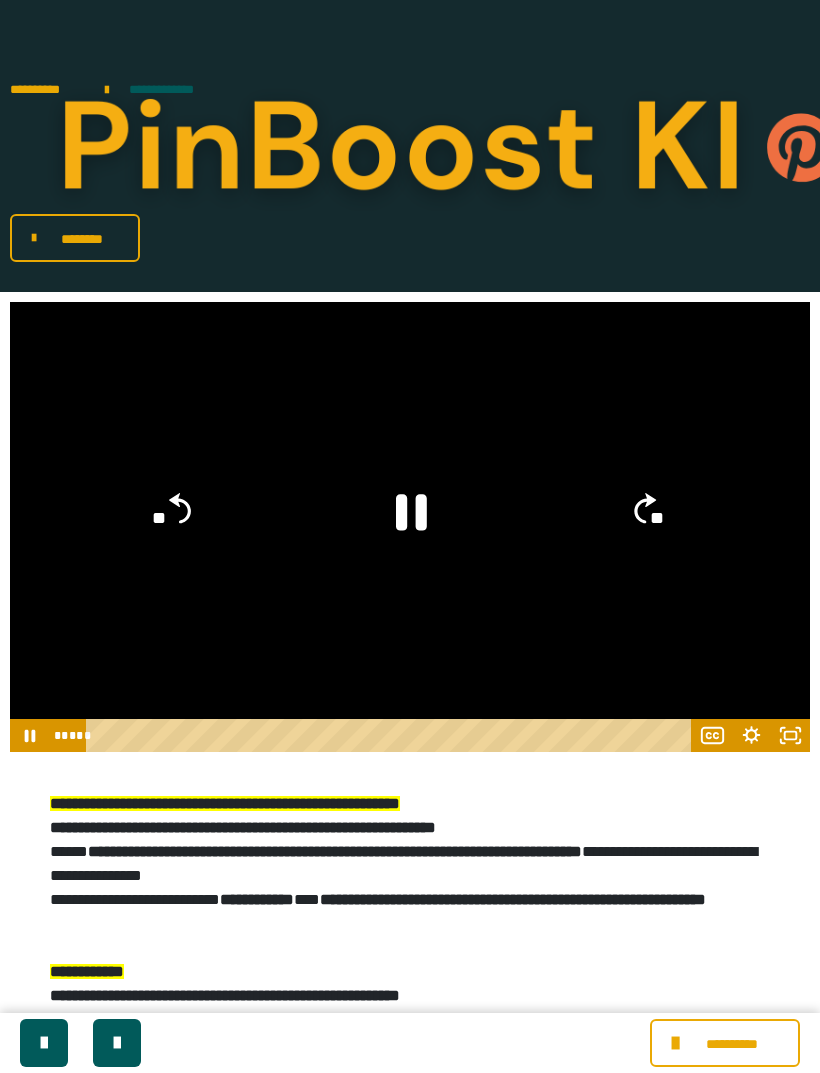 click on "**" 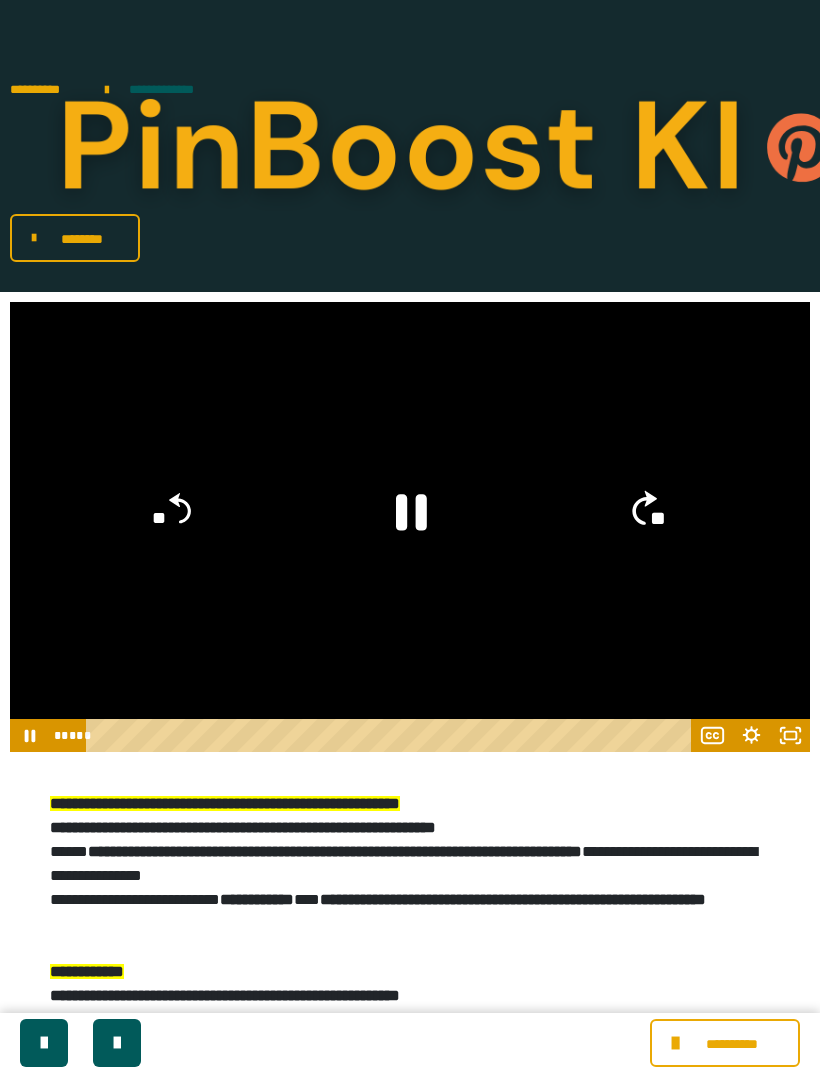 click on "**" 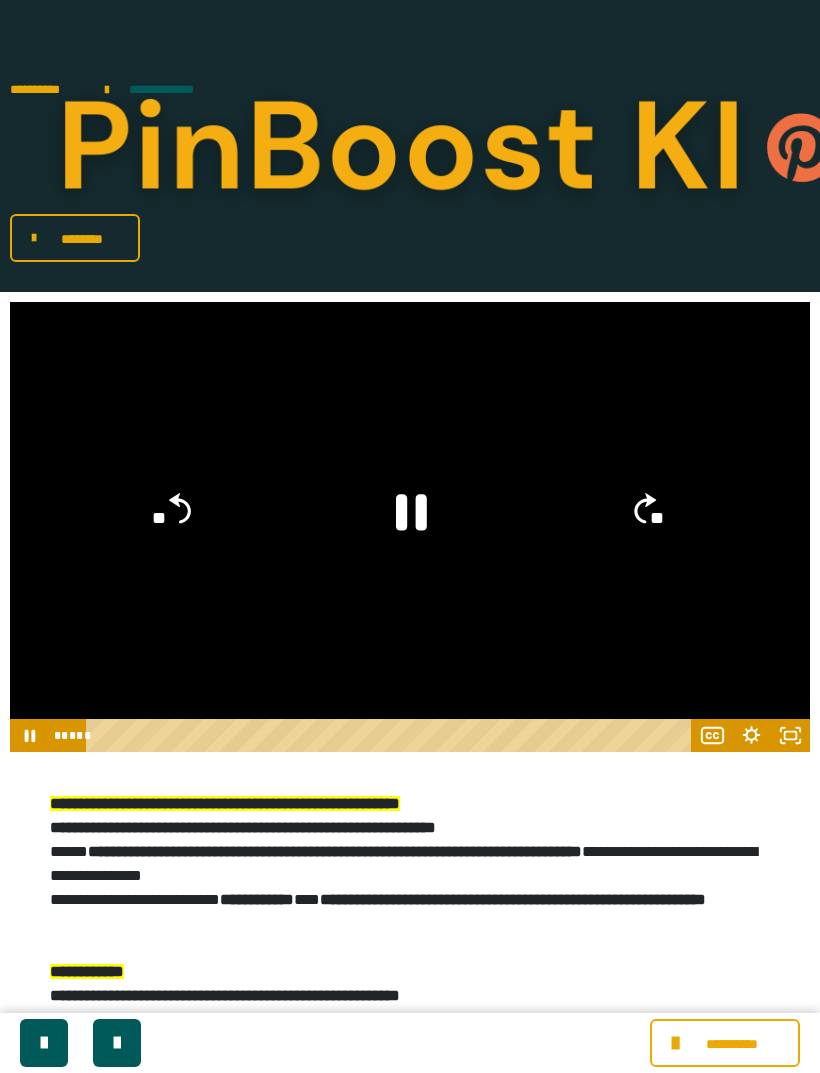 click on "**" 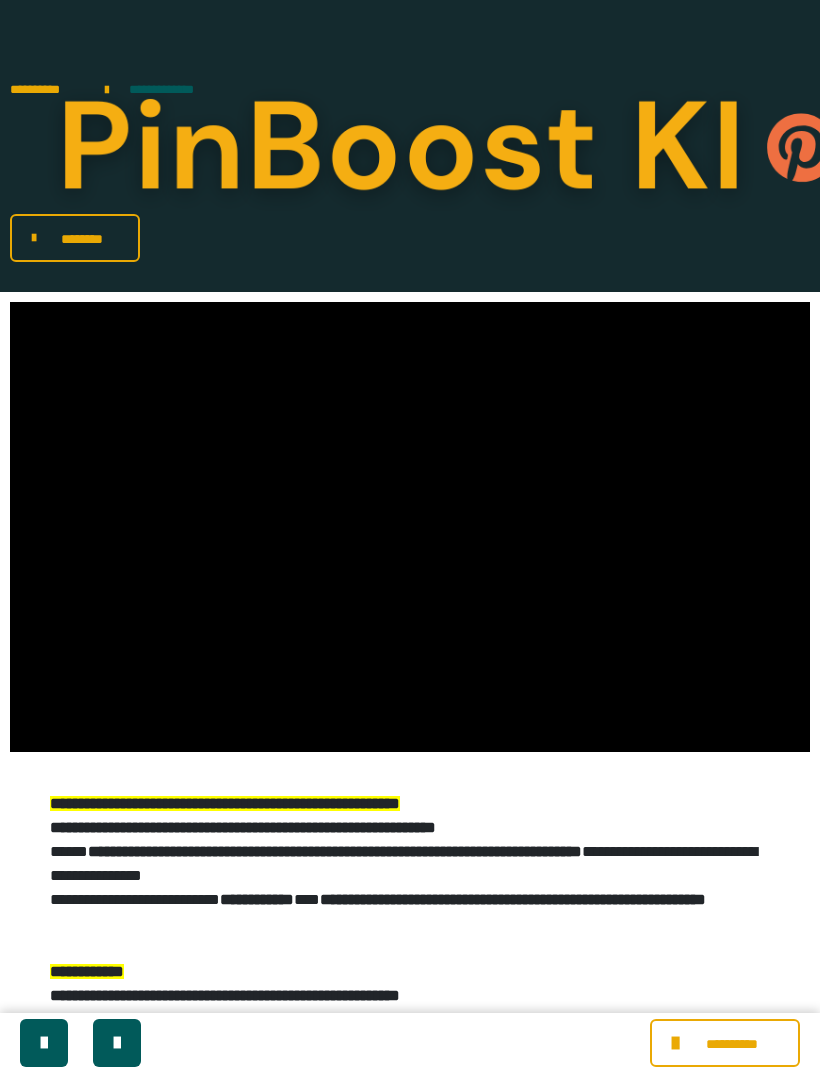 click at bounding box center [410, 527] 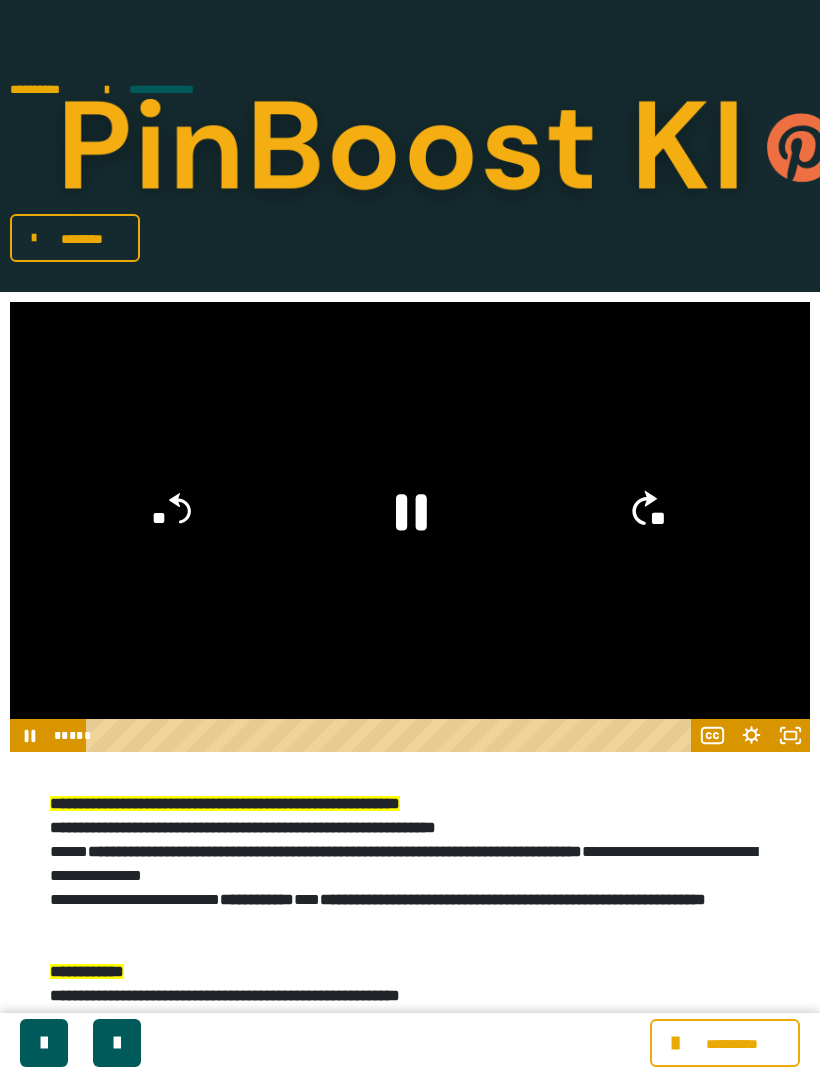 click on "**" 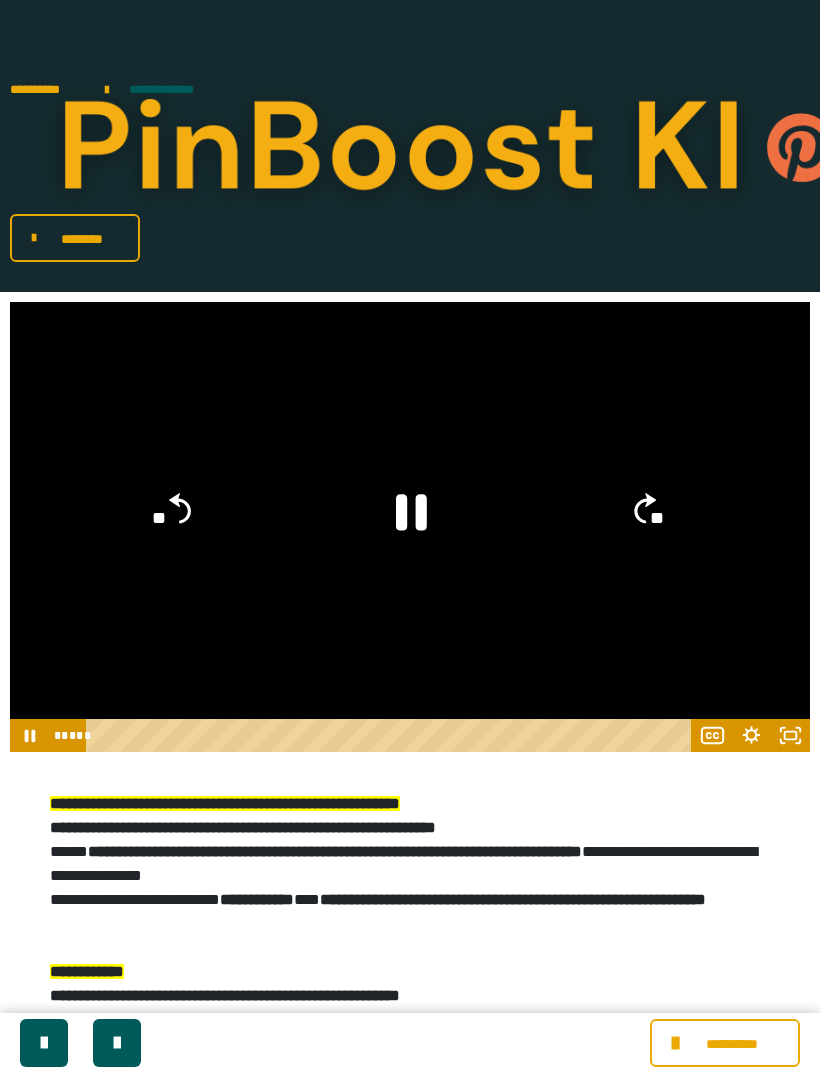click on "**" 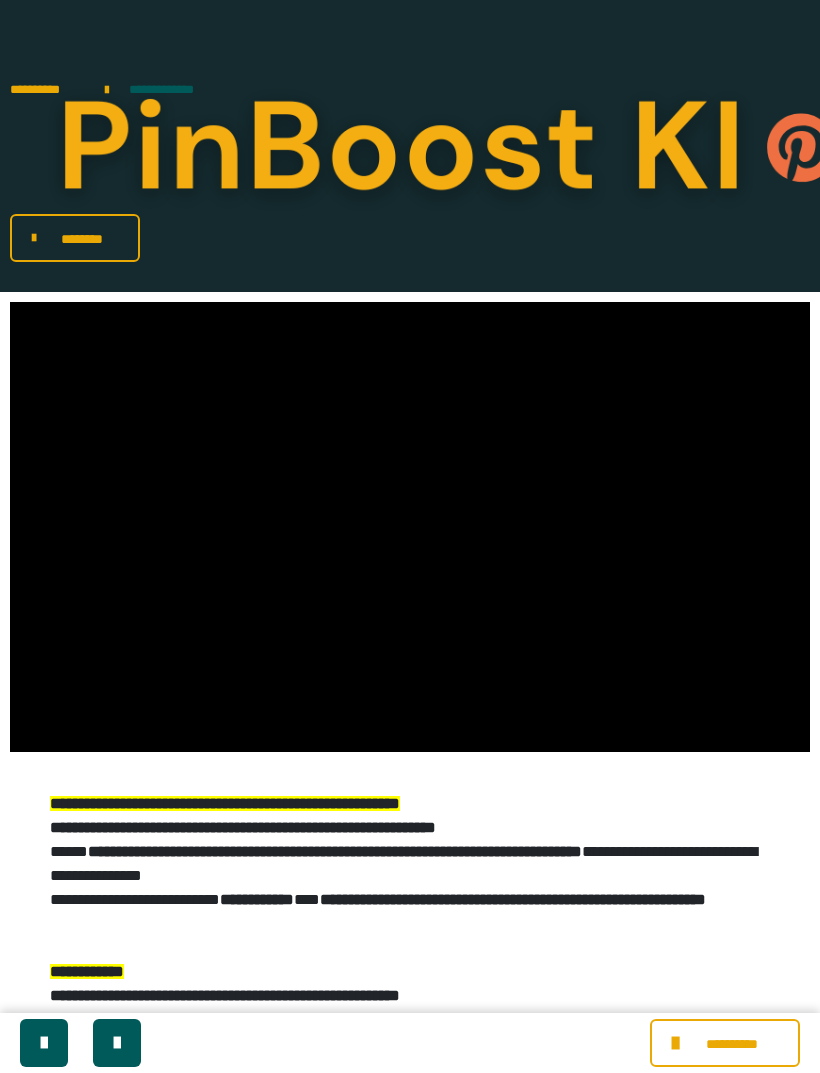 click at bounding box center (410, 527) 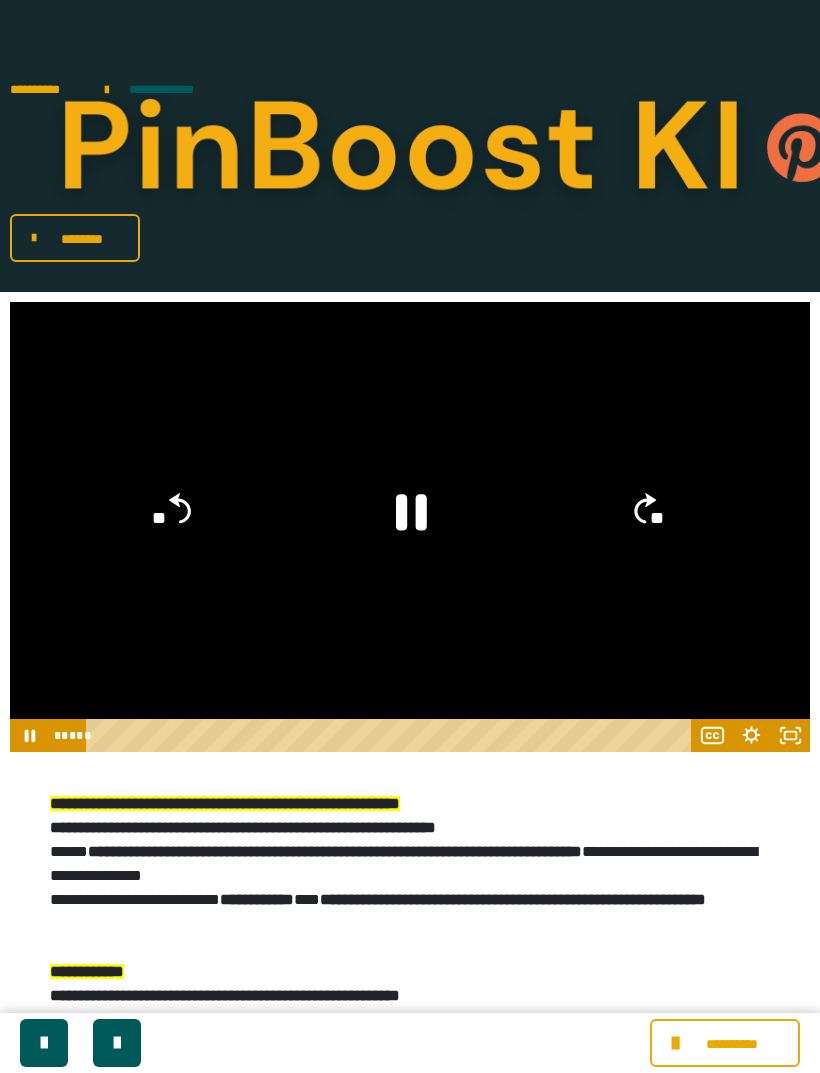 click on "**" 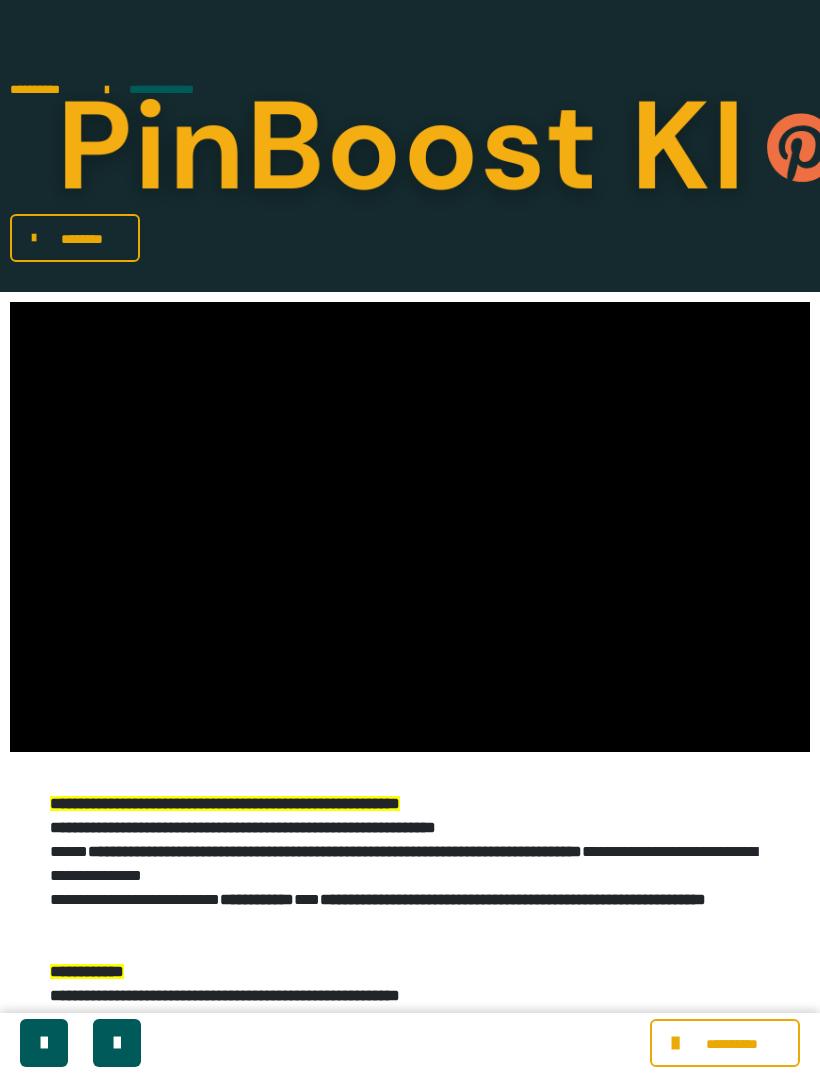 click at bounding box center [410, 527] 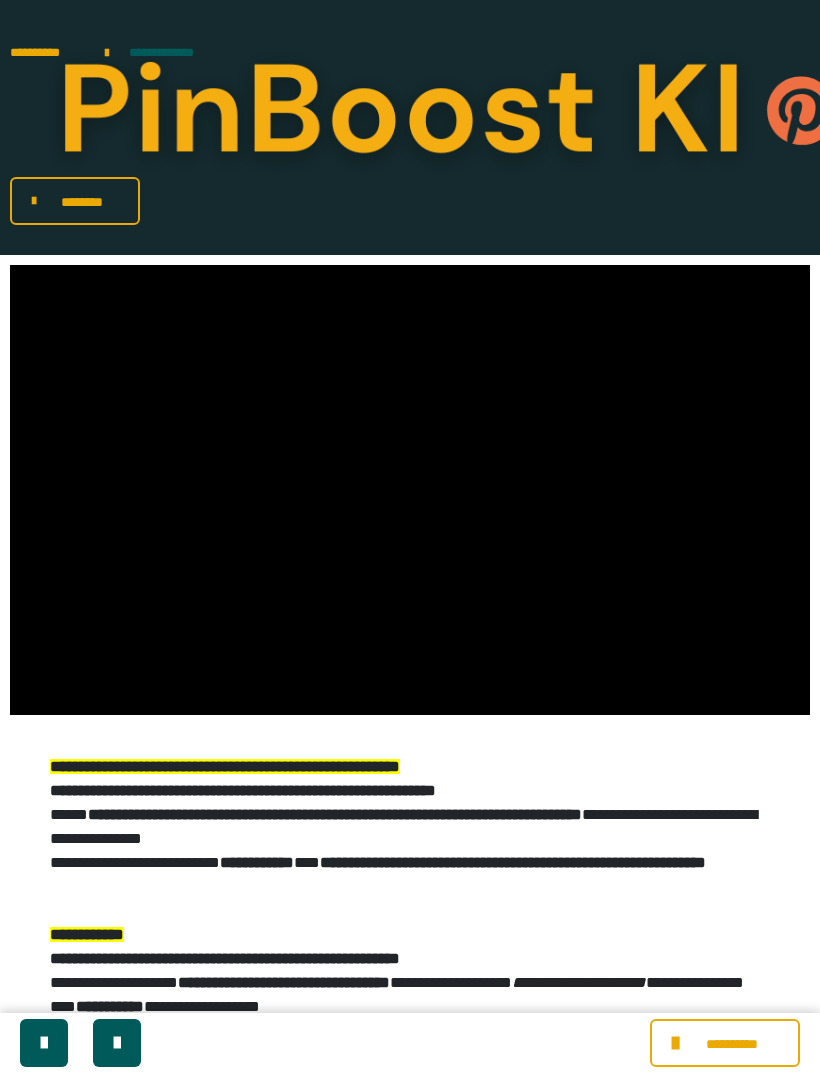 scroll, scrollTop: 0, scrollLeft: 0, axis: both 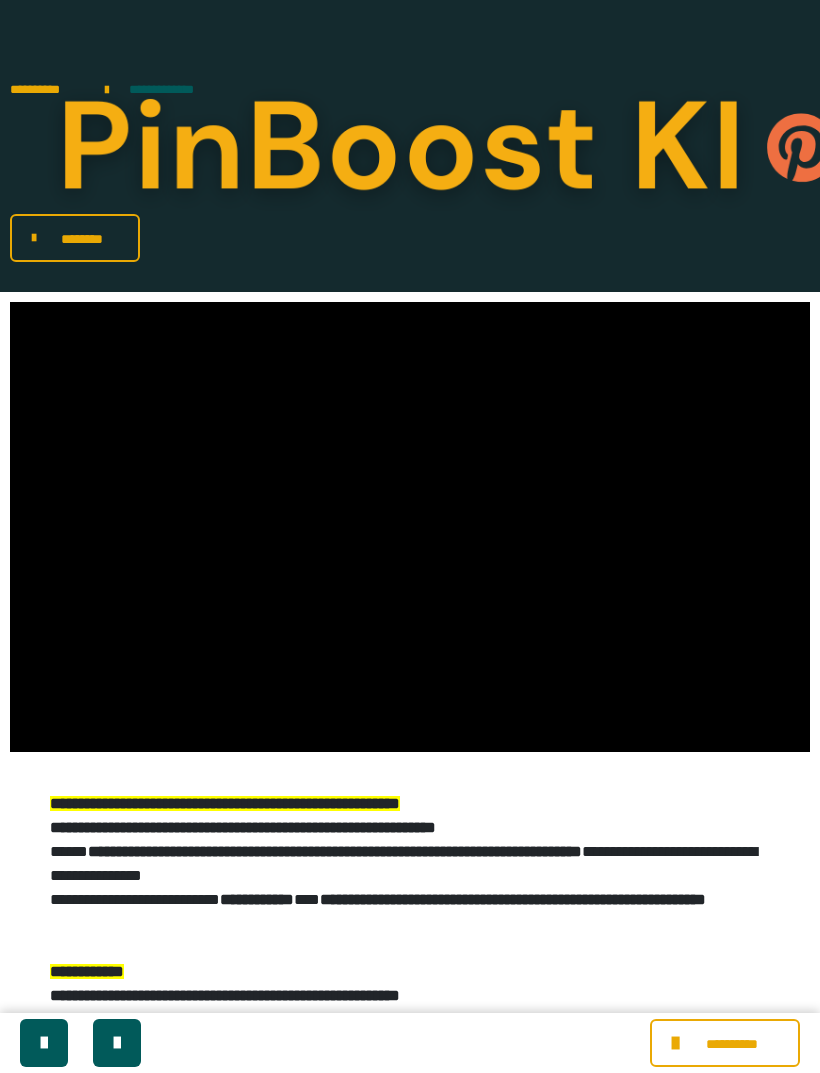 click on "********" at bounding box center [82, 239] 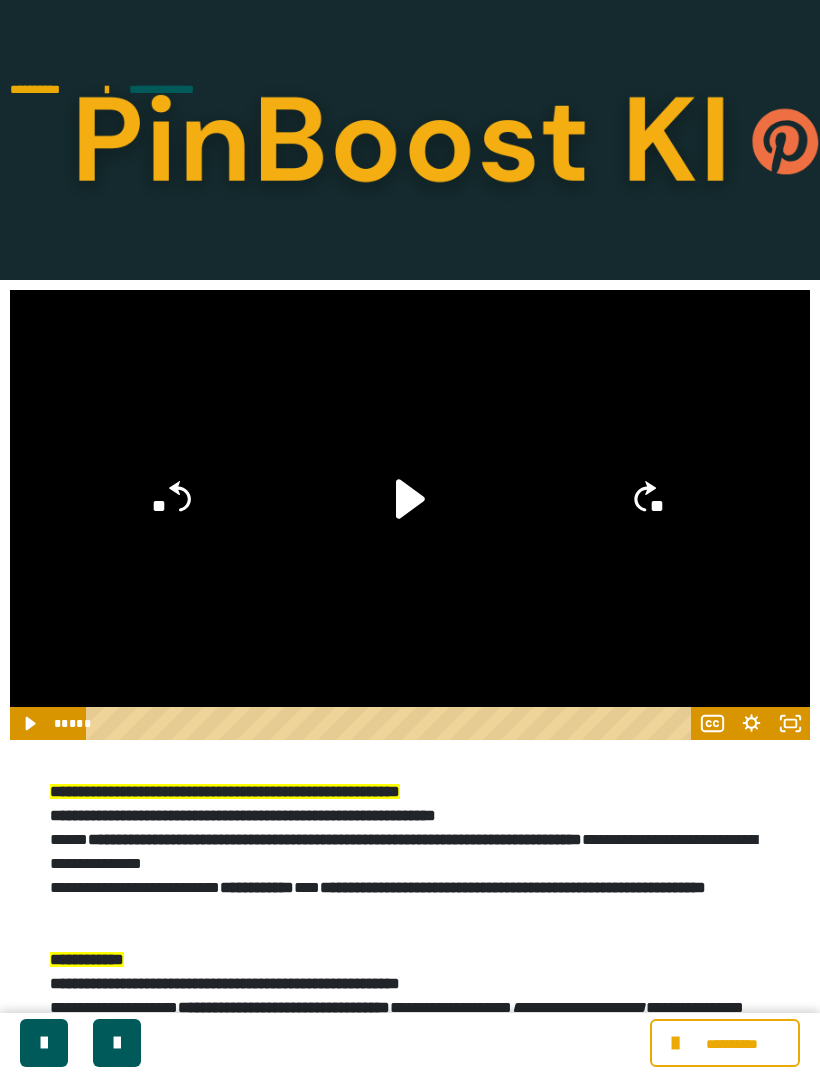 click at bounding box center [117, 1043] 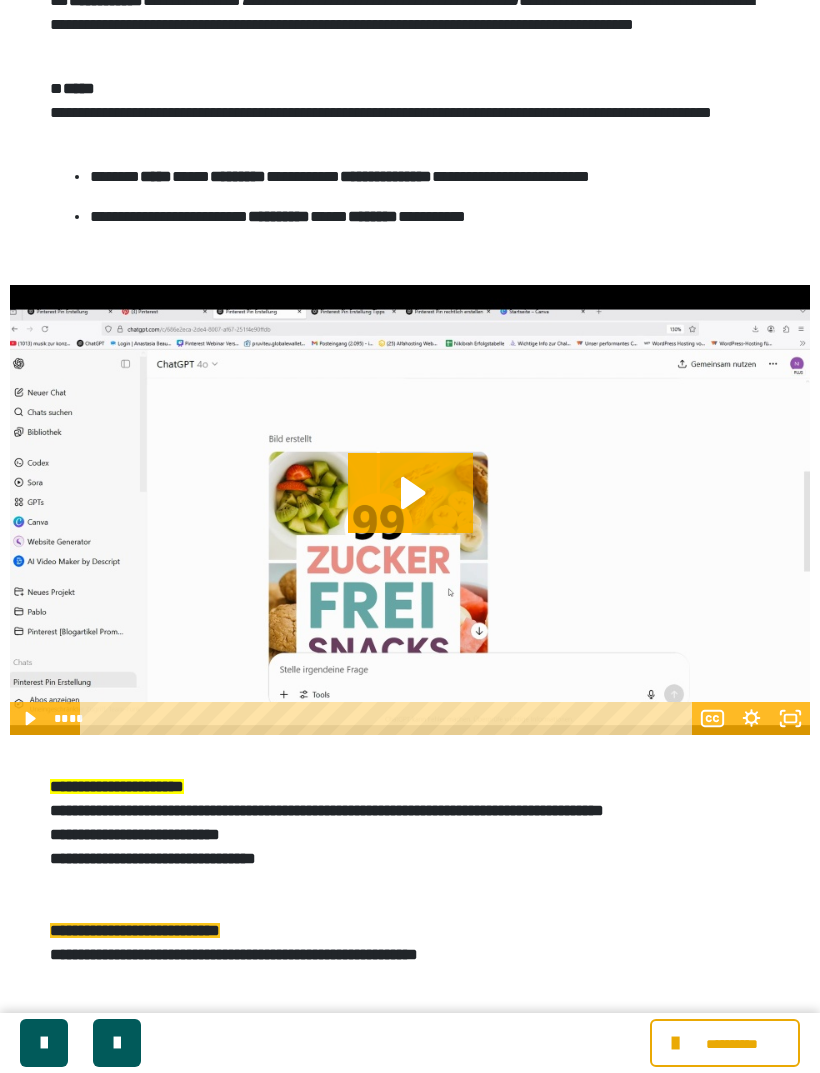 scroll, scrollTop: 517, scrollLeft: 0, axis: vertical 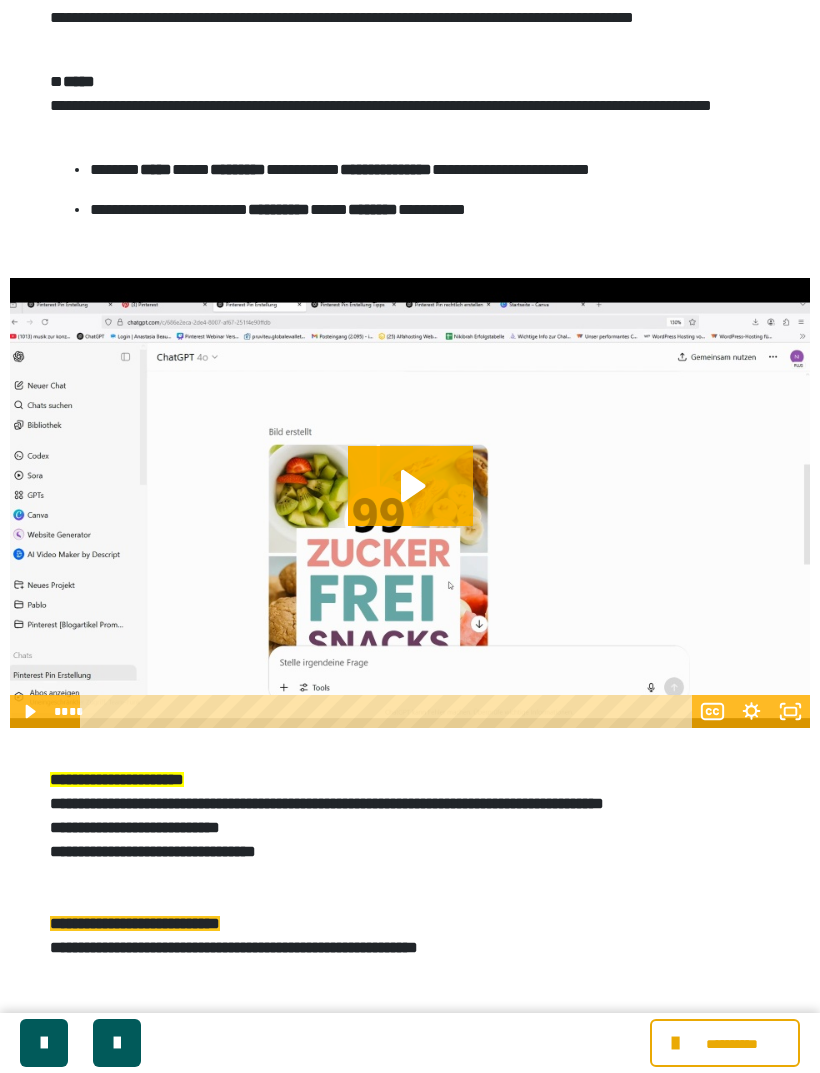 click 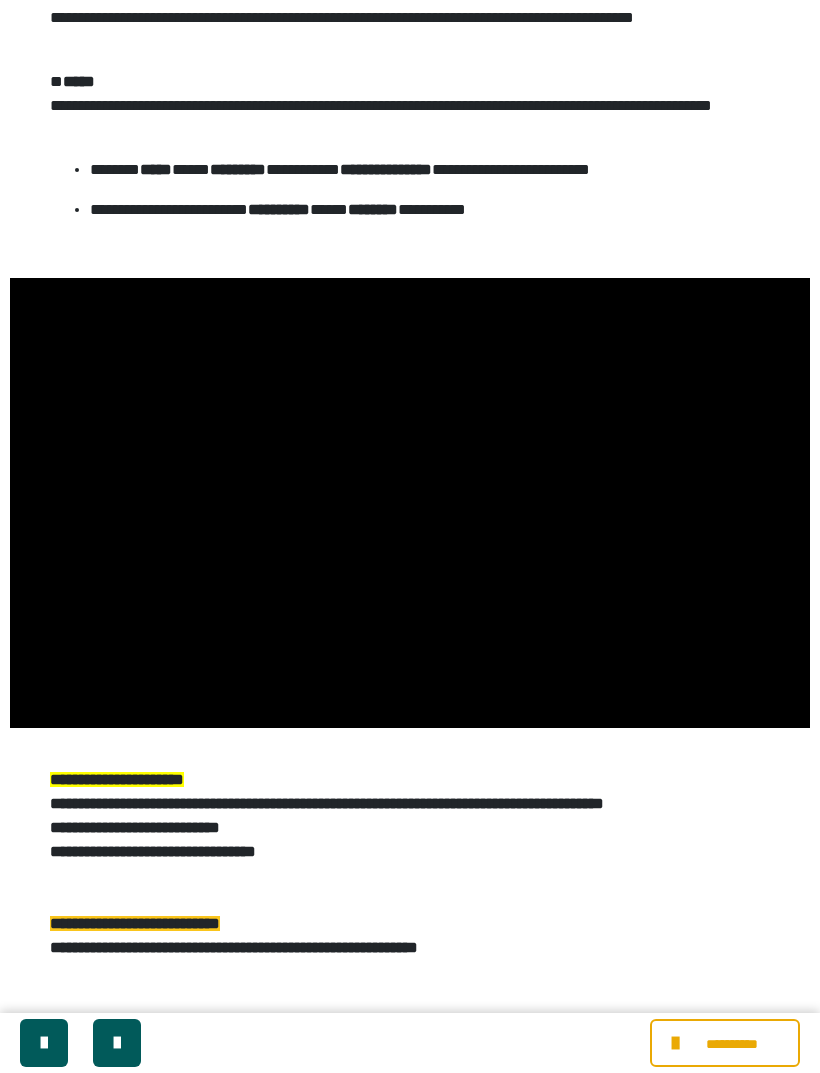 click at bounding box center (410, 503) 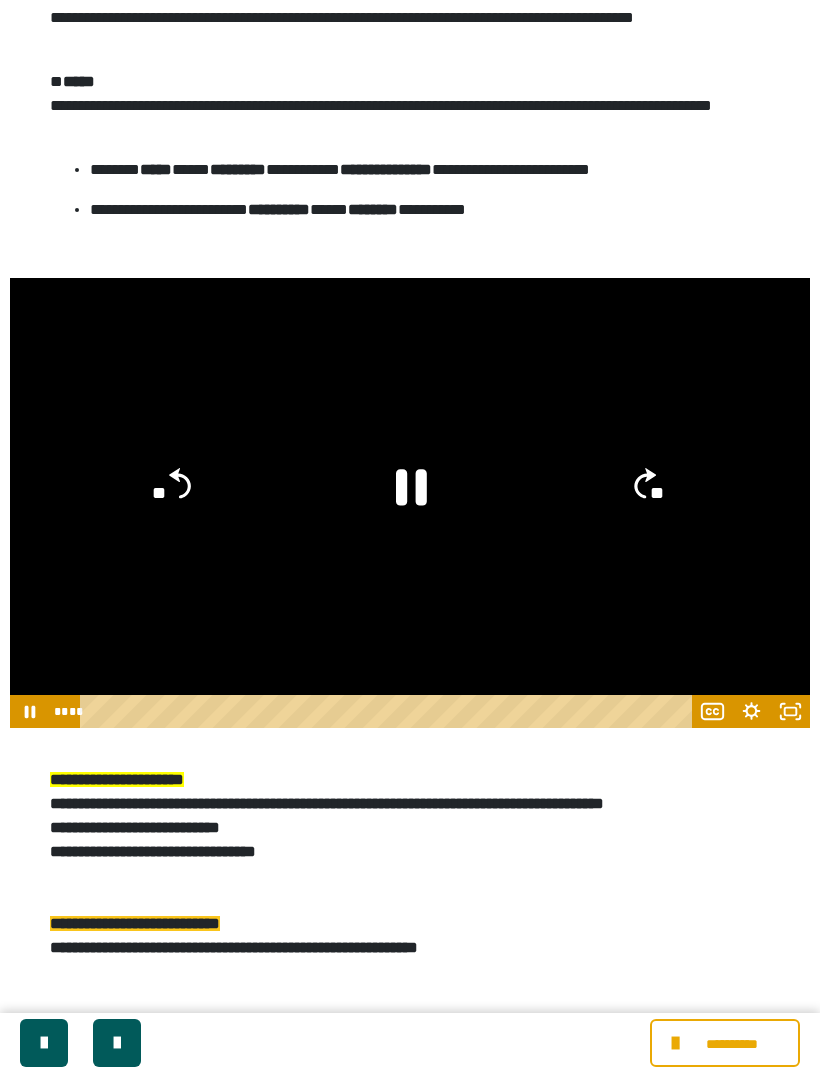 click 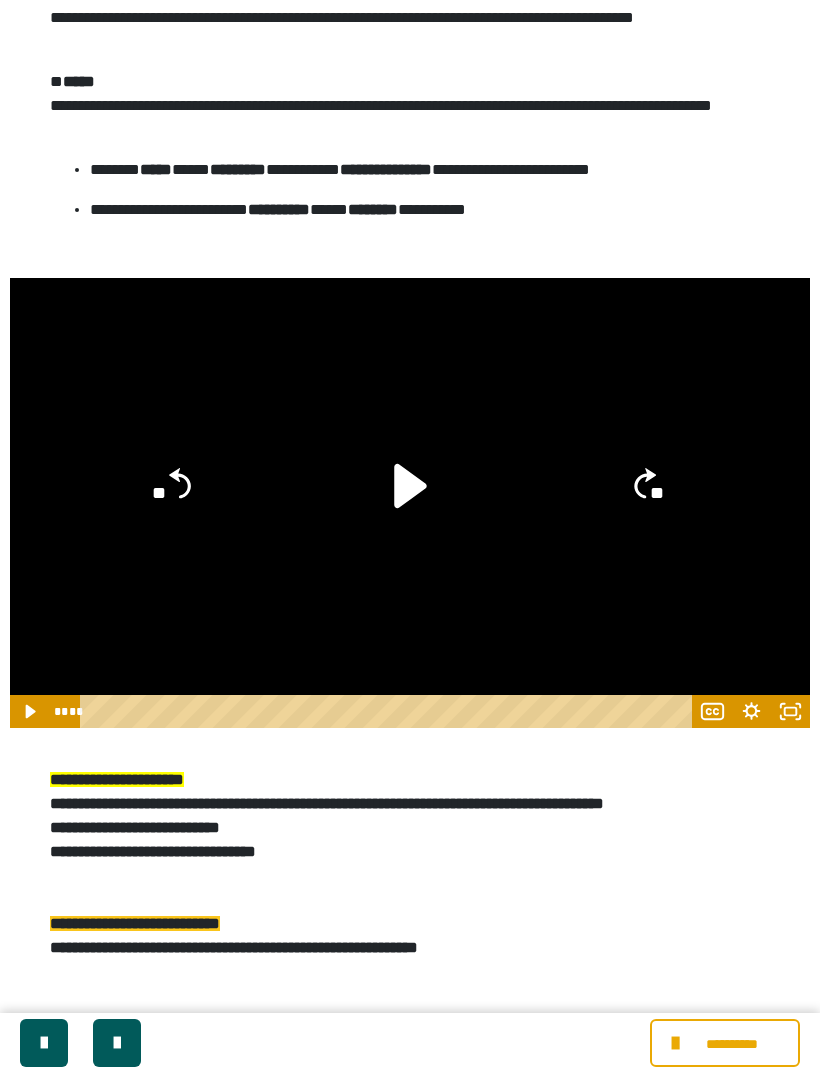 click 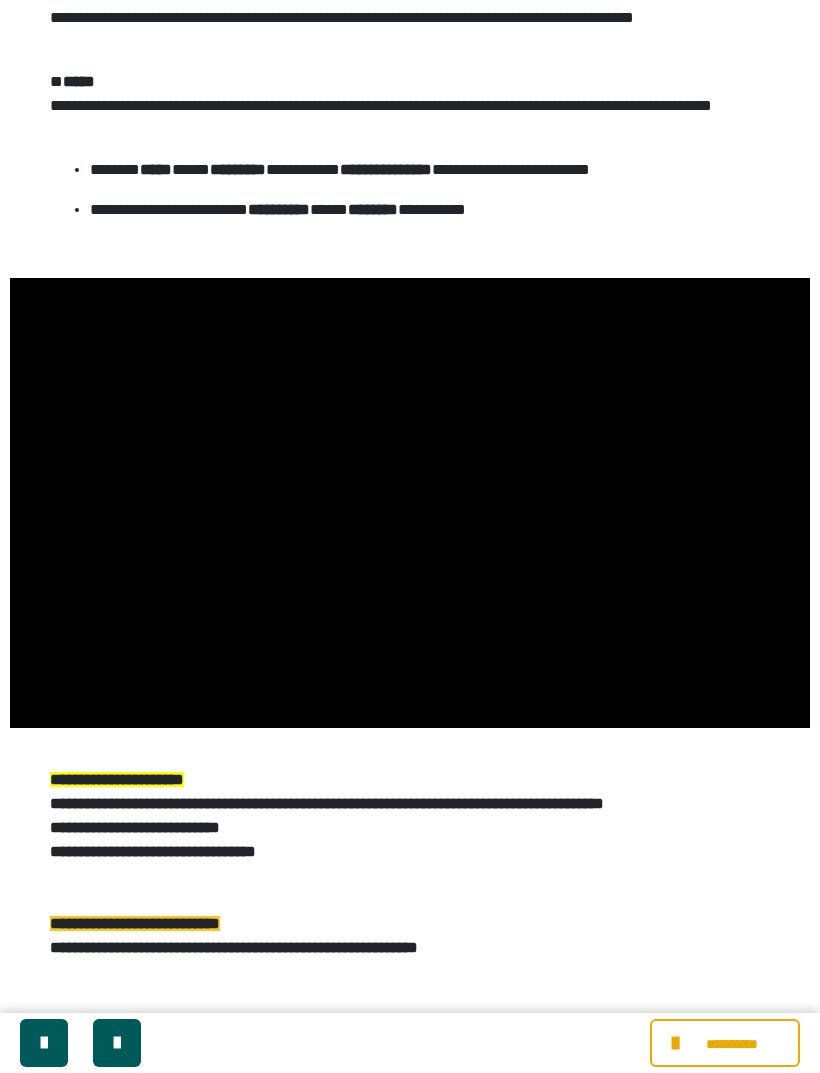 click at bounding box center (410, 503) 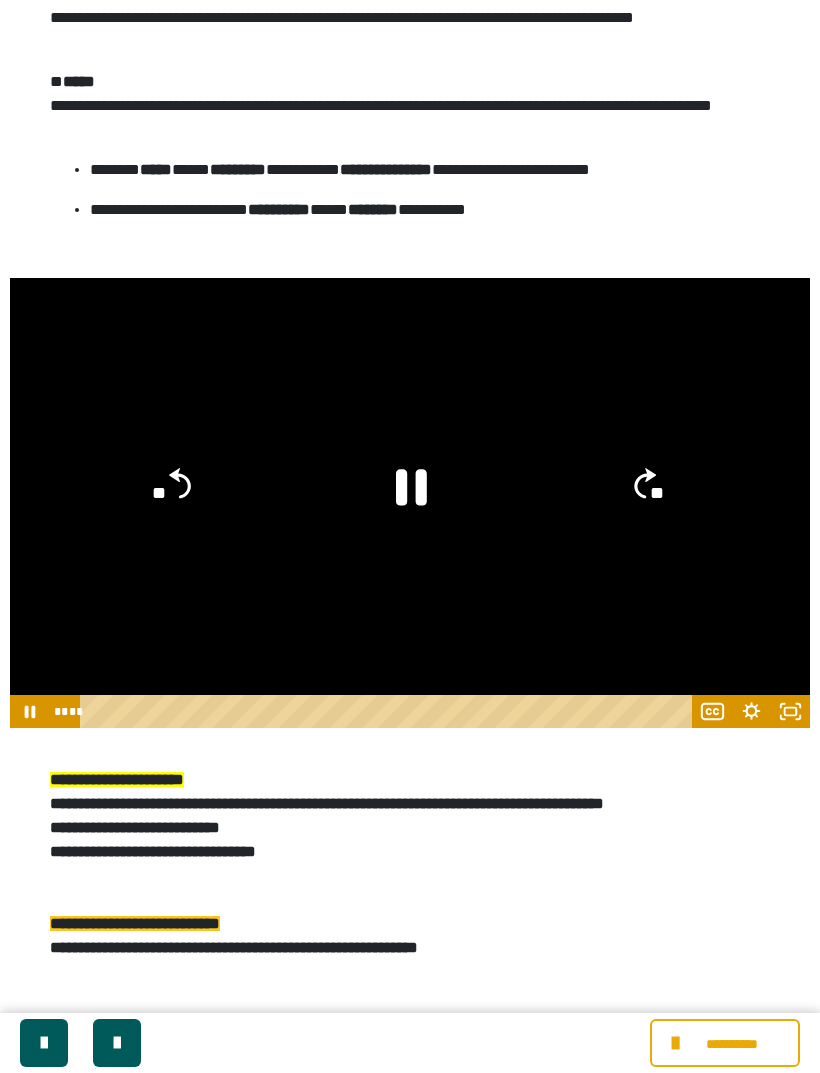 click 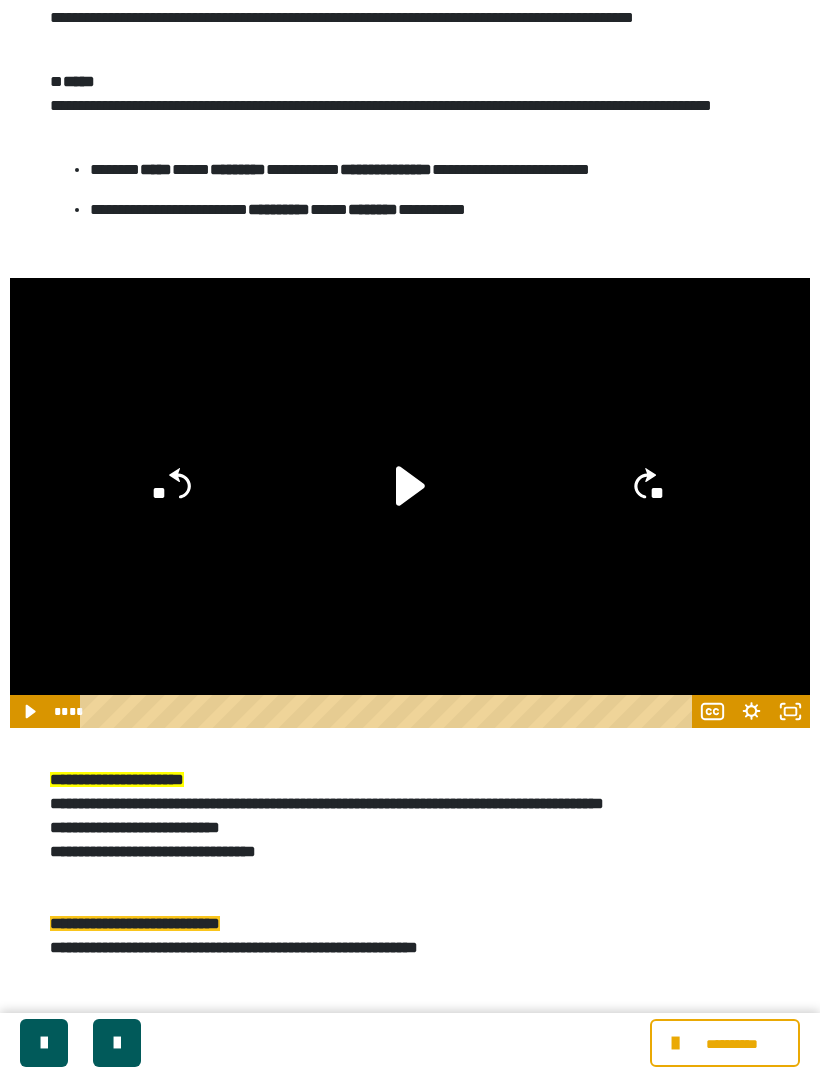 click 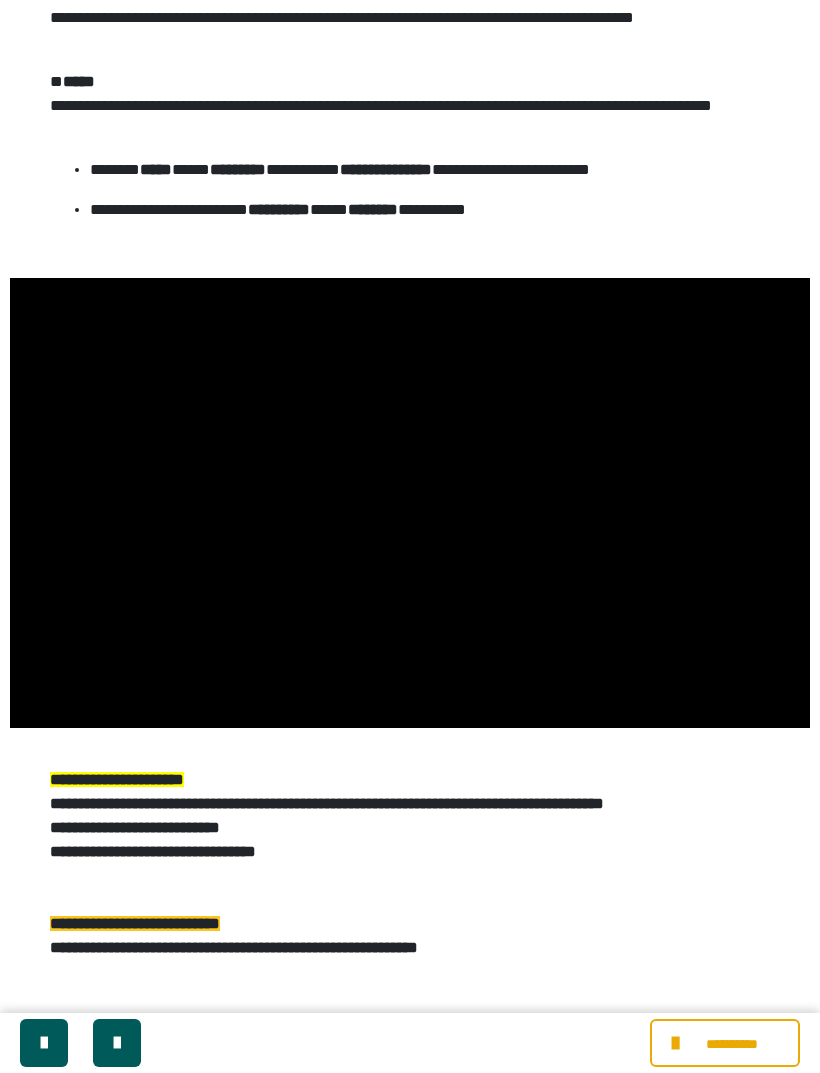 click at bounding box center (410, 503) 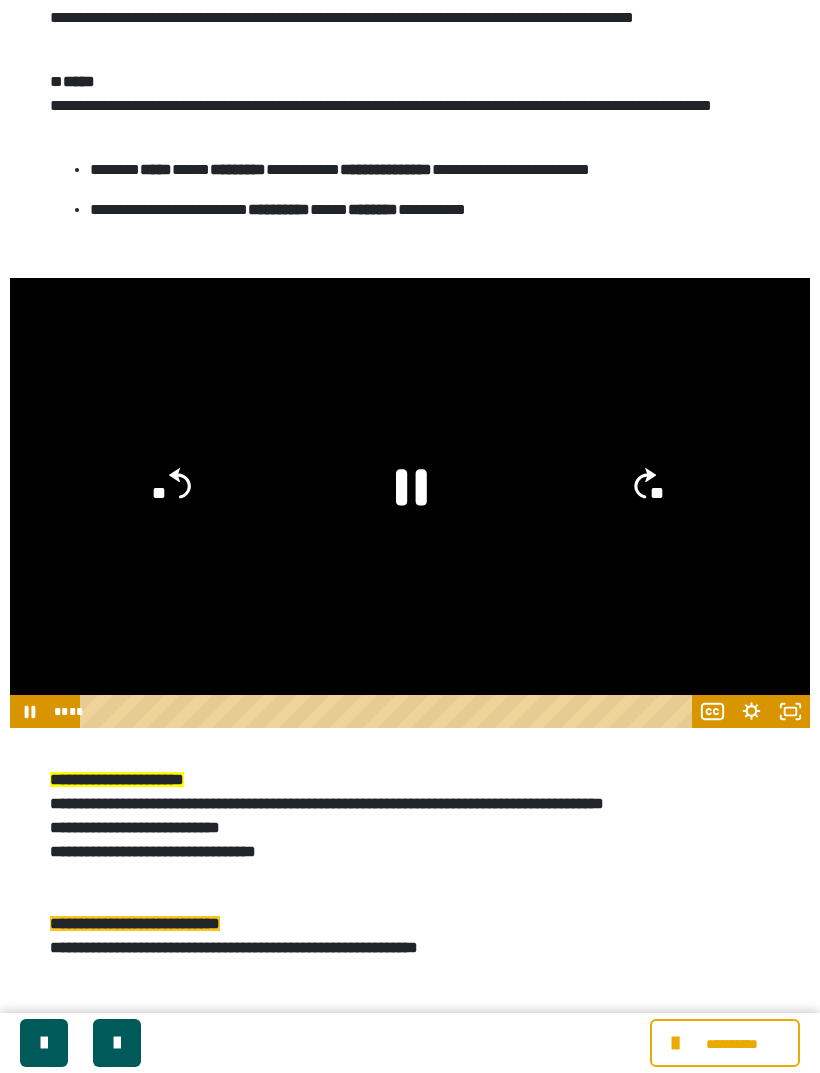 click 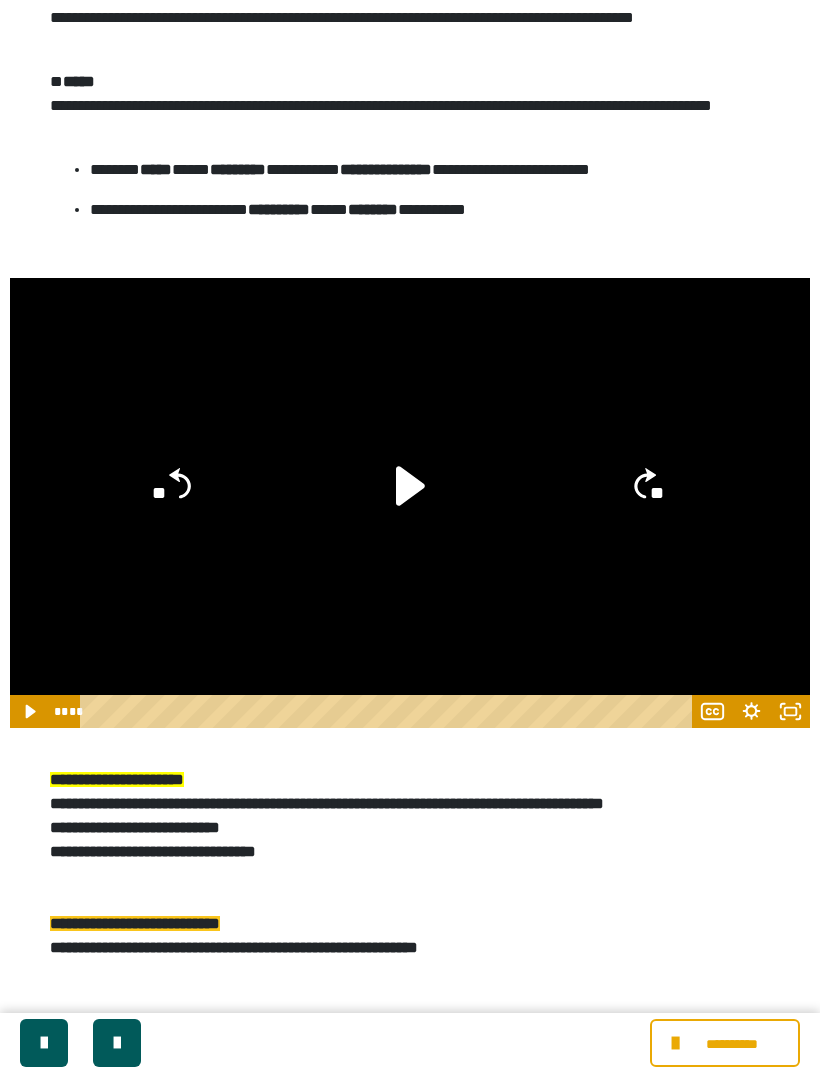 click 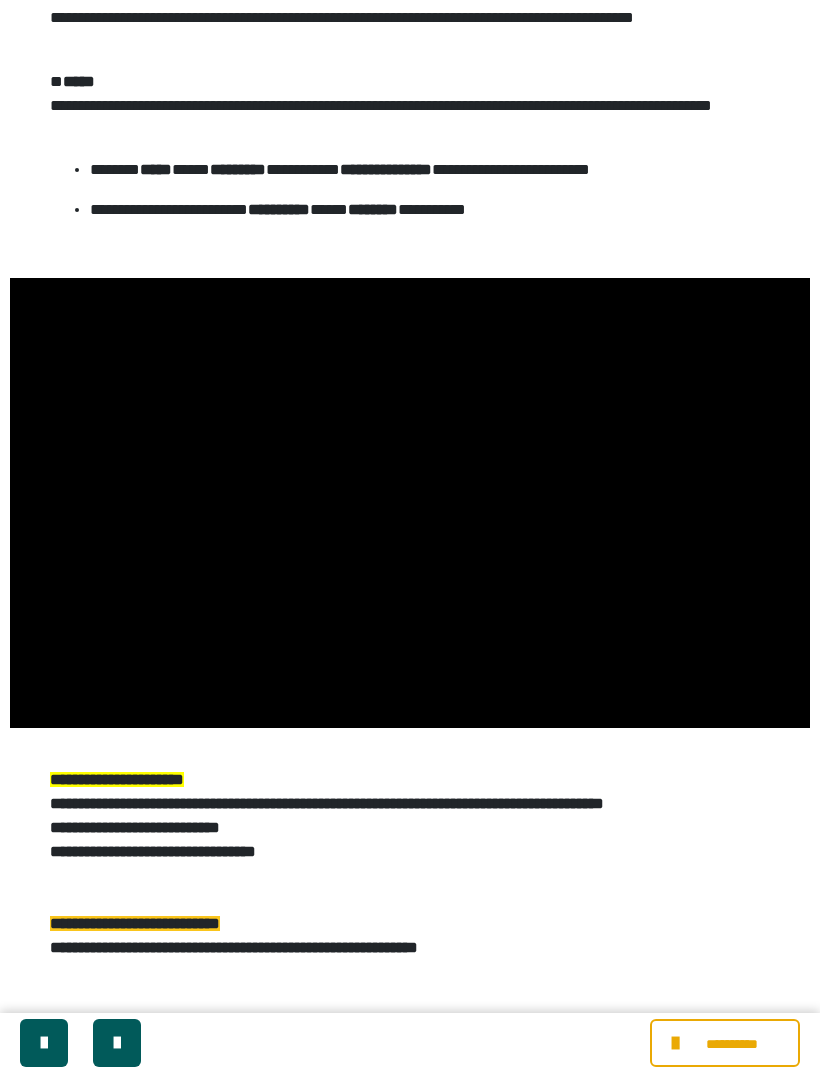 click at bounding box center (410, 503) 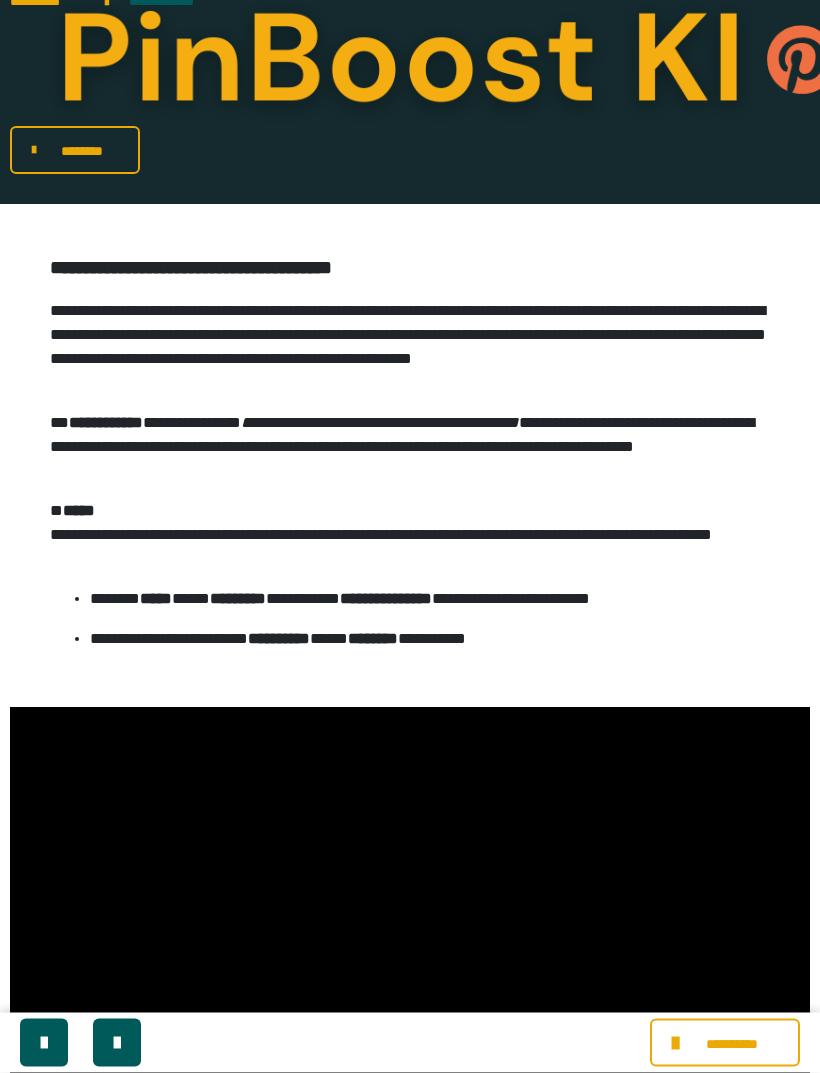 scroll, scrollTop: 82, scrollLeft: 0, axis: vertical 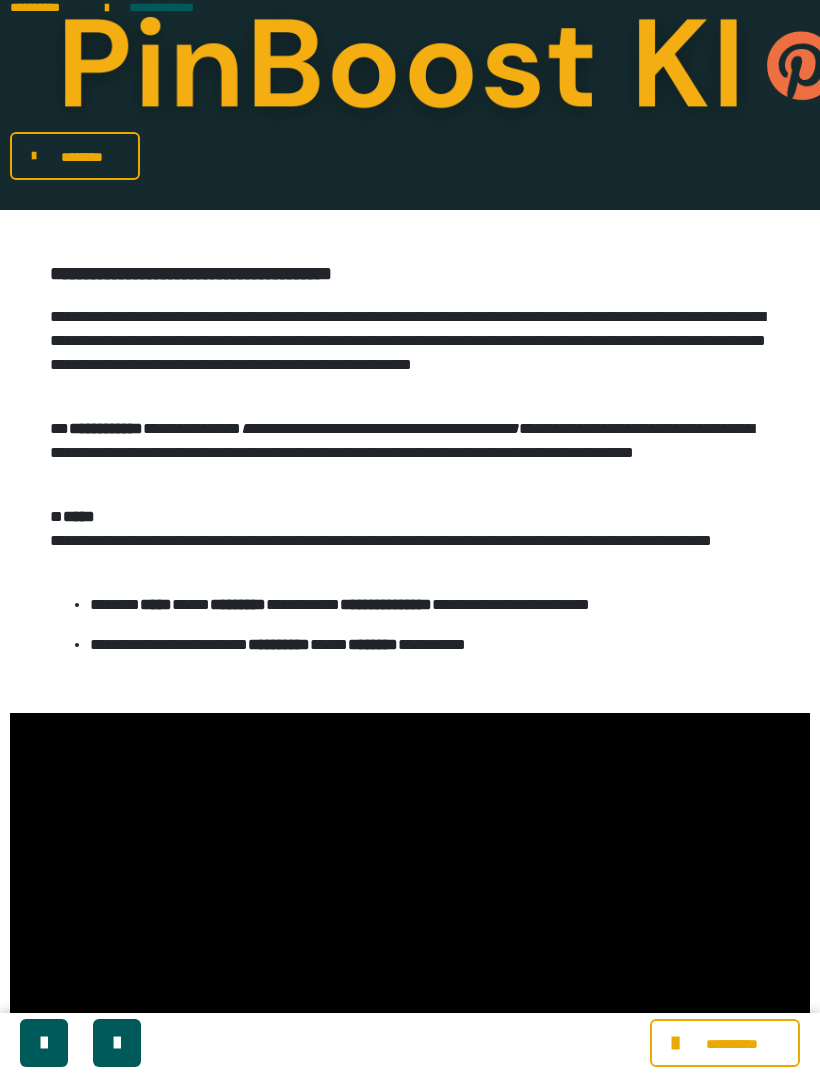 click on "********" at bounding box center (82, 157) 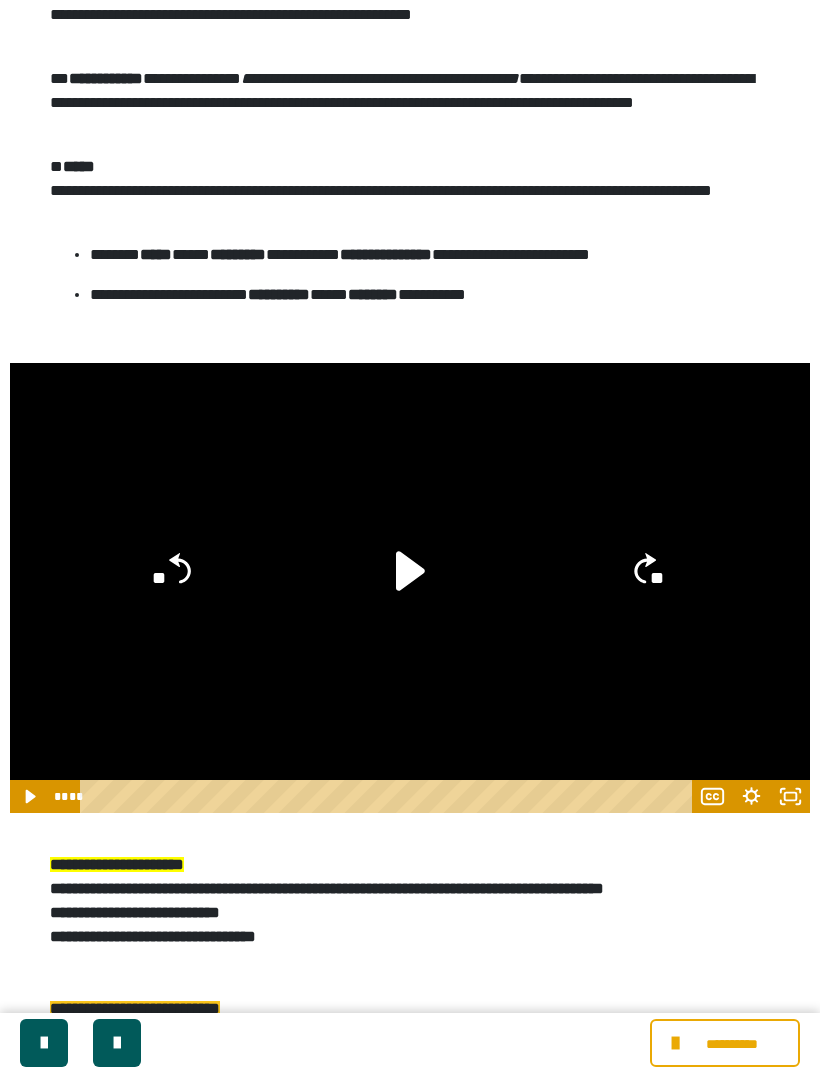 scroll, scrollTop: 437, scrollLeft: 0, axis: vertical 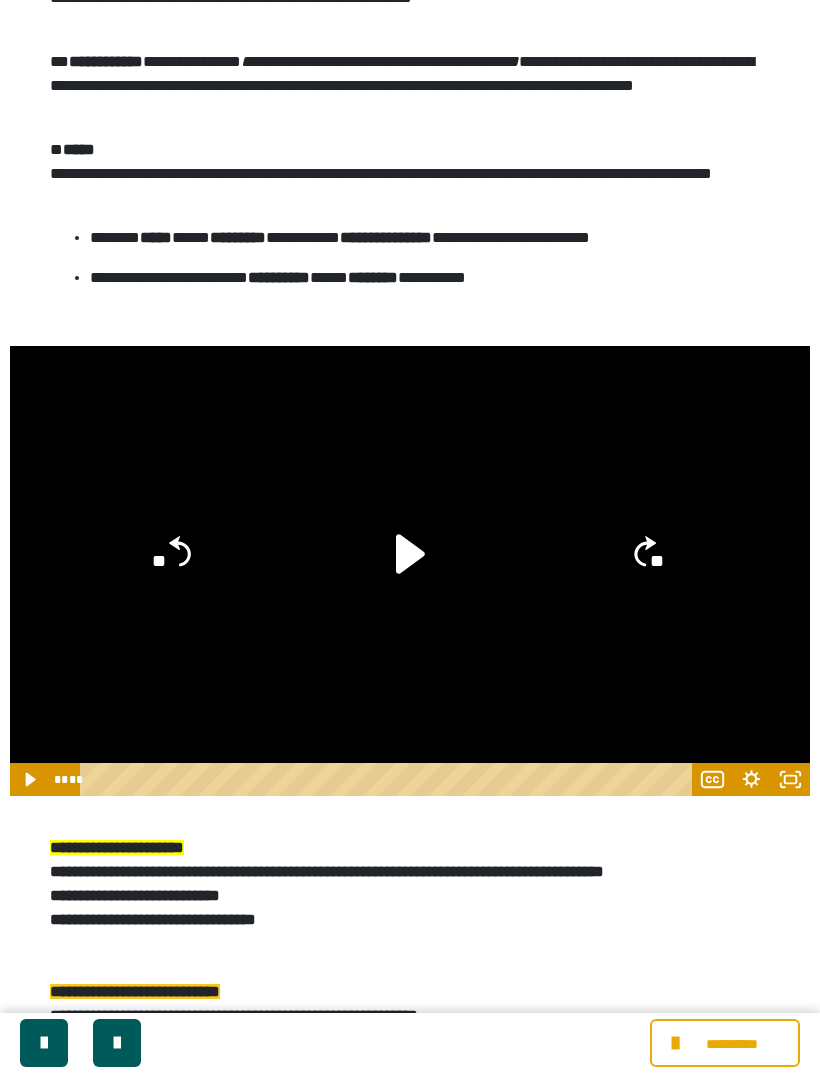 click at bounding box center (117, 1043) 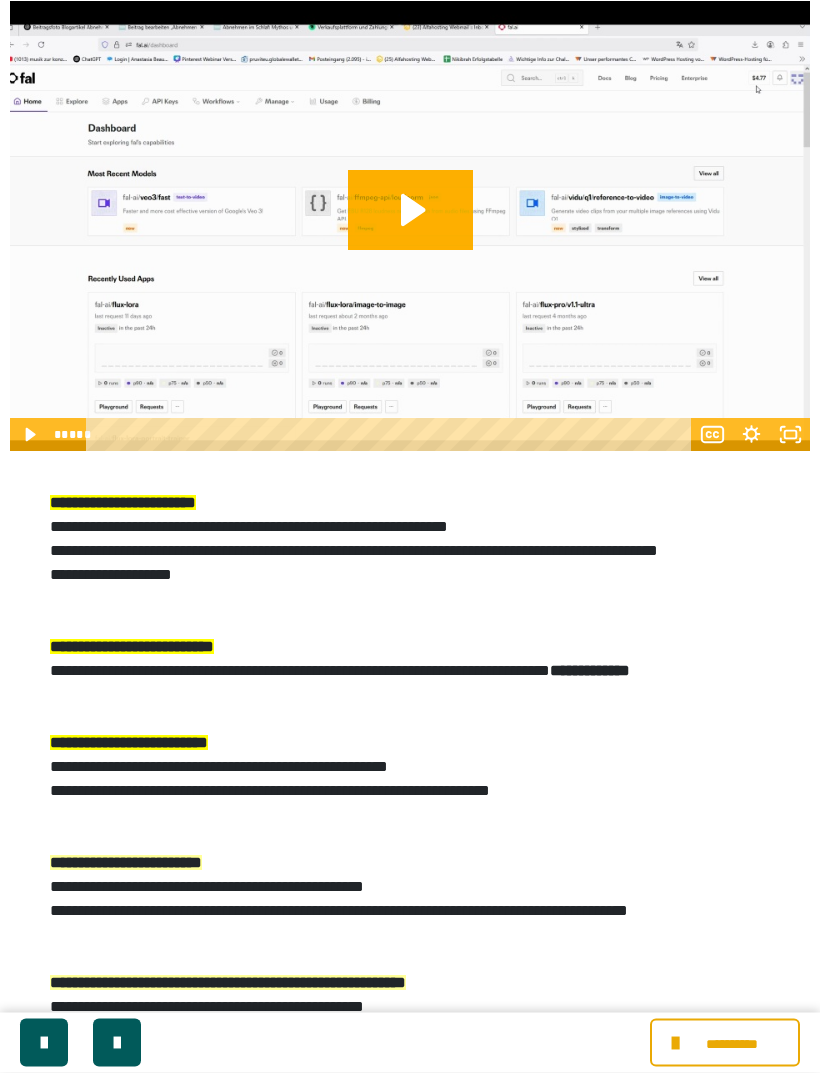 scroll, scrollTop: 289, scrollLeft: 0, axis: vertical 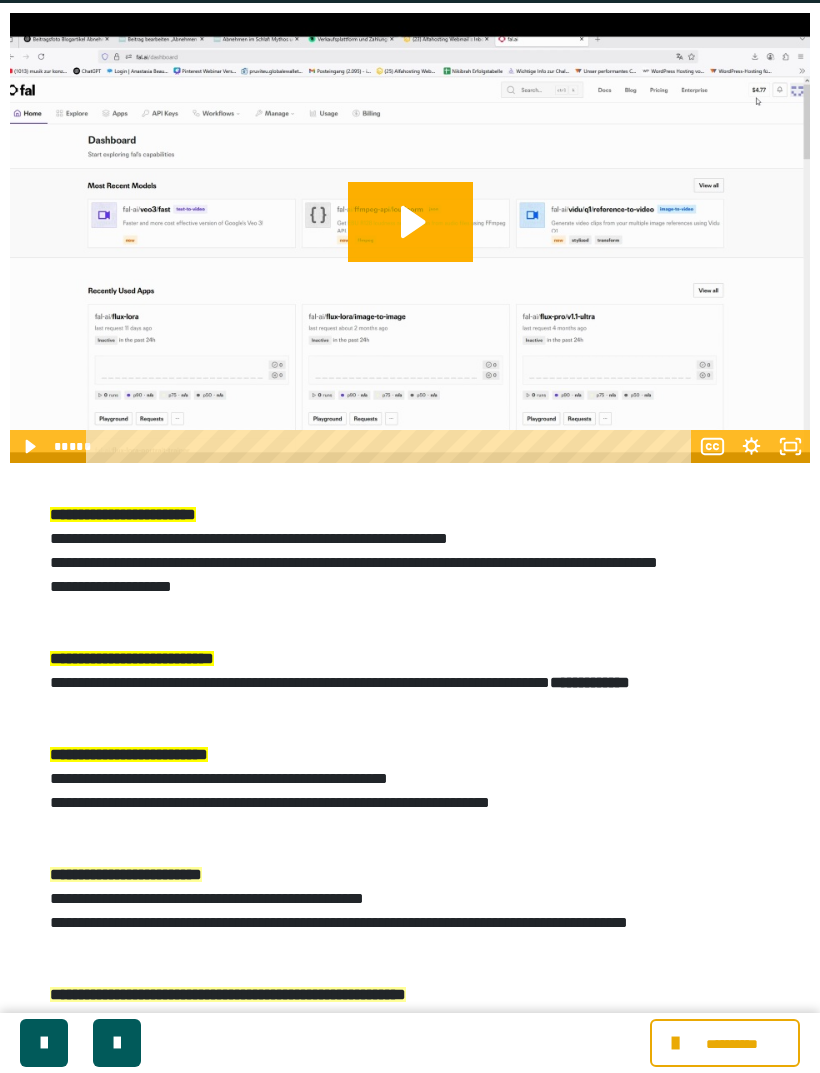 click 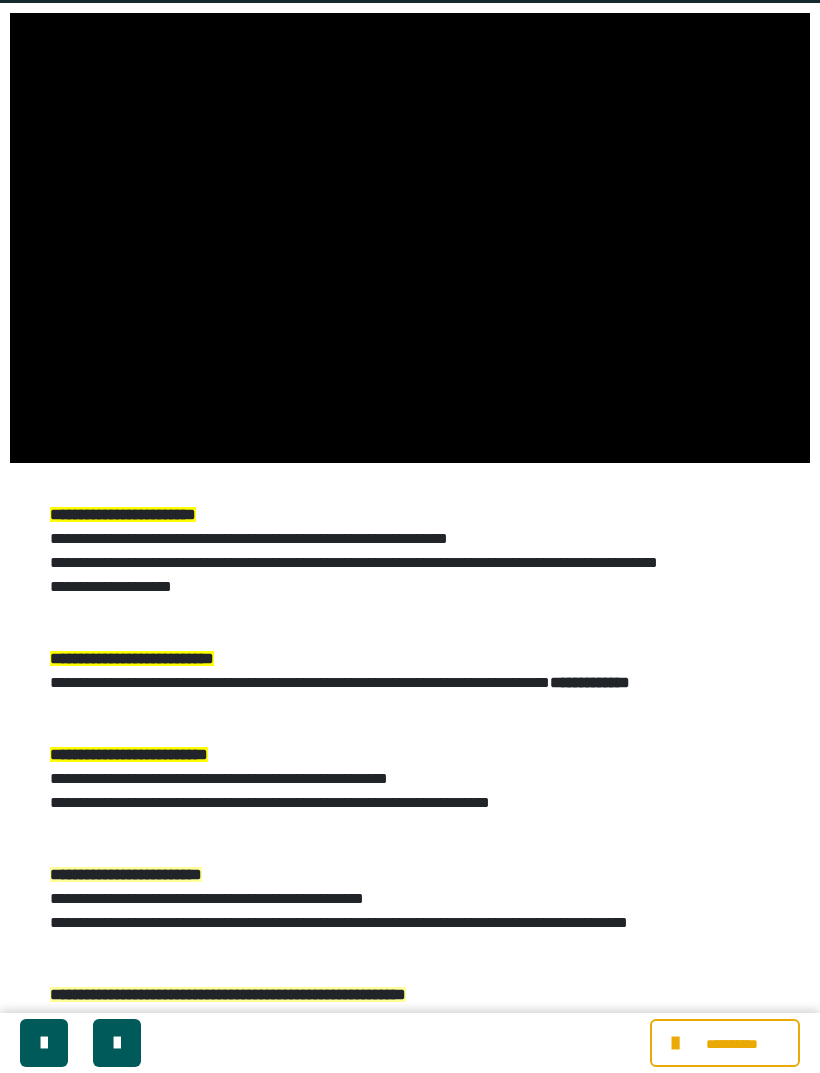 click at bounding box center (410, 238) 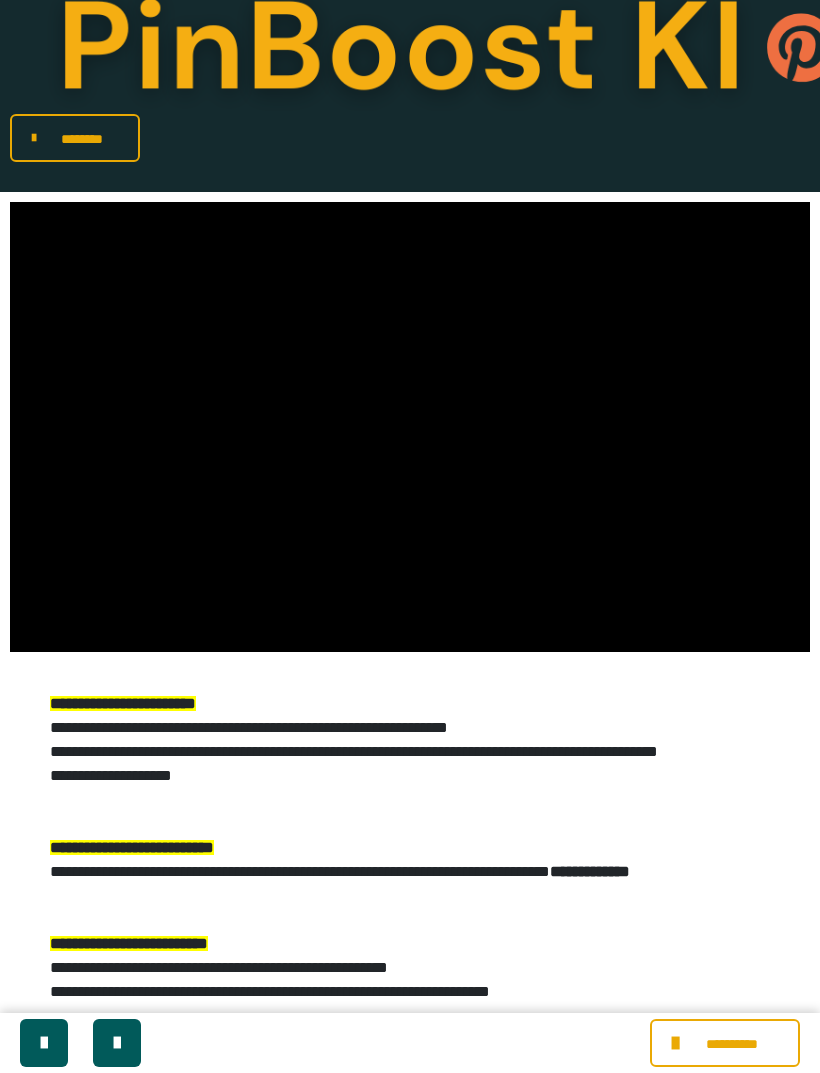 scroll, scrollTop: 98, scrollLeft: 0, axis: vertical 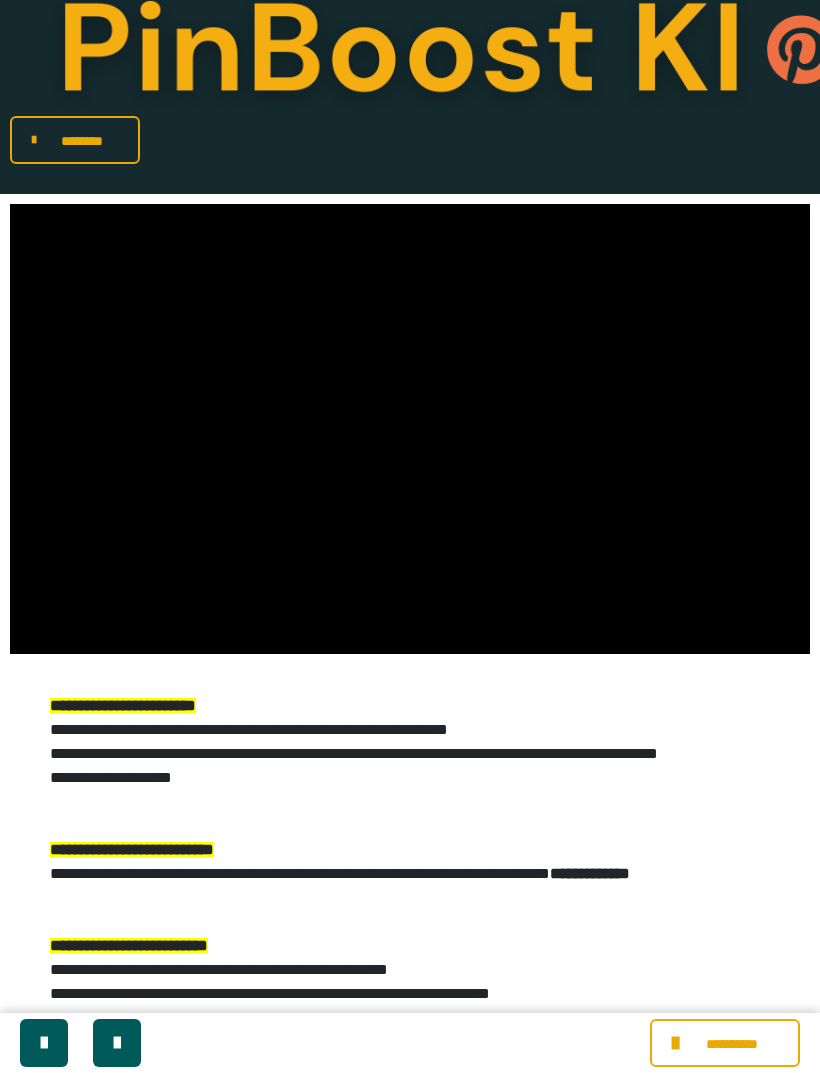click at bounding box center (410, 429) 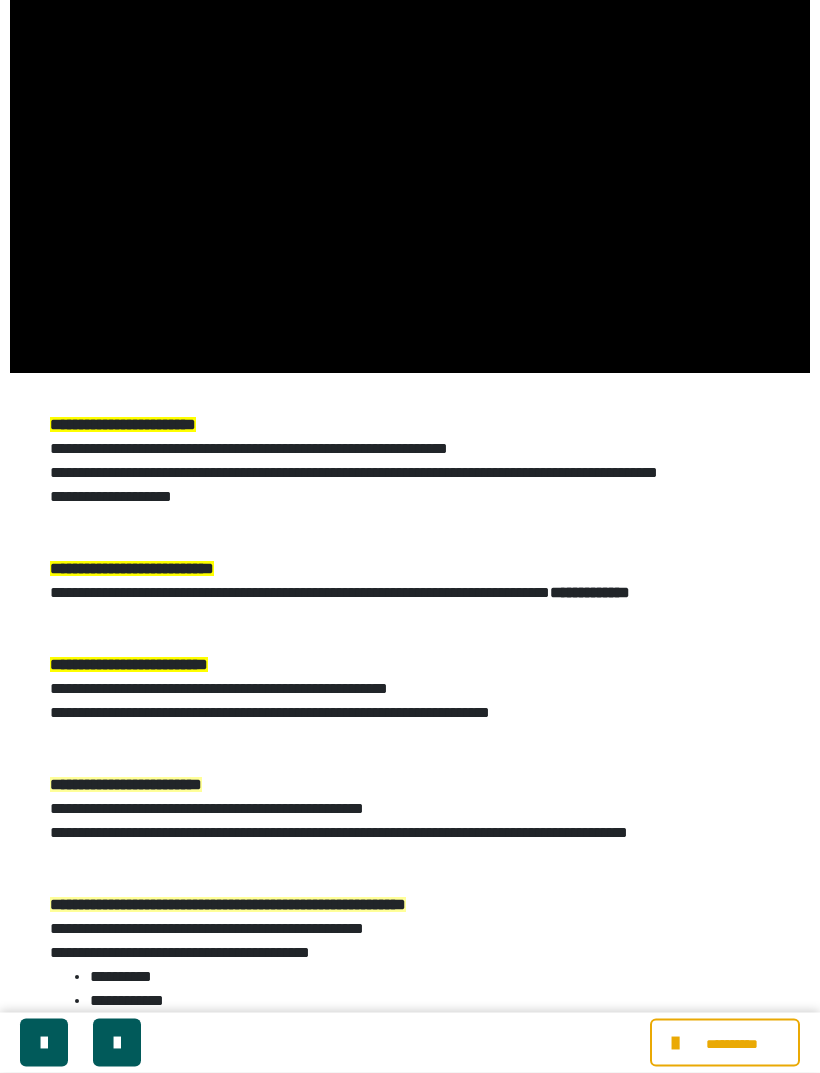 scroll, scrollTop: 367, scrollLeft: 0, axis: vertical 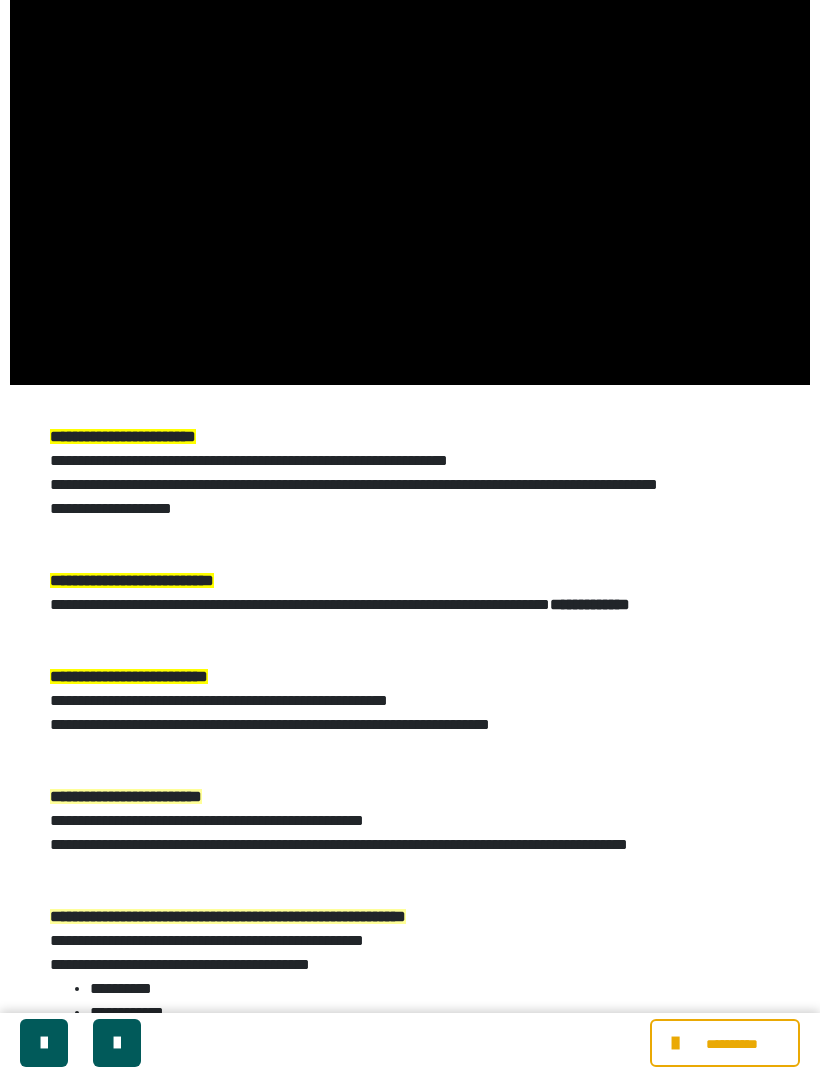 click at bounding box center [410, 160] 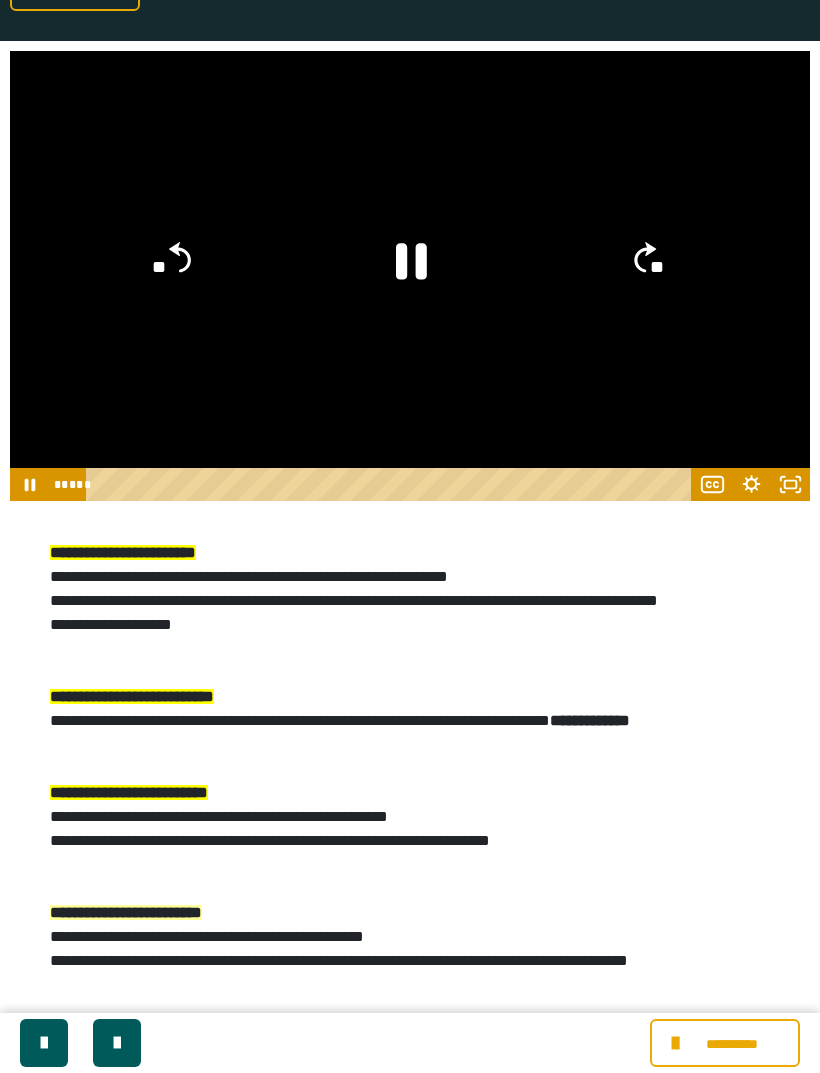 scroll, scrollTop: 242, scrollLeft: 0, axis: vertical 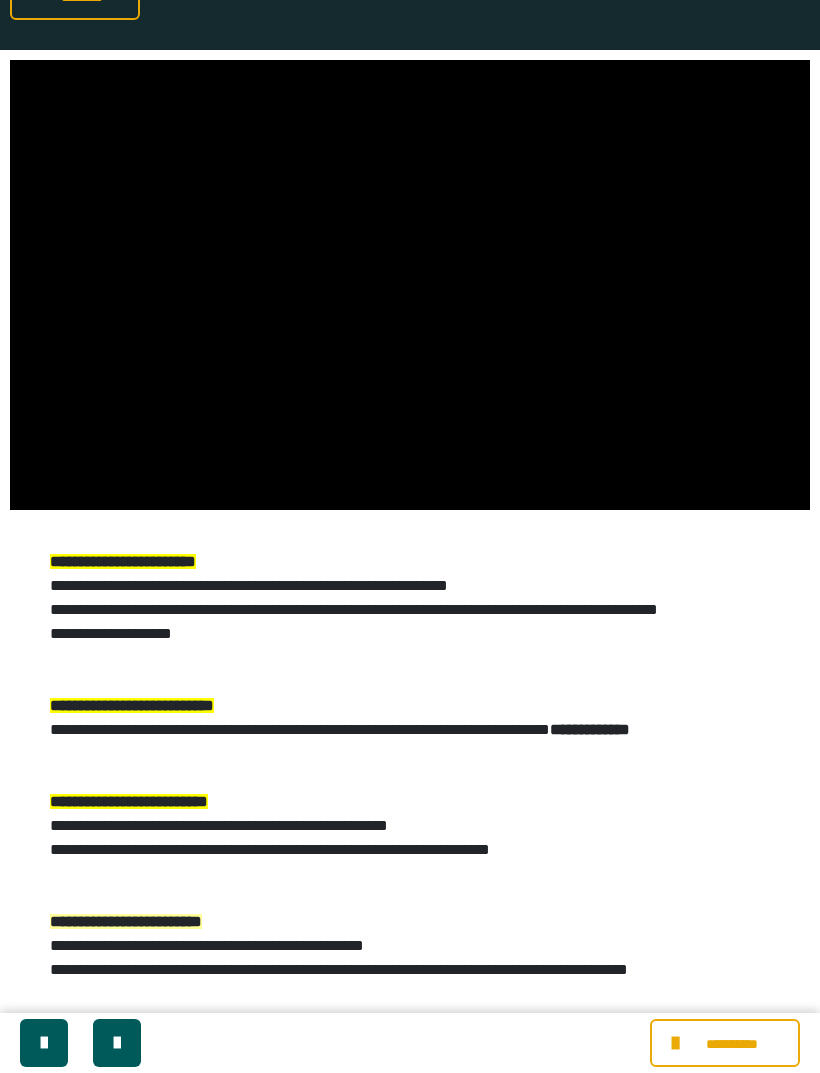 click at bounding box center [410, 285] 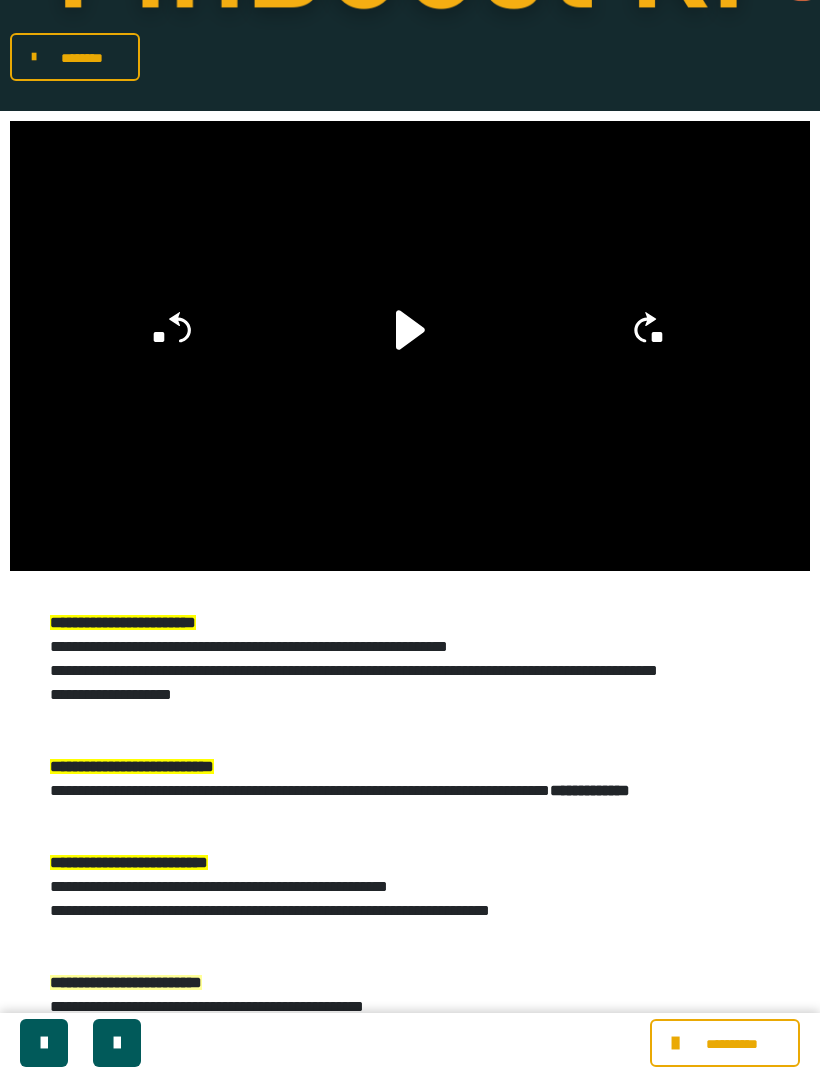scroll, scrollTop: 176, scrollLeft: 0, axis: vertical 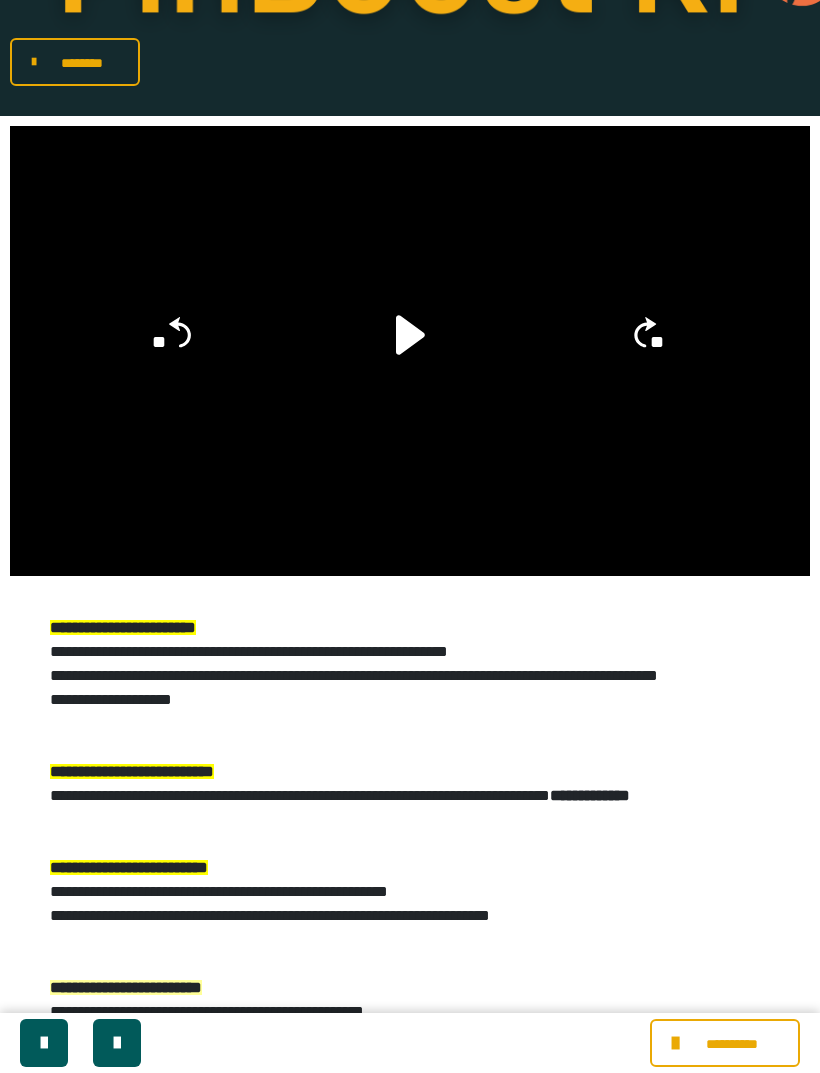click on "********" at bounding box center [82, 63] 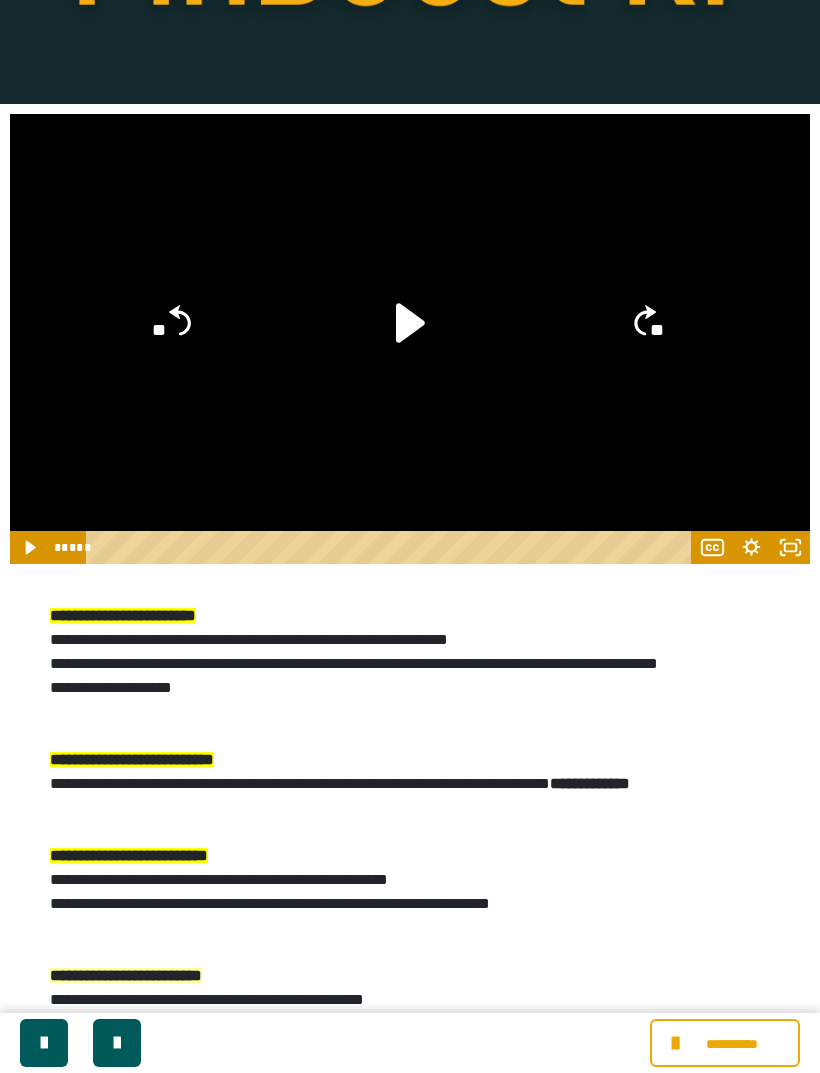 click at bounding box center [117, 1043] 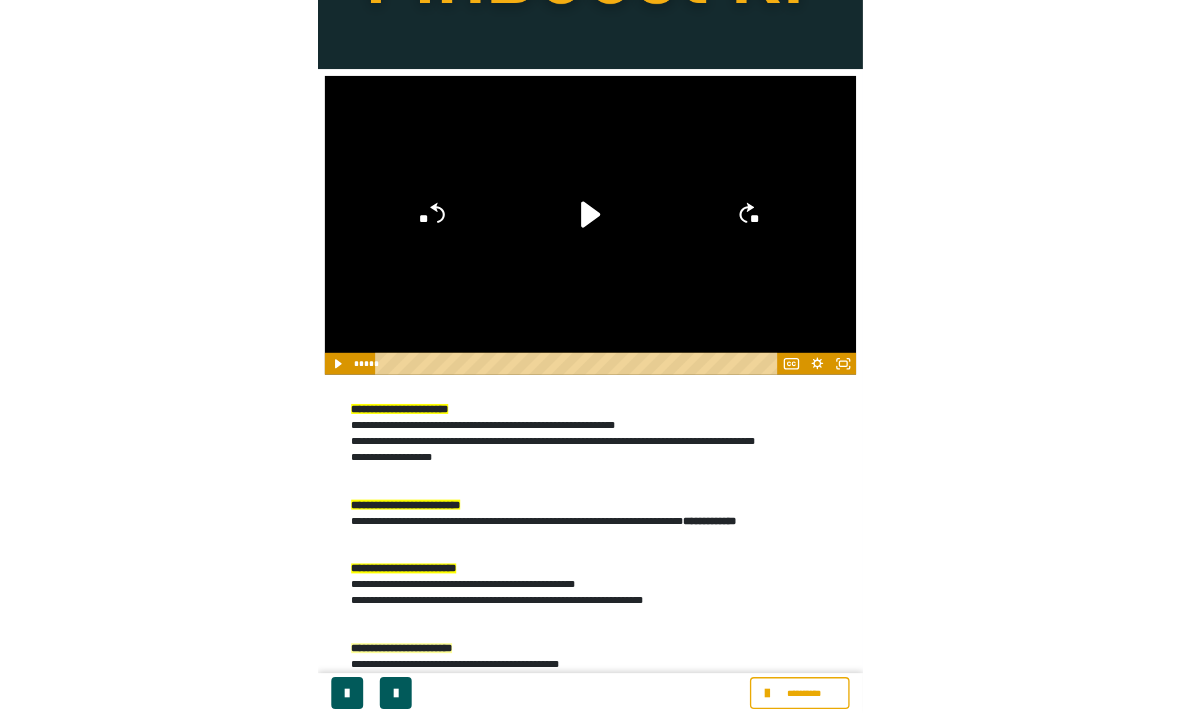 scroll, scrollTop: 0, scrollLeft: 0, axis: both 